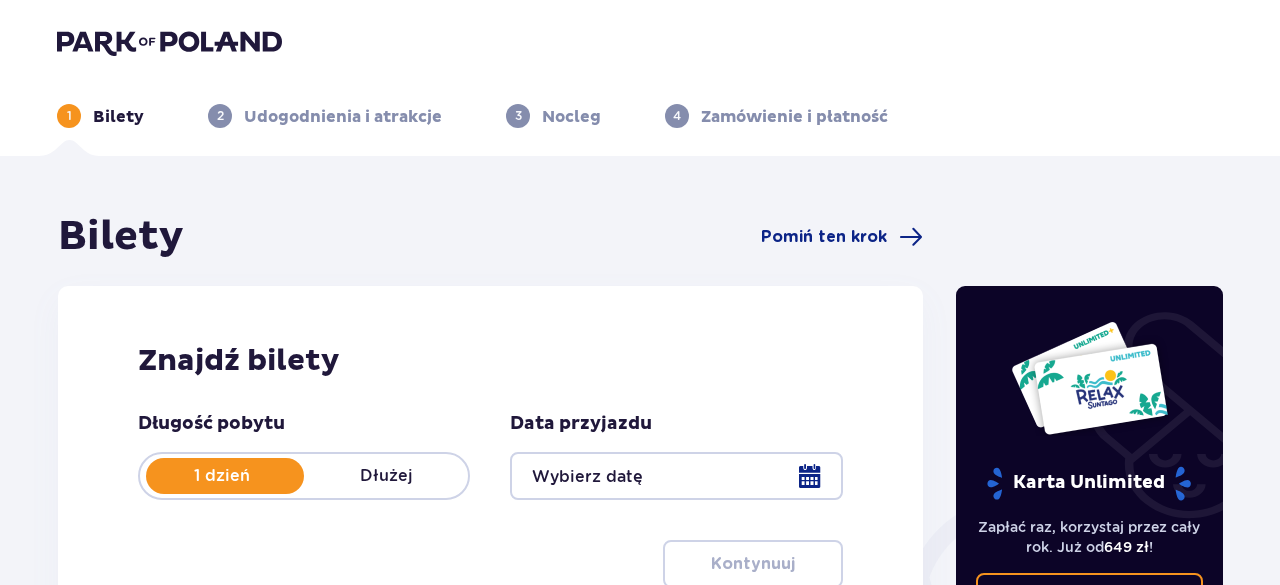 type on "08.08.25" 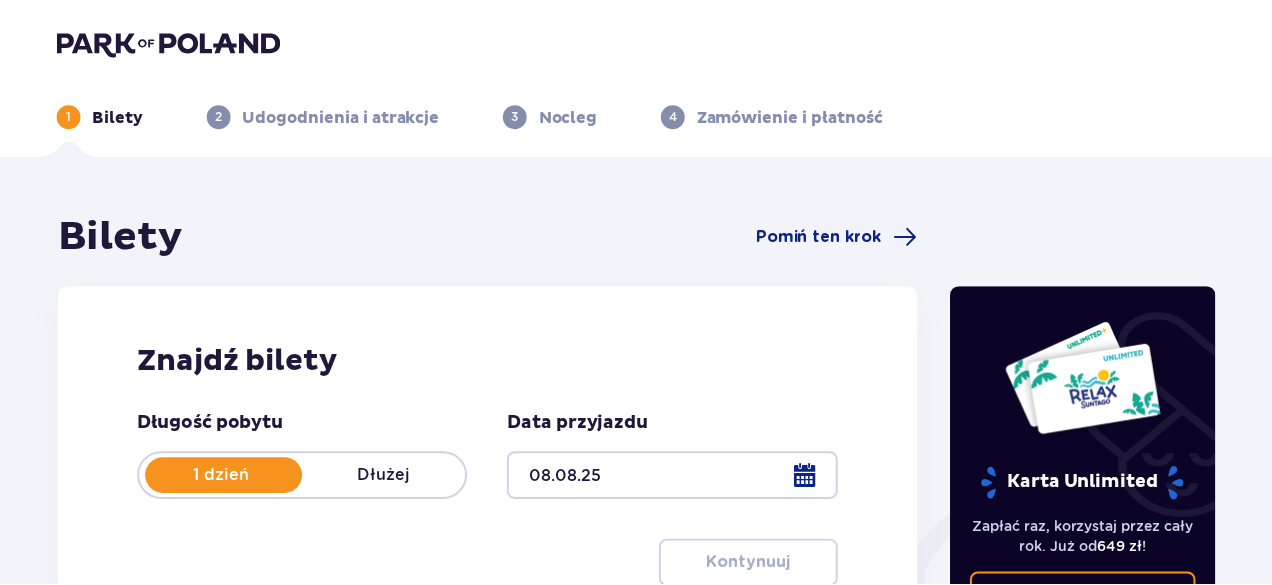 scroll, scrollTop: 0, scrollLeft: 0, axis: both 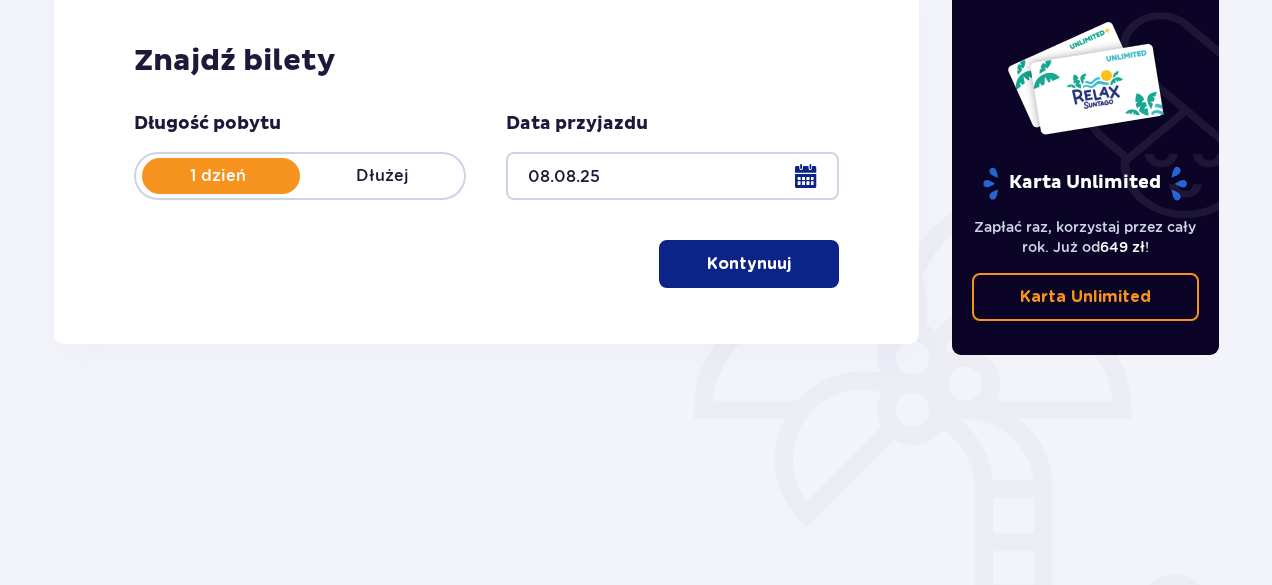 click on "Kontynuuj" at bounding box center [749, 264] 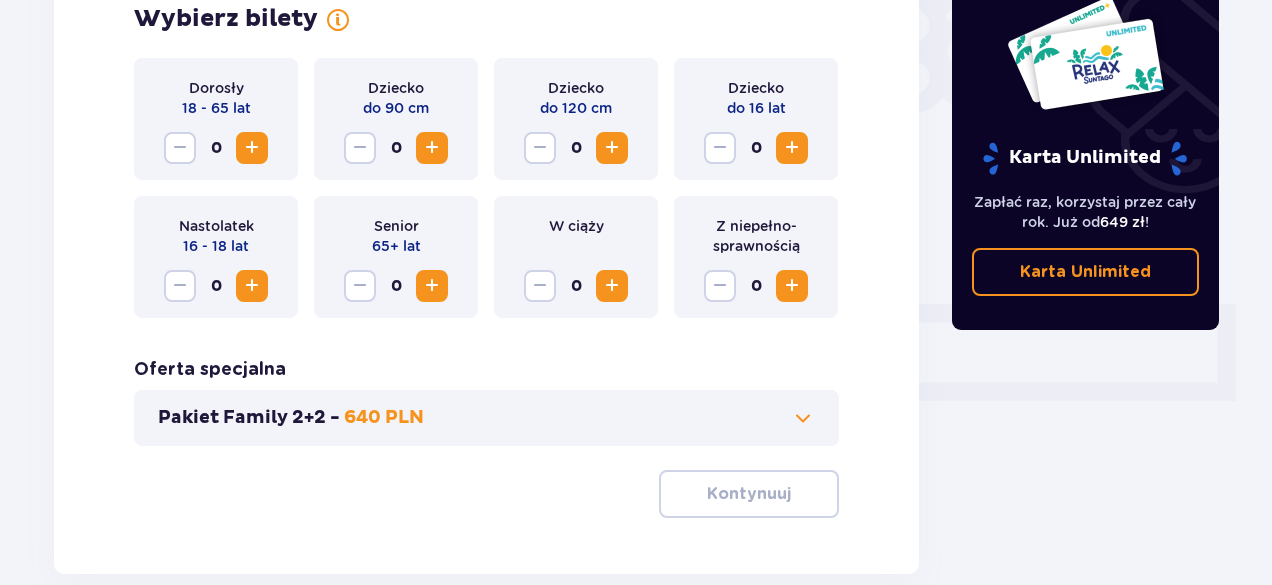 scroll, scrollTop: 640, scrollLeft: 0, axis: vertical 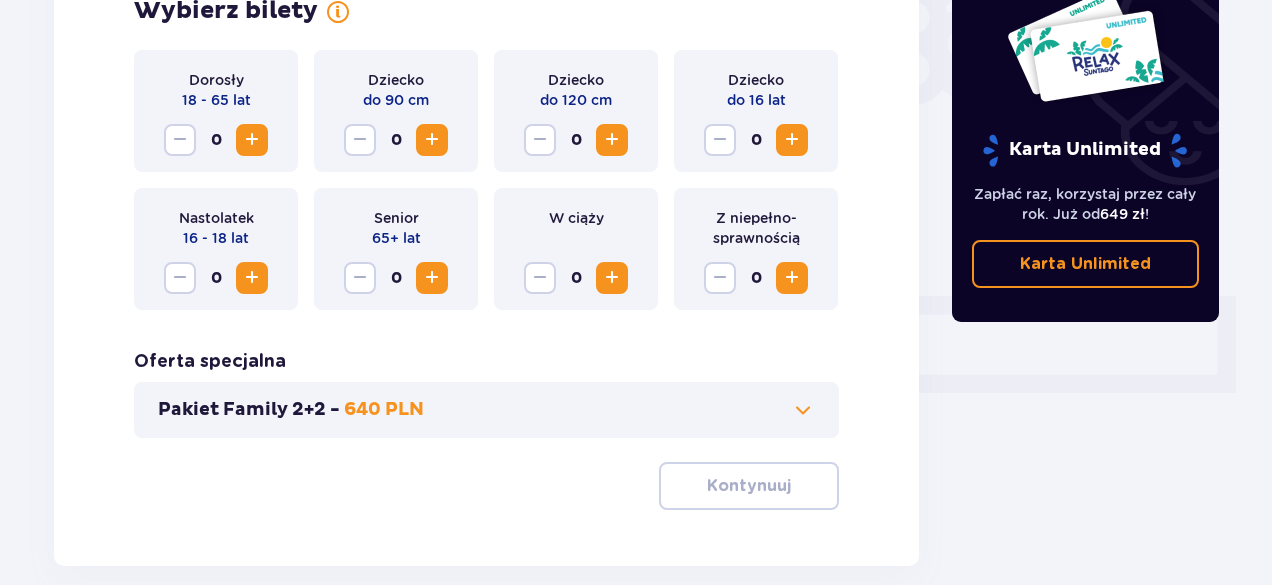 click at bounding box center (252, 140) 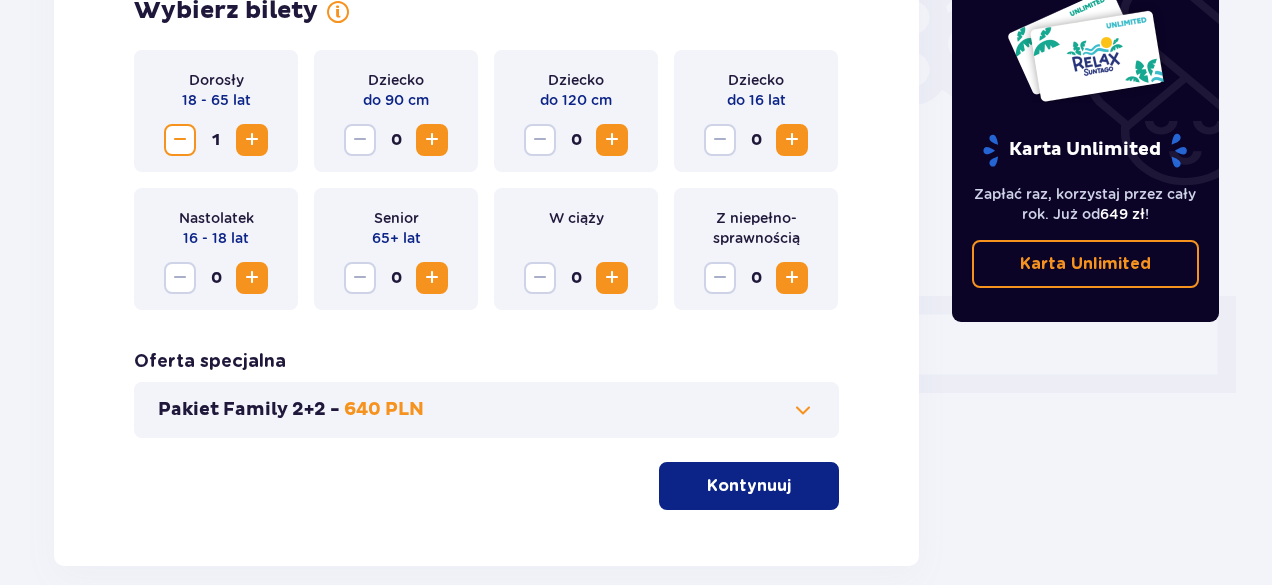click at bounding box center (252, 140) 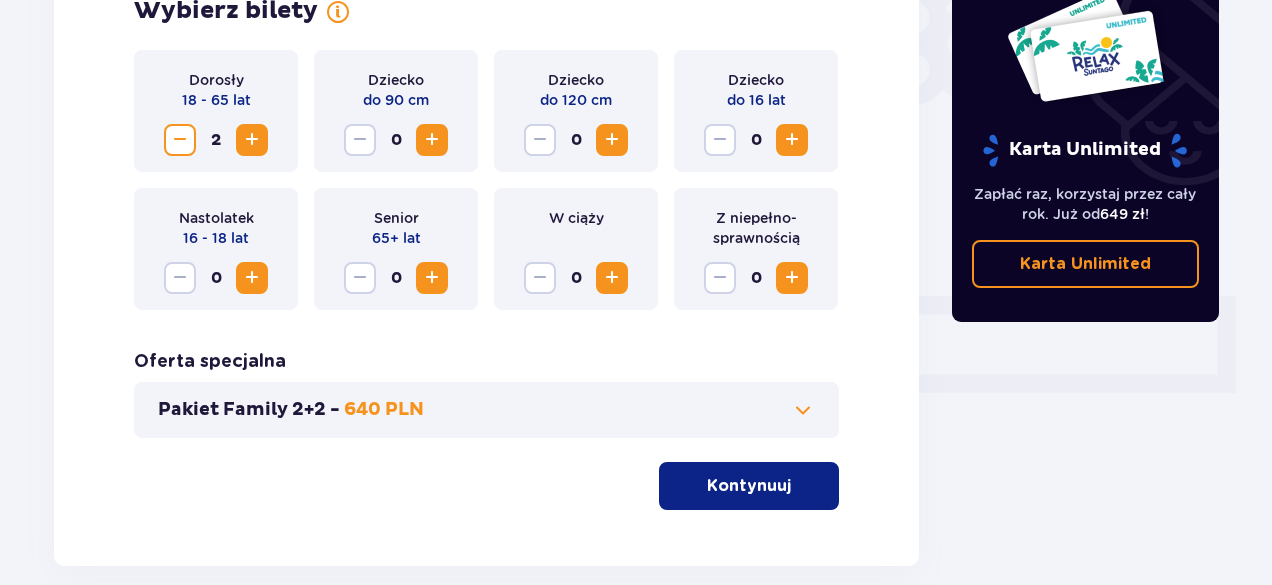 click on "Kontynuuj" at bounding box center [749, 486] 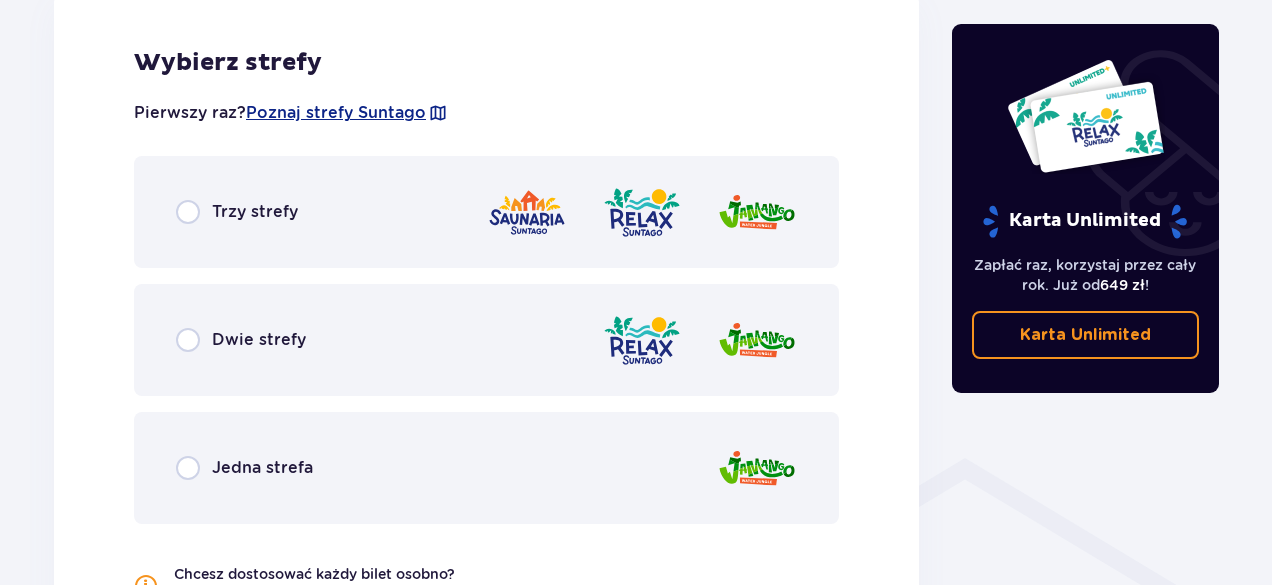 scroll, scrollTop: 1210, scrollLeft: 0, axis: vertical 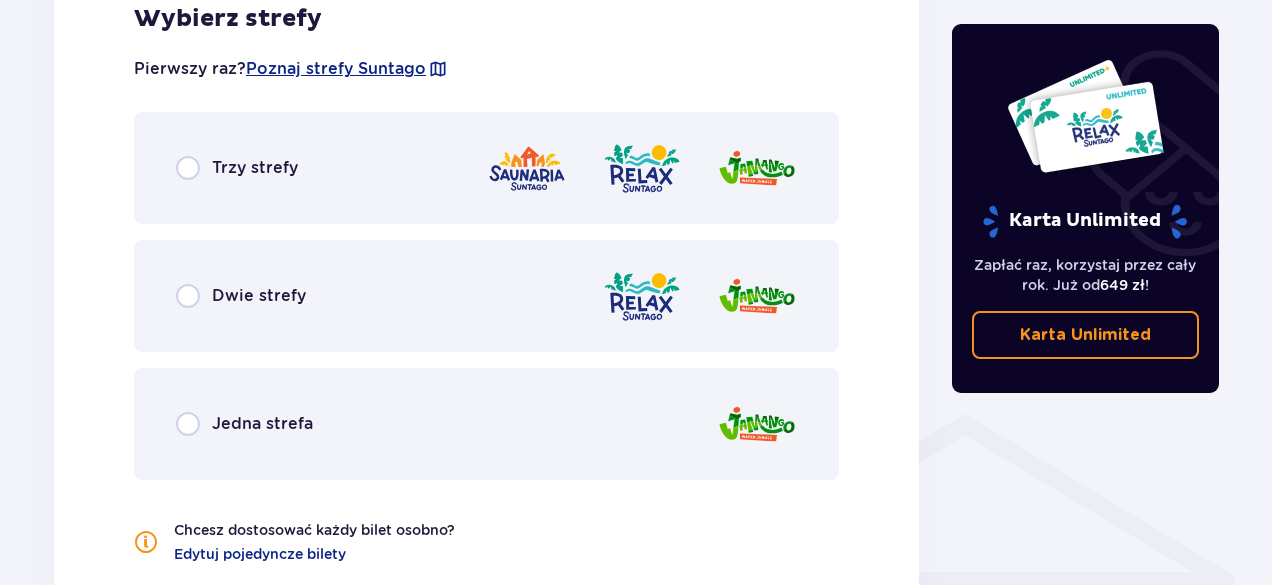 click on "Dwie strefy" at bounding box center [486, 296] 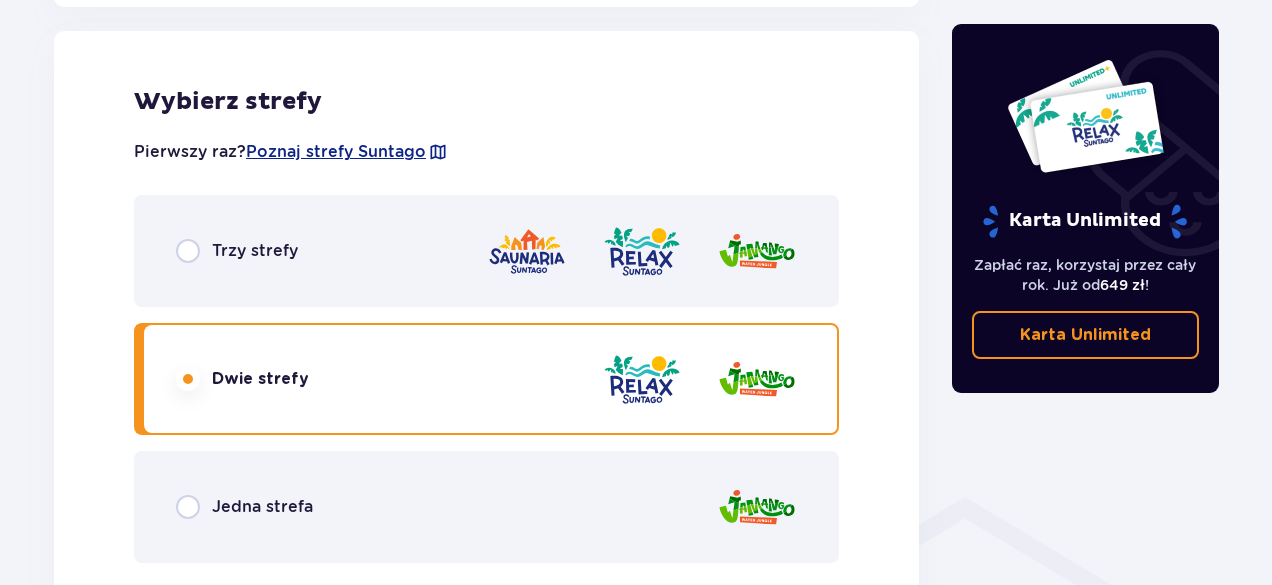 scroll, scrollTop: 1109, scrollLeft: 0, axis: vertical 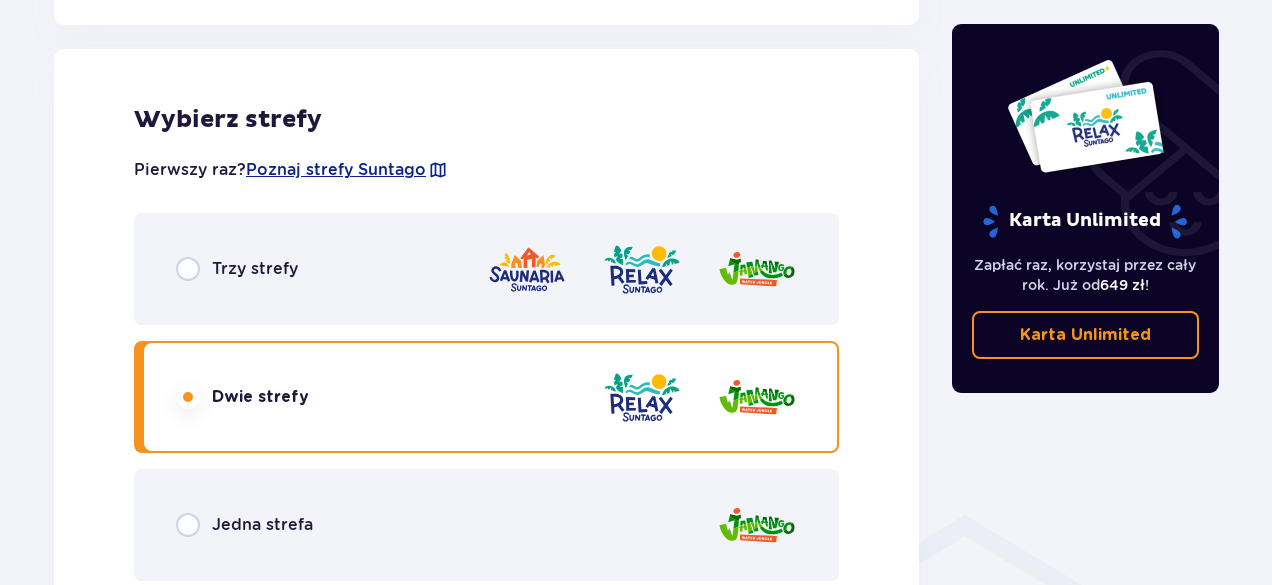 click at bounding box center [527, 269] 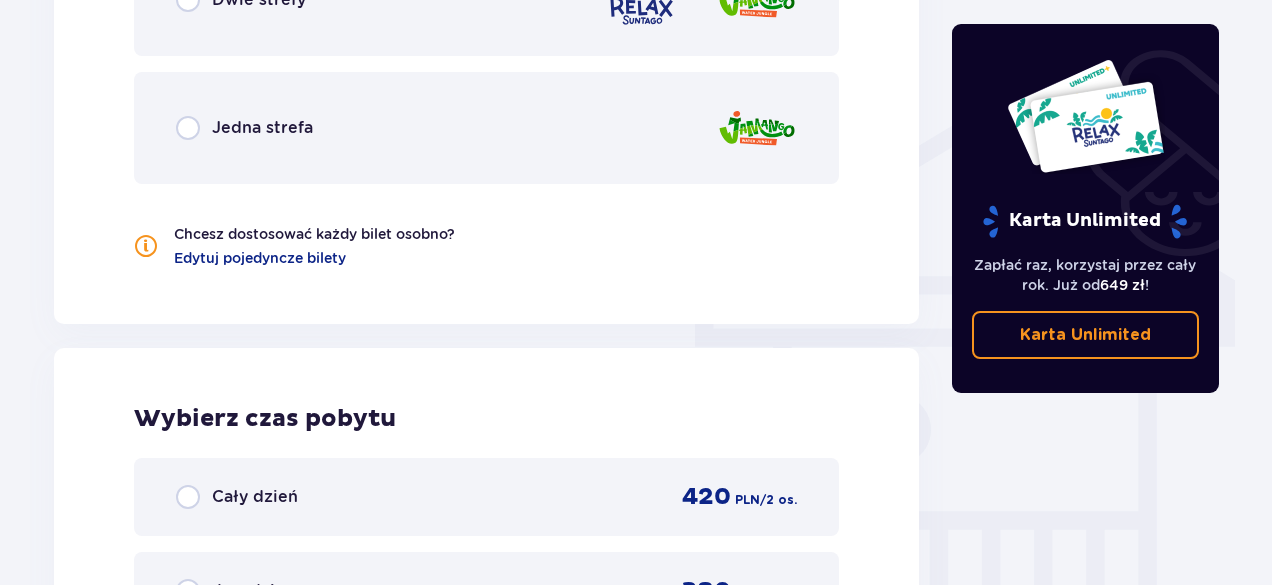 scroll, scrollTop: 1306, scrollLeft: 0, axis: vertical 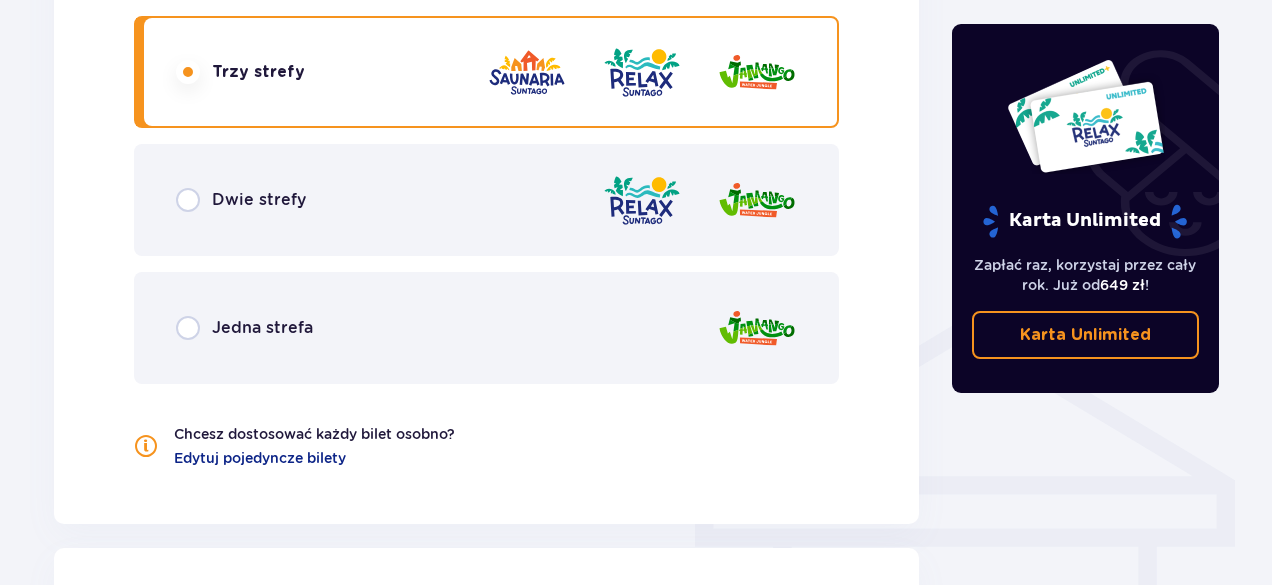 click on "Jedna strefa" at bounding box center [486, 328] 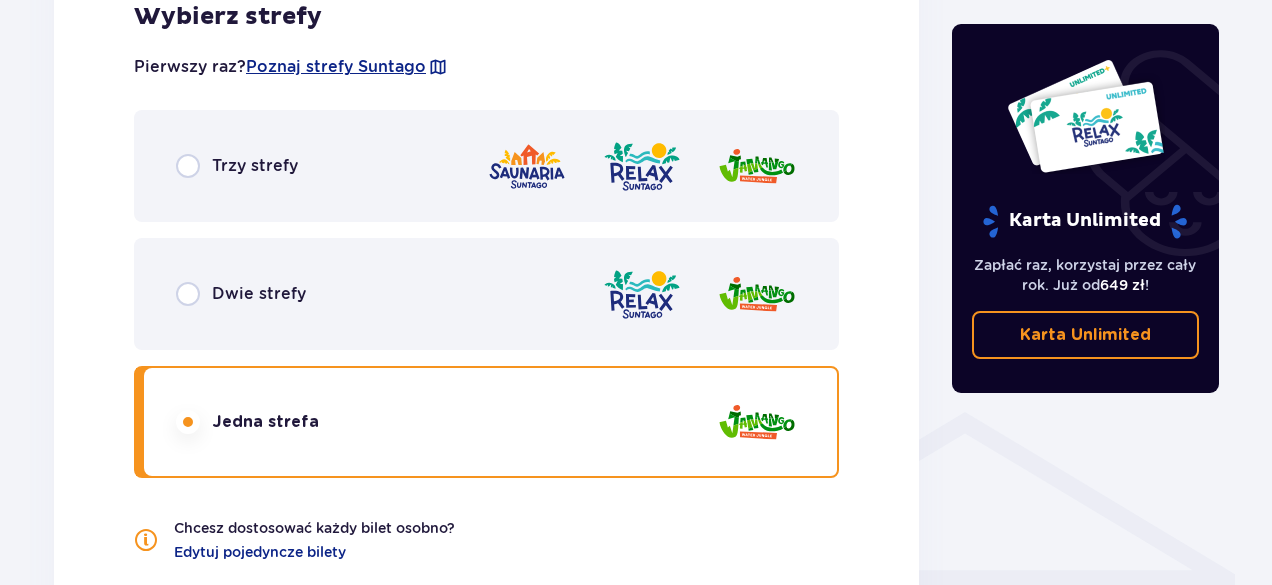 scroll, scrollTop: 1106, scrollLeft: 0, axis: vertical 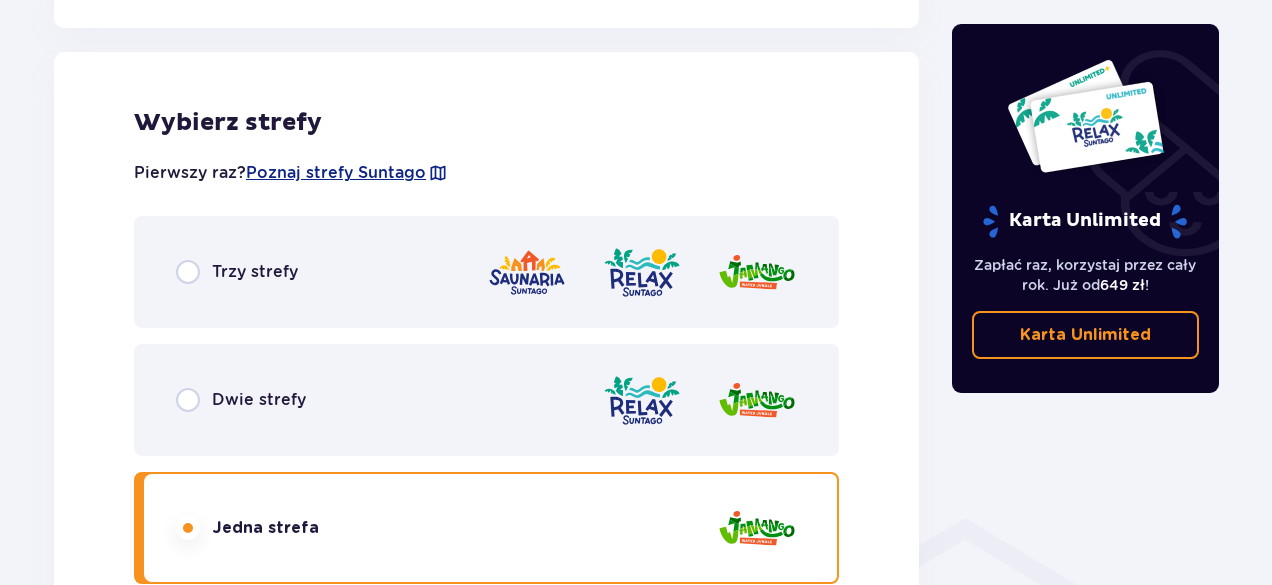 click on "Dwie strefy" at bounding box center [486, 400] 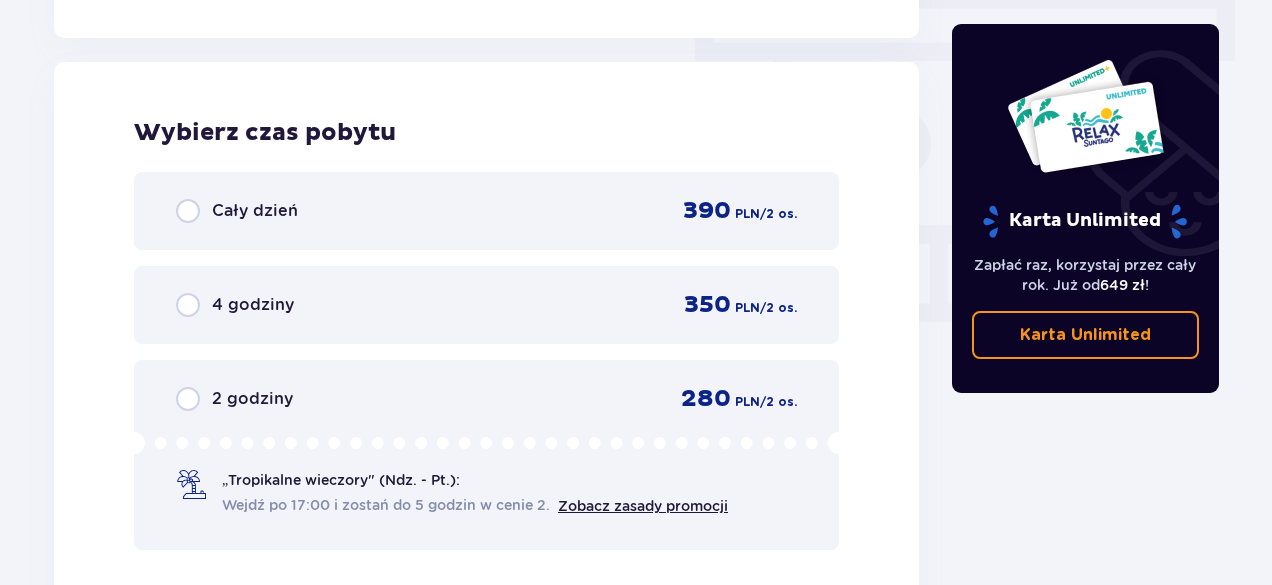 scroll, scrollTop: 1806, scrollLeft: 0, axis: vertical 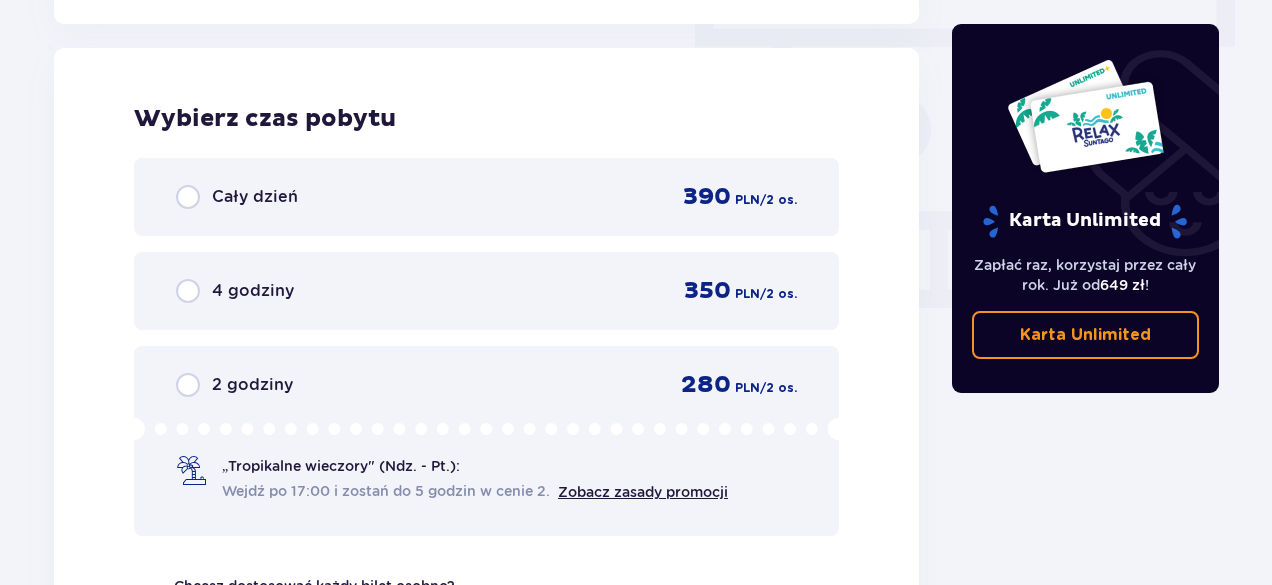 drag, startPoint x: 461, startPoint y: 177, endPoint x: 468, endPoint y: 191, distance: 15.652476 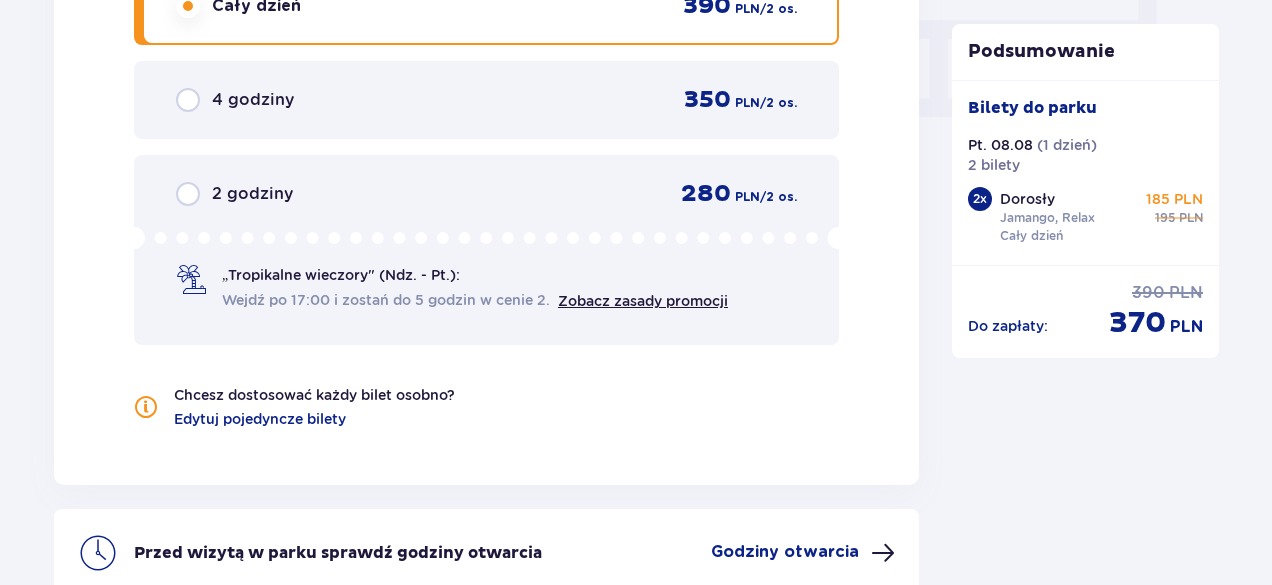 scroll, scrollTop: 2184, scrollLeft: 0, axis: vertical 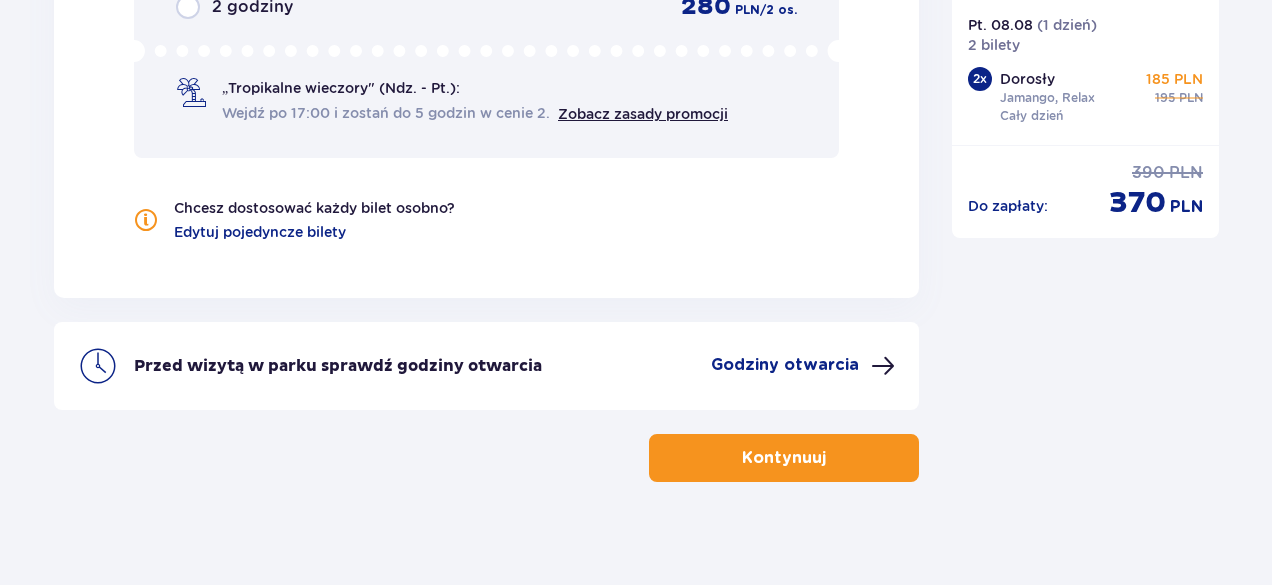 click on "Kontynuuj" at bounding box center [784, 458] 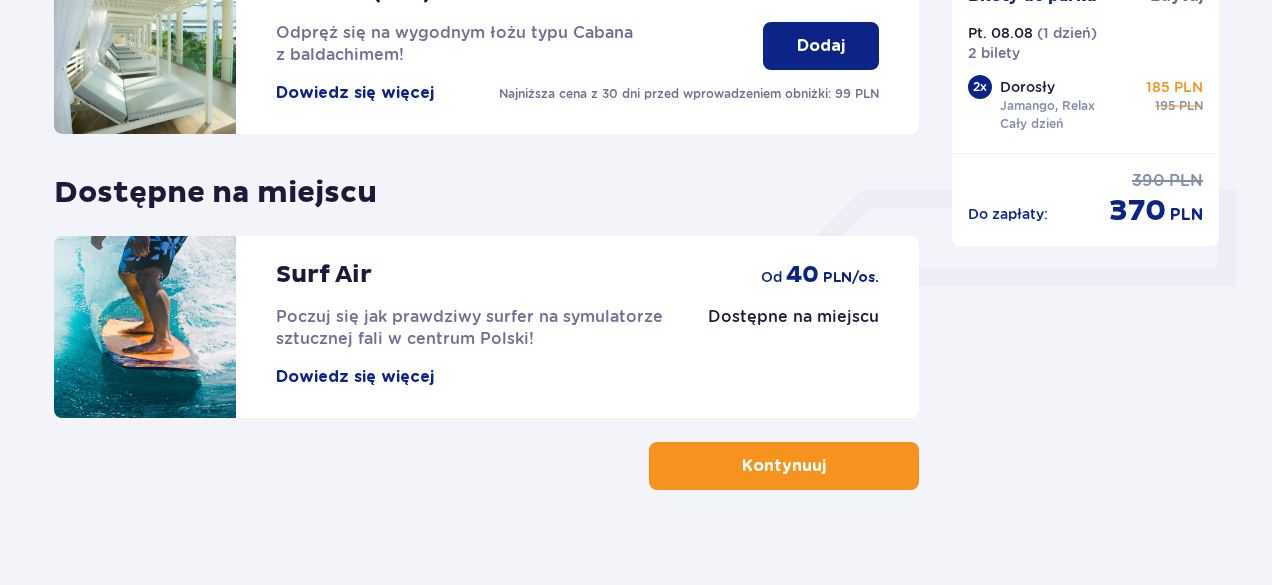 scroll, scrollTop: 770, scrollLeft: 0, axis: vertical 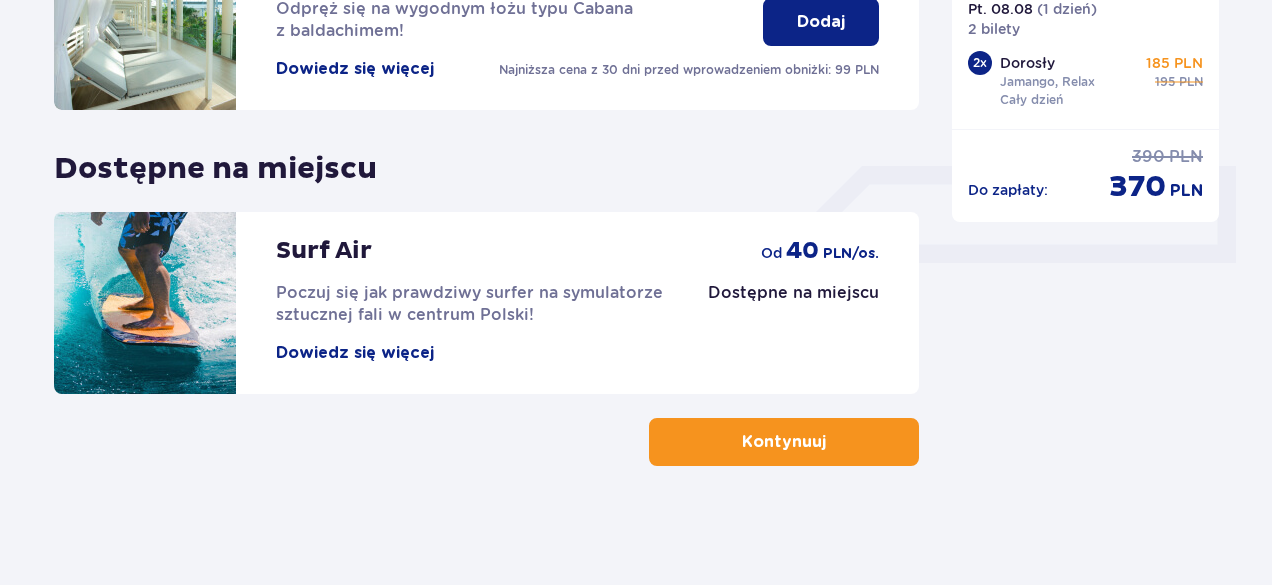 click on "Kontynuuj" at bounding box center (784, 442) 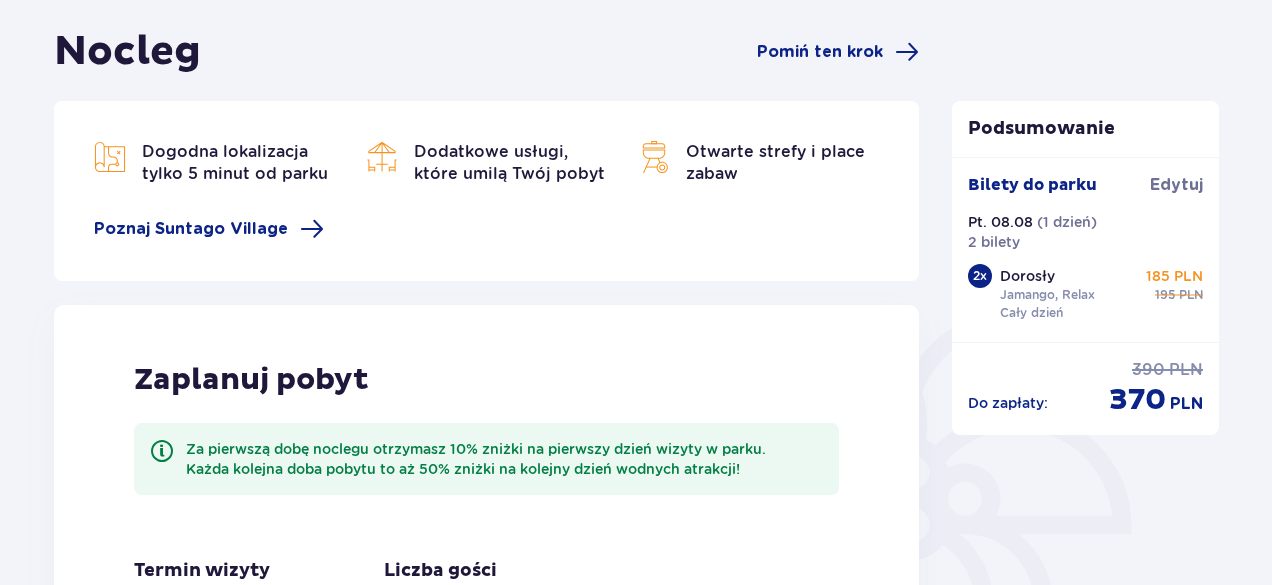 scroll, scrollTop: 400, scrollLeft: 0, axis: vertical 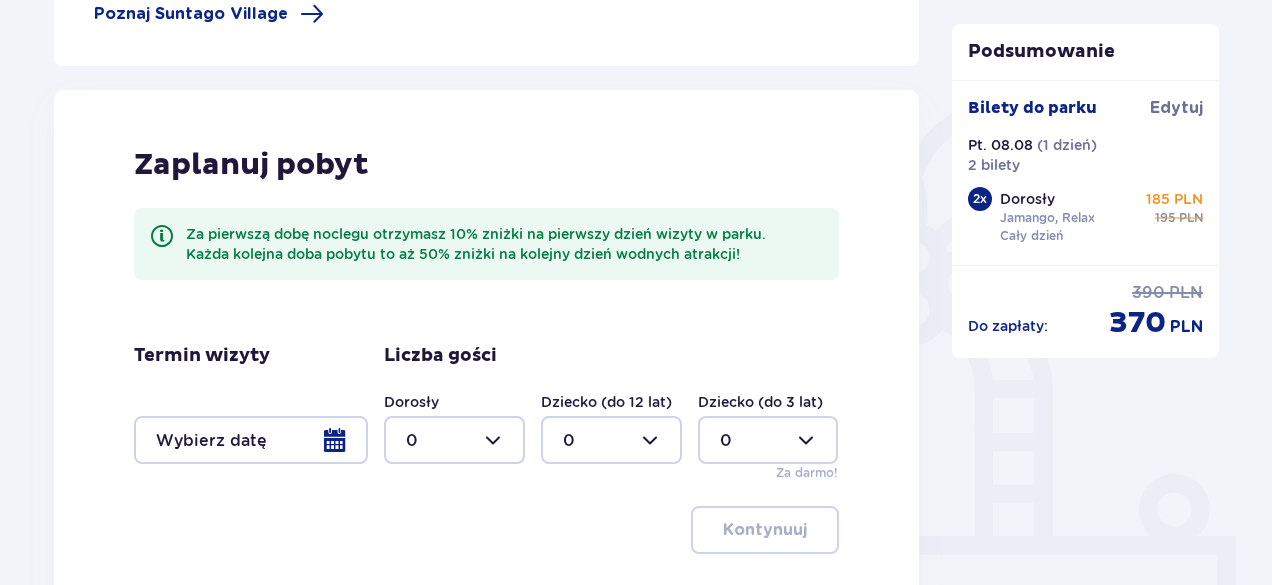 click at bounding box center [251, 440] 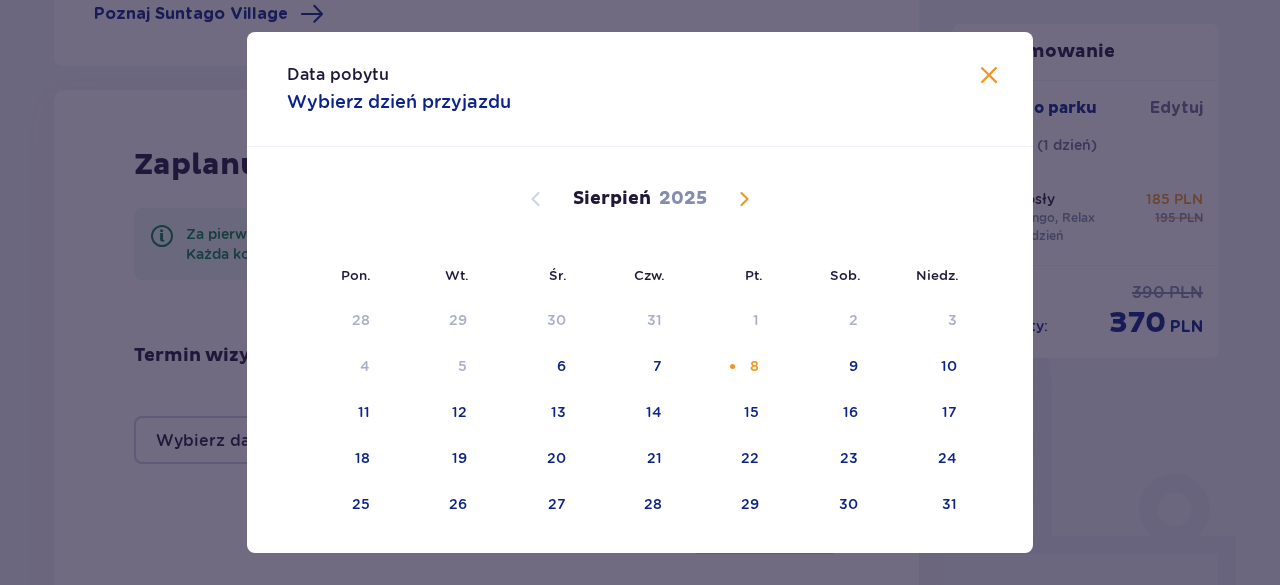 click on "Data pobytu Wybierz dzień przyjazdu Pon. Wt. Śr. Czw. Pt. Sob. Niedz. Lipiec 2025 30 1 2 3 4 5 6 7 8 9 10 11 12 13 14 15 16 17 18 19 20 21 22 23 24 25 26 27 28 29 30 31 1 2 3 Sierpień 2025 28 29 30 31 1 2 3 4 5 6 7 8 9 10 11 12 13 14 15 16 17 18 19 20 21 22 23 24 25 26 27 28 29 30 31 Wrzesień 2025 1 2 3 4 5 6 7 8 9 10 11 12 13 14 15 16 17 18 19 20 21 22 23 24 25 26 27 28 29 30 1 2 3 4 5 Dni Twojego pobytu w parku" at bounding box center (640, 292) 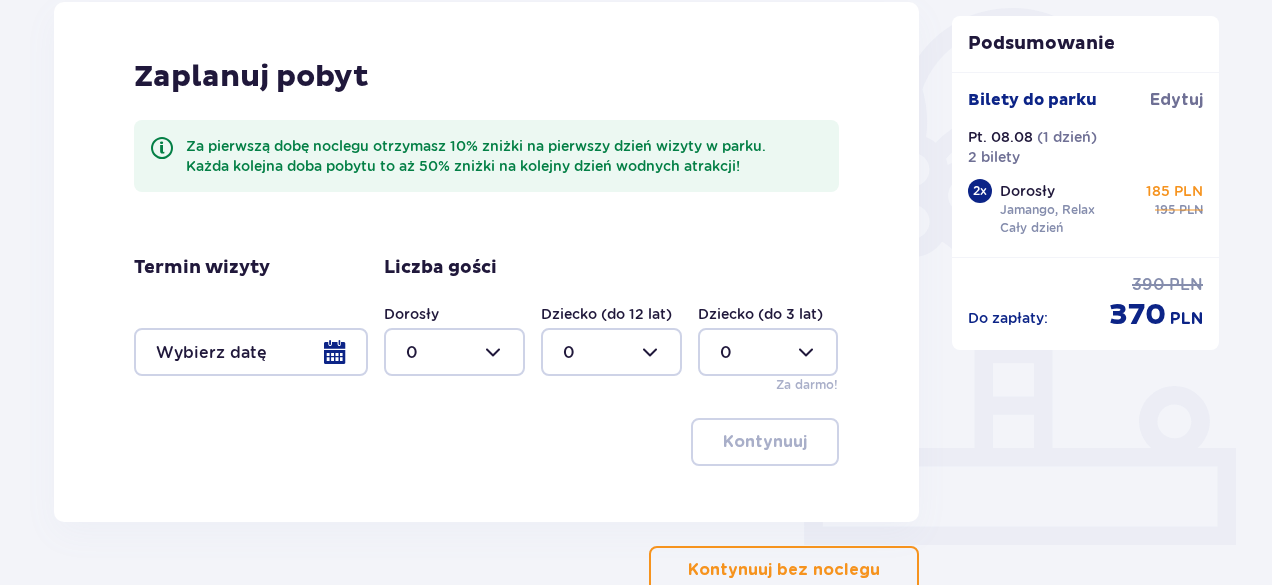 scroll, scrollTop: 600, scrollLeft: 0, axis: vertical 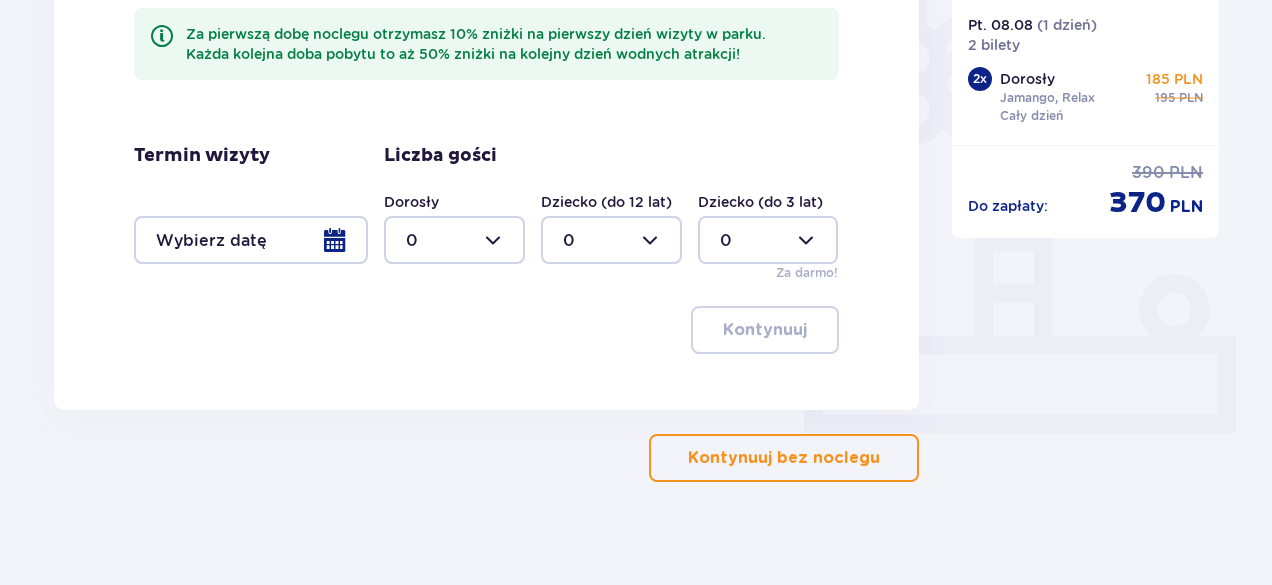 click on "Kontynuuj bez noclegu" at bounding box center [784, 458] 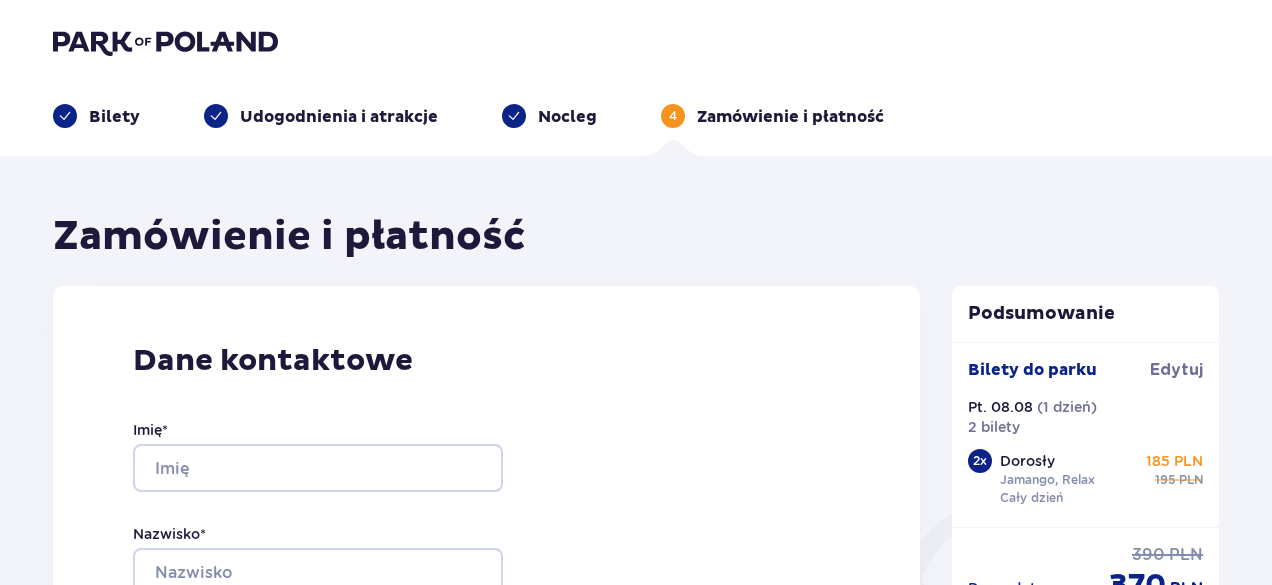 scroll, scrollTop: 0, scrollLeft: 0, axis: both 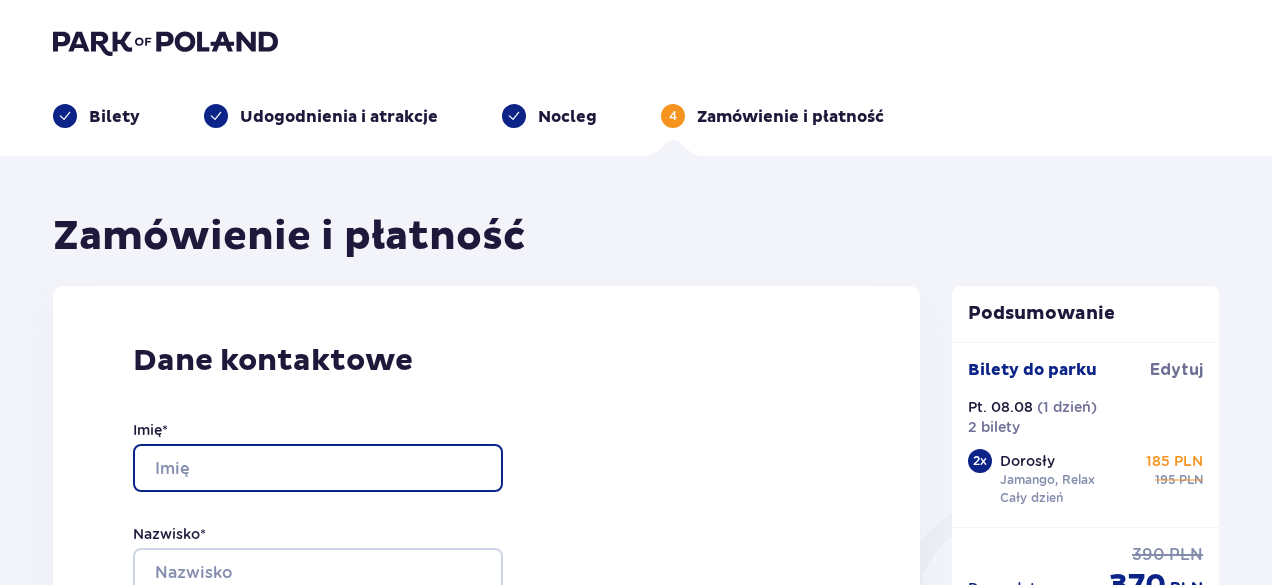 click on "Imię *" at bounding box center (318, 468) 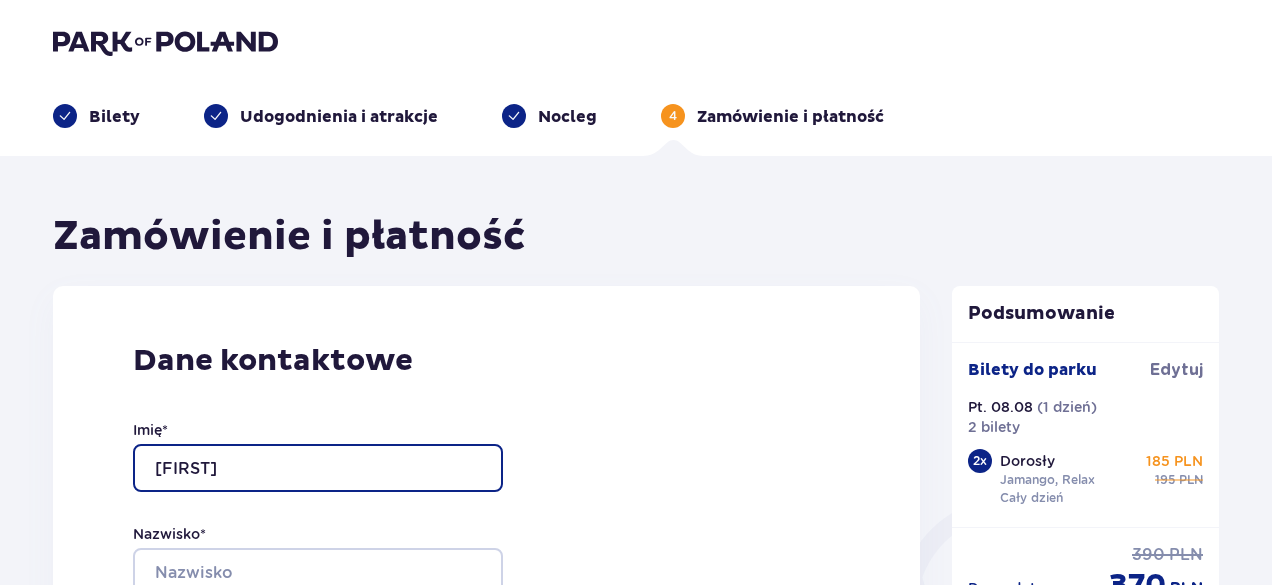 type on "sabina" 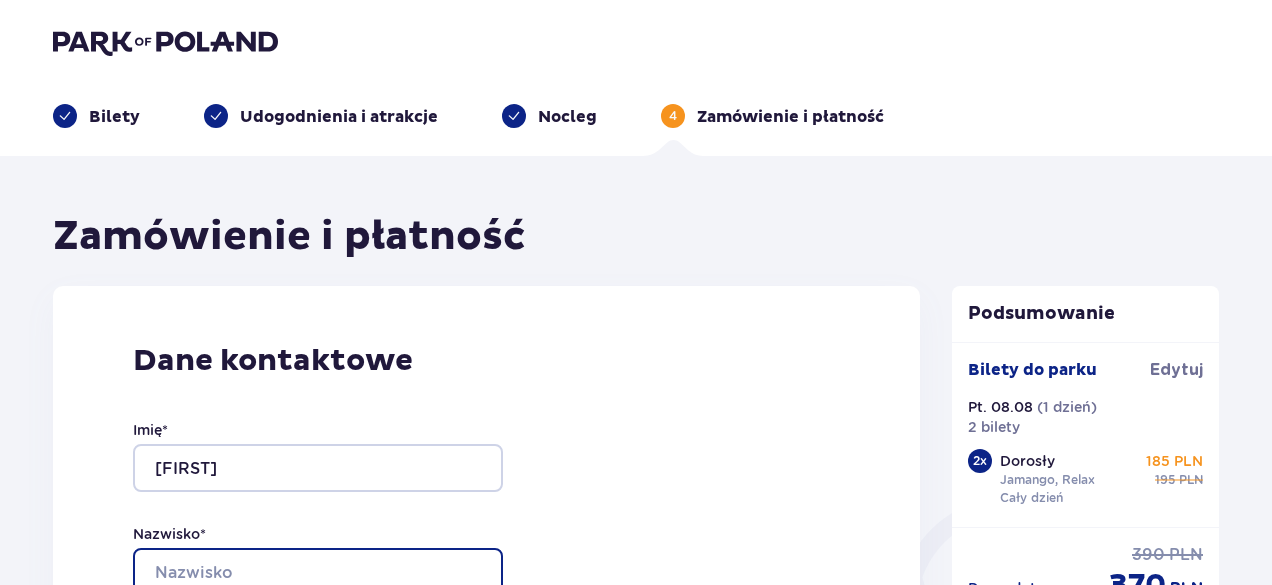 click on "Nazwisko *" at bounding box center [318, 572] 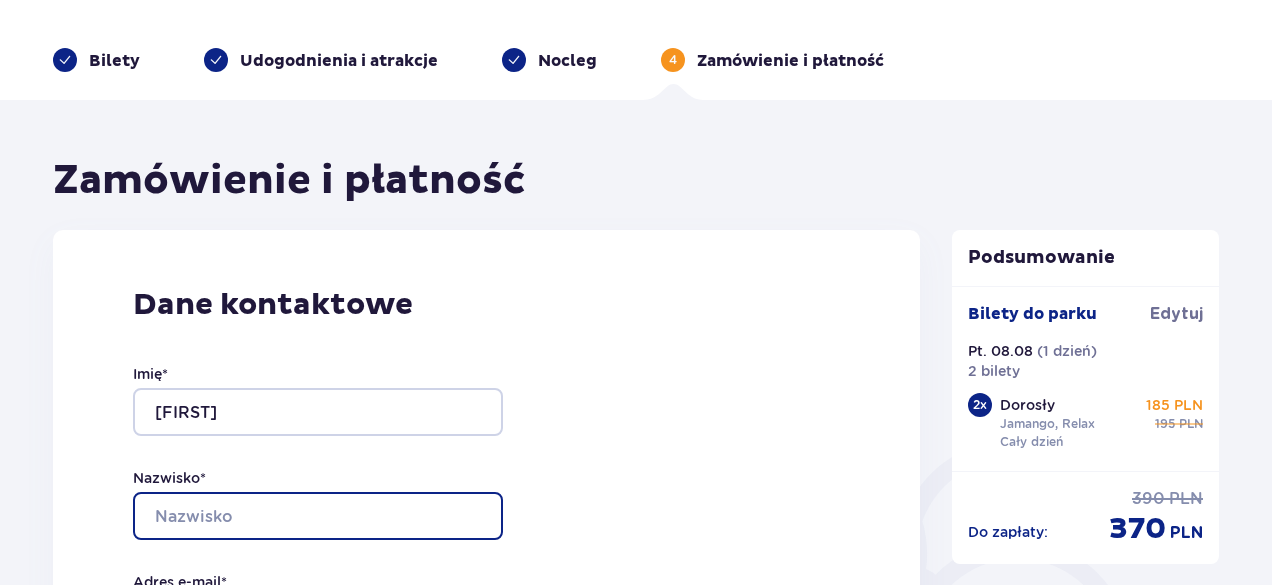 scroll, scrollTop: 100, scrollLeft: 0, axis: vertical 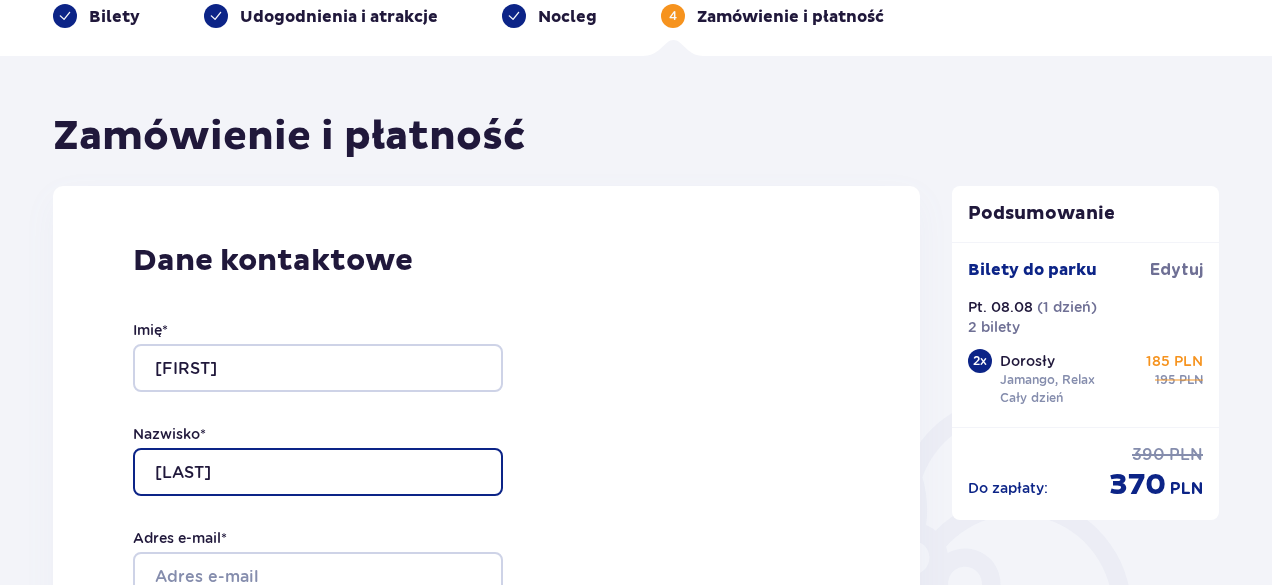 type on "skowrońska" 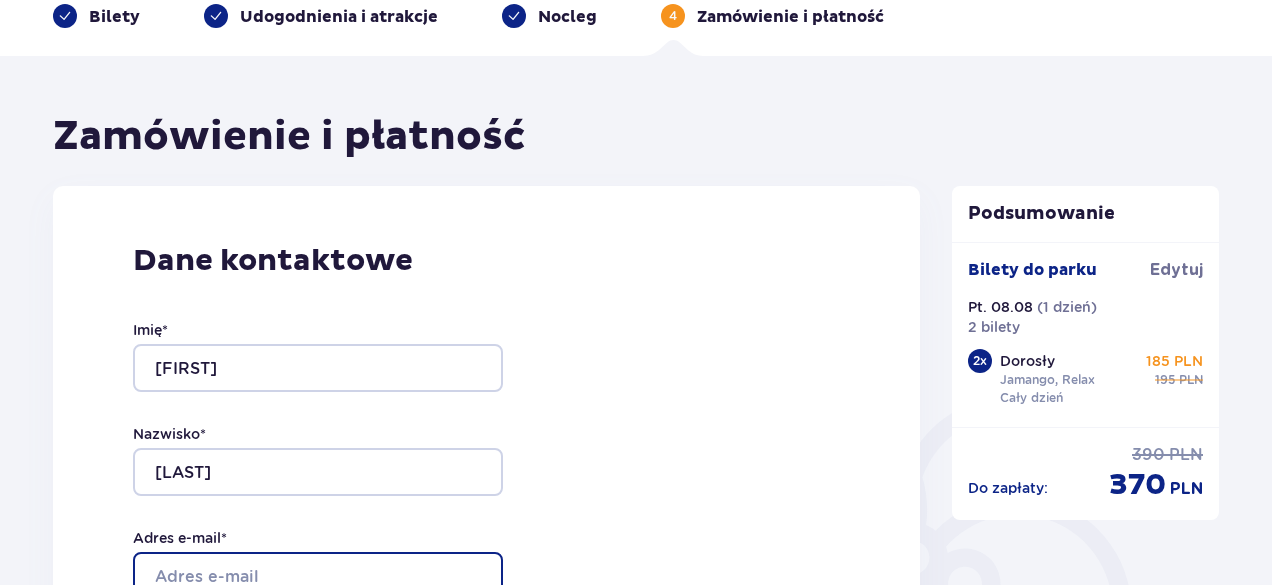 click on "Adres e-mail *" at bounding box center (318, 576) 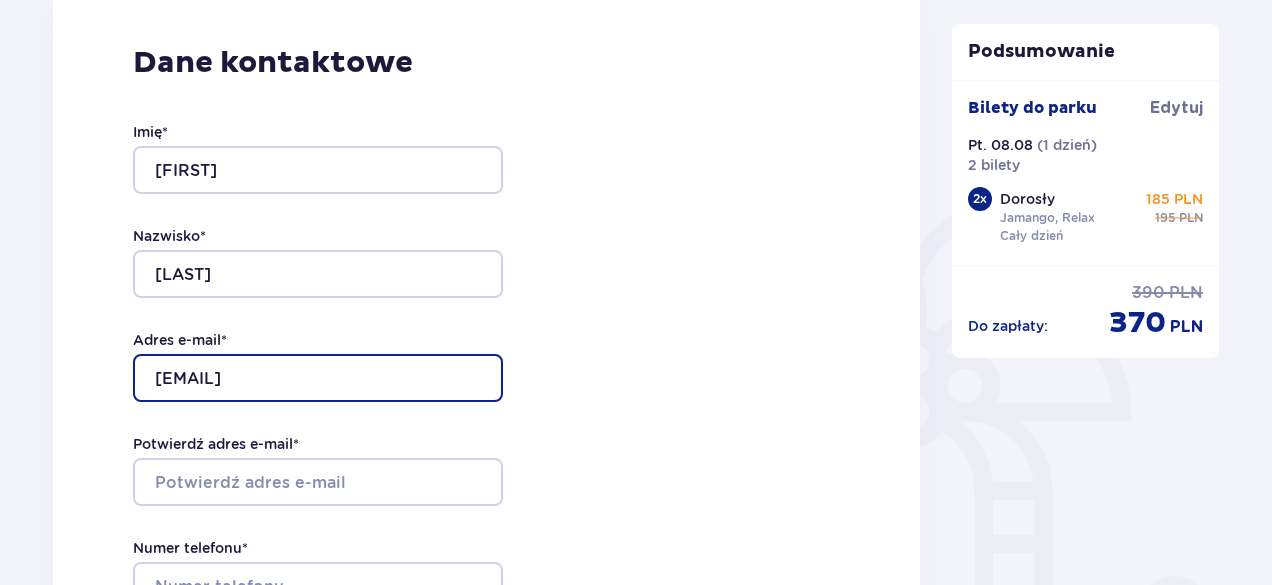 scroll, scrollTop: 300, scrollLeft: 0, axis: vertical 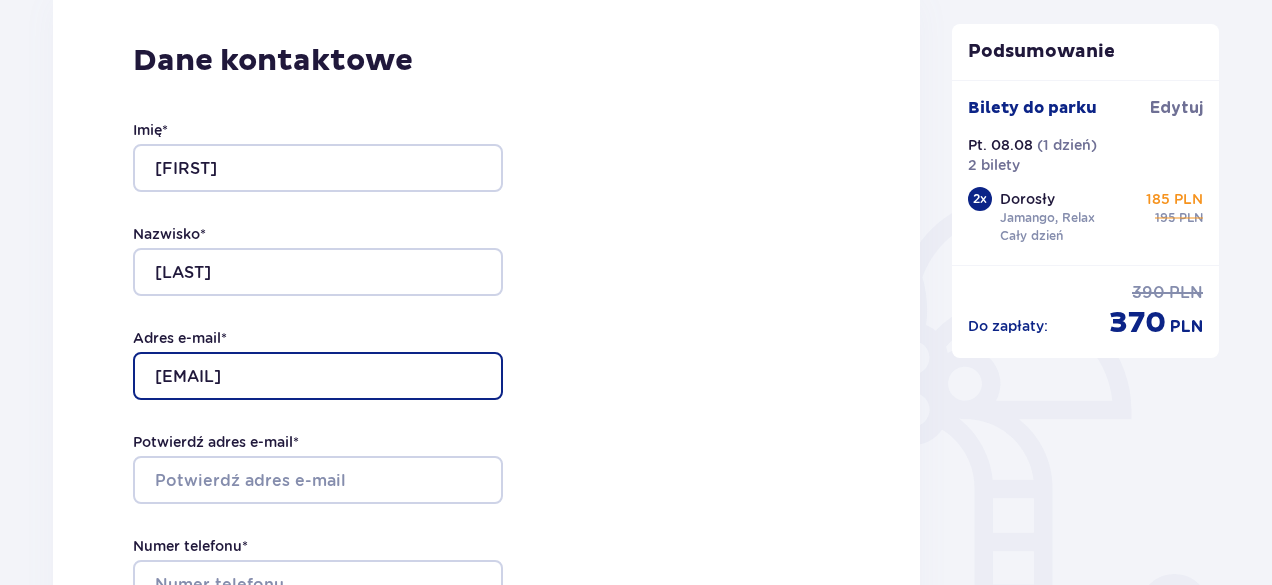 type on "[USERNAME]@[DOMAIN].pl" 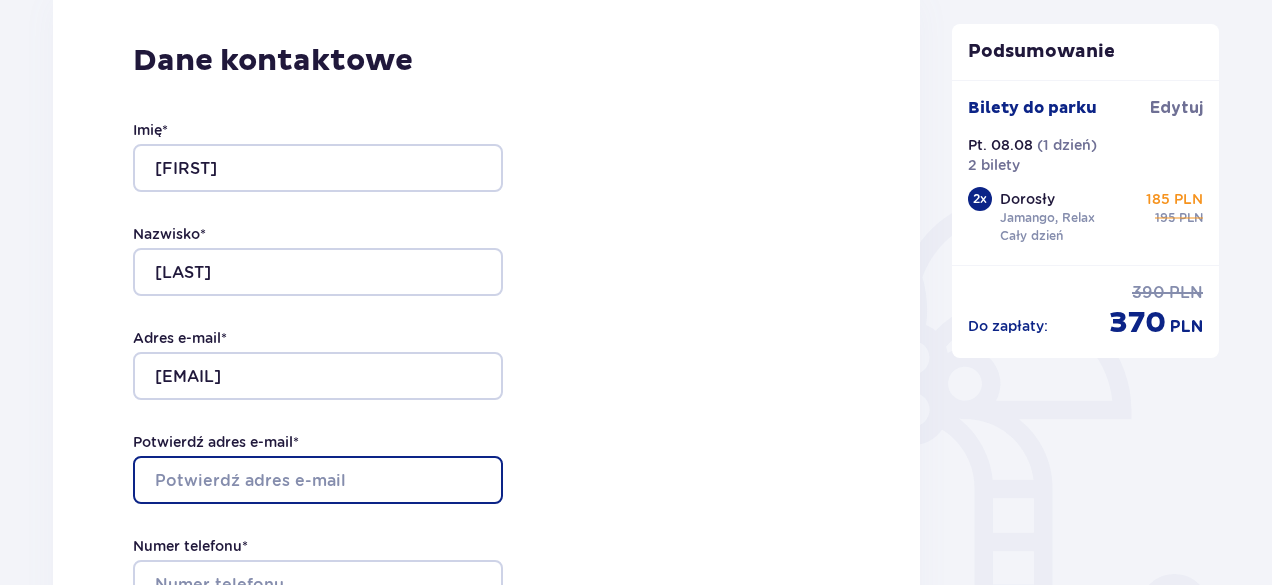 click on "Potwierdź adres e-mail *" at bounding box center (318, 480) 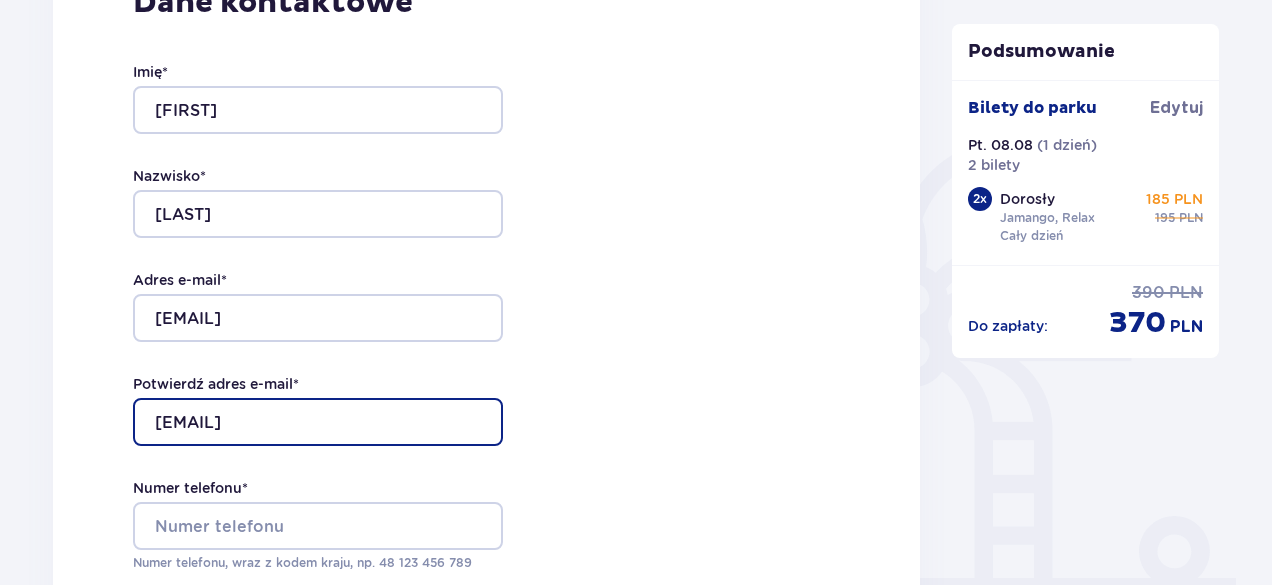 scroll, scrollTop: 400, scrollLeft: 0, axis: vertical 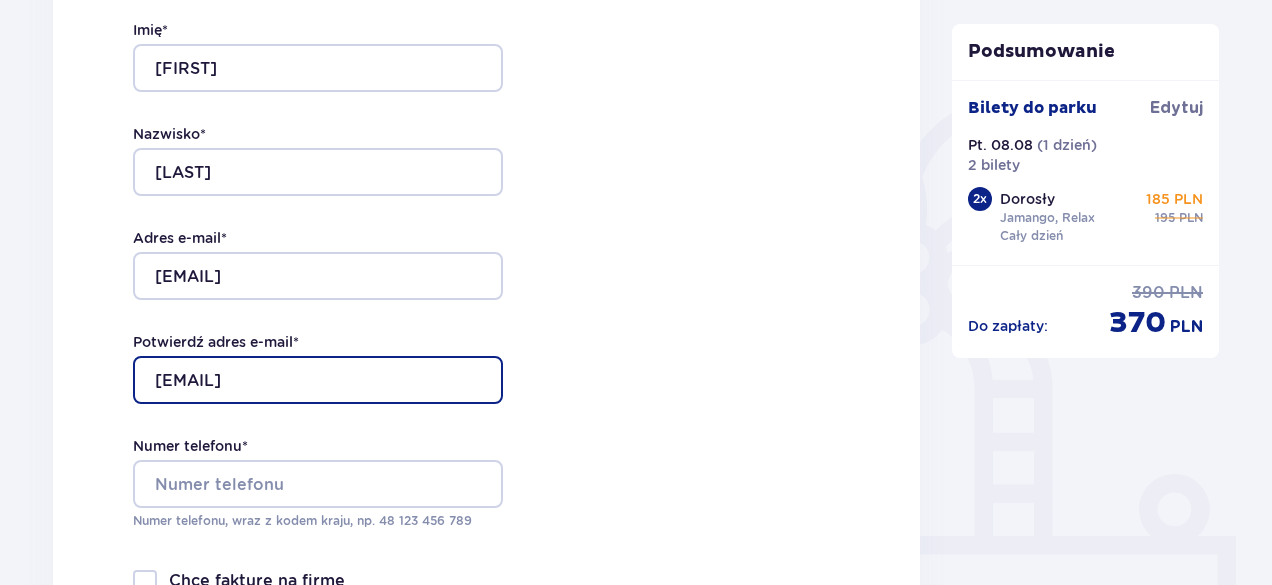 type on "skowronsab@o2.pl" 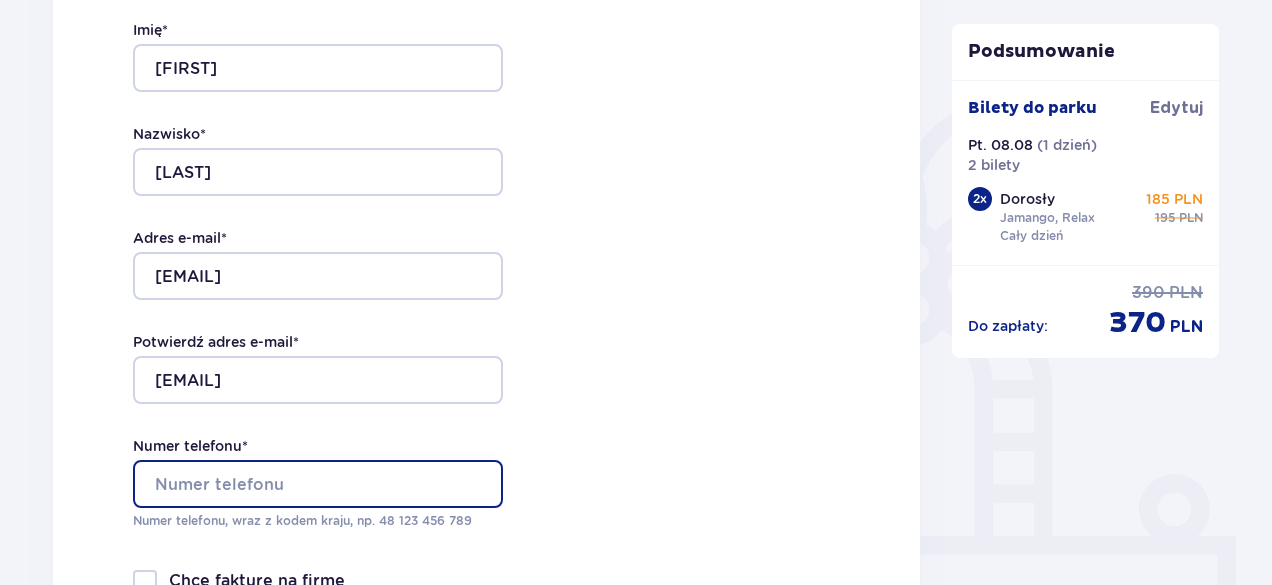 click on "Numer telefonu *" at bounding box center (318, 484) 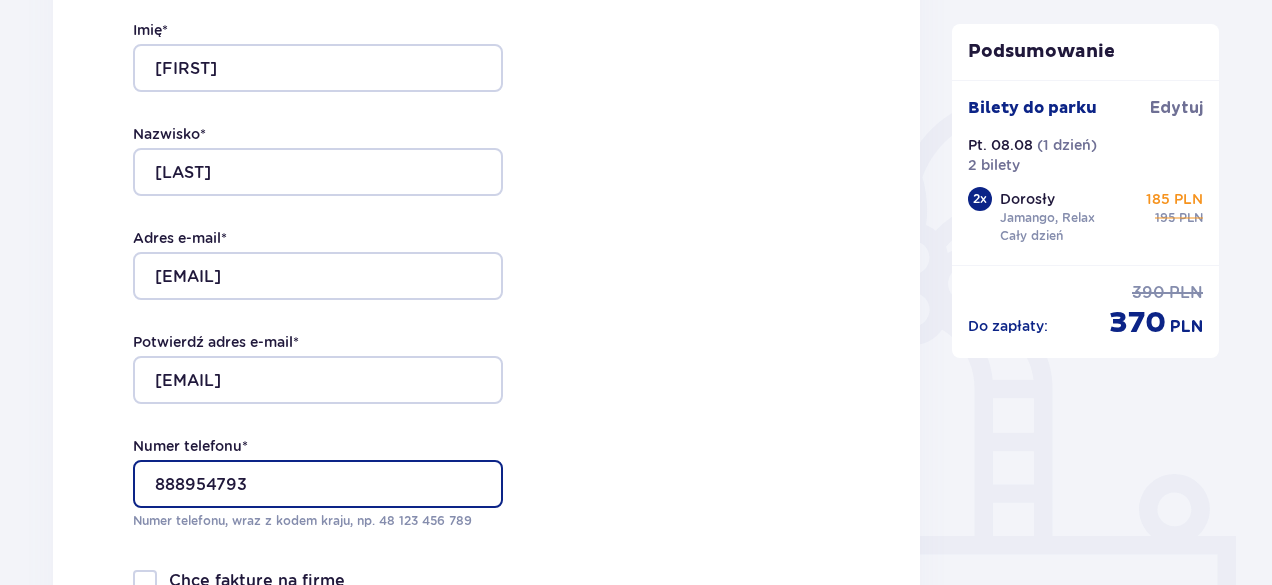 type on "888954793" 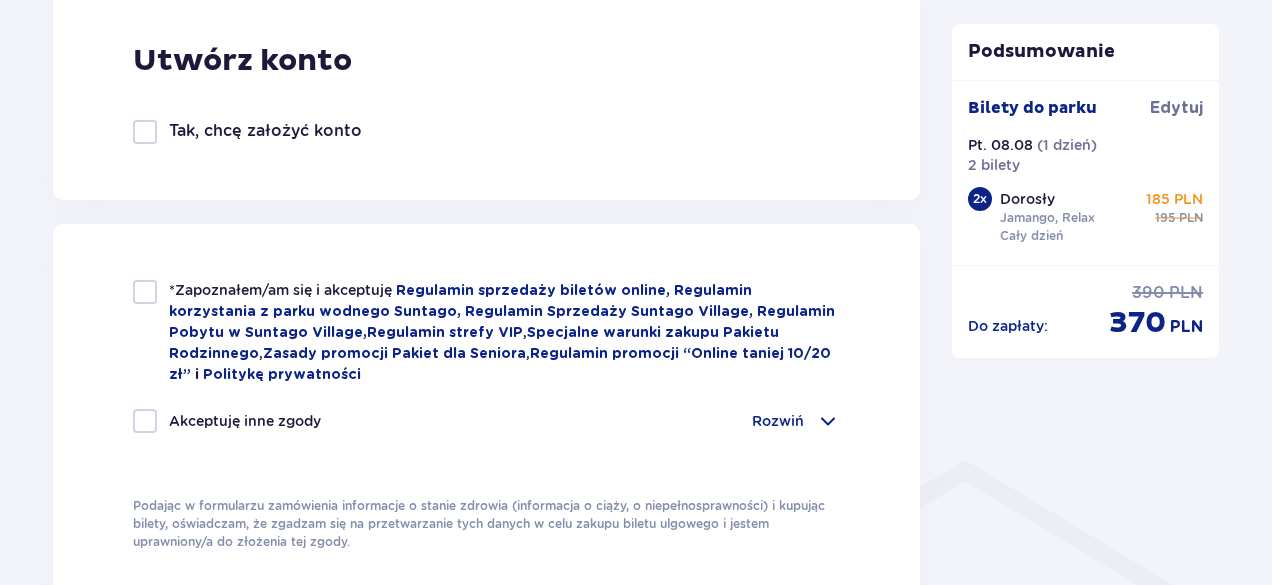 scroll, scrollTop: 1200, scrollLeft: 0, axis: vertical 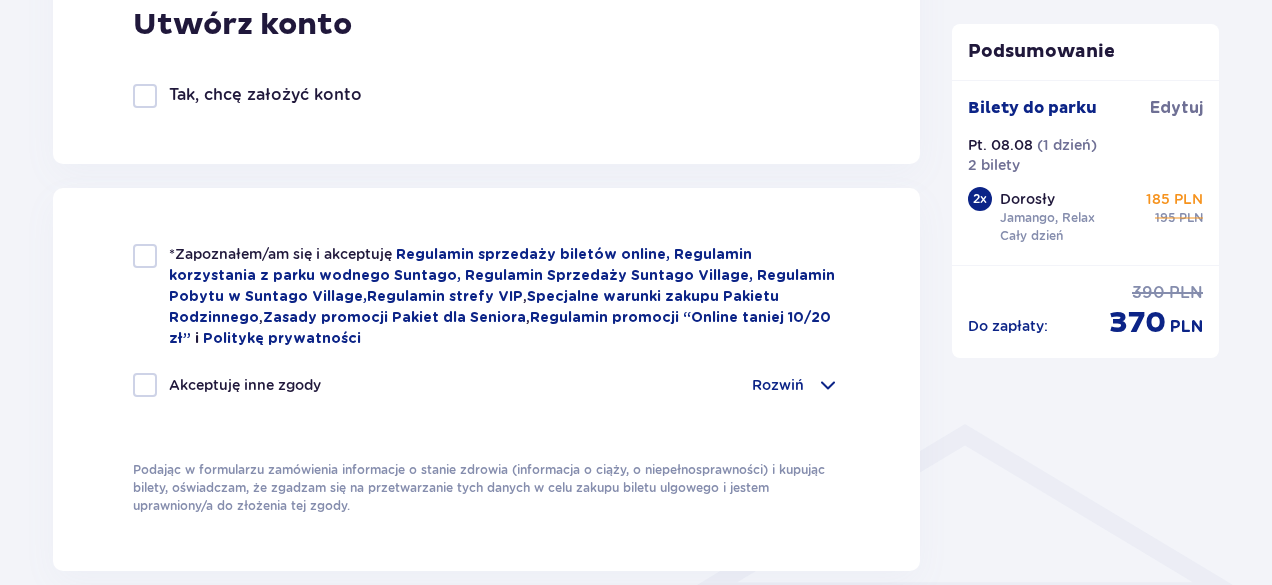 click at bounding box center (145, 256) 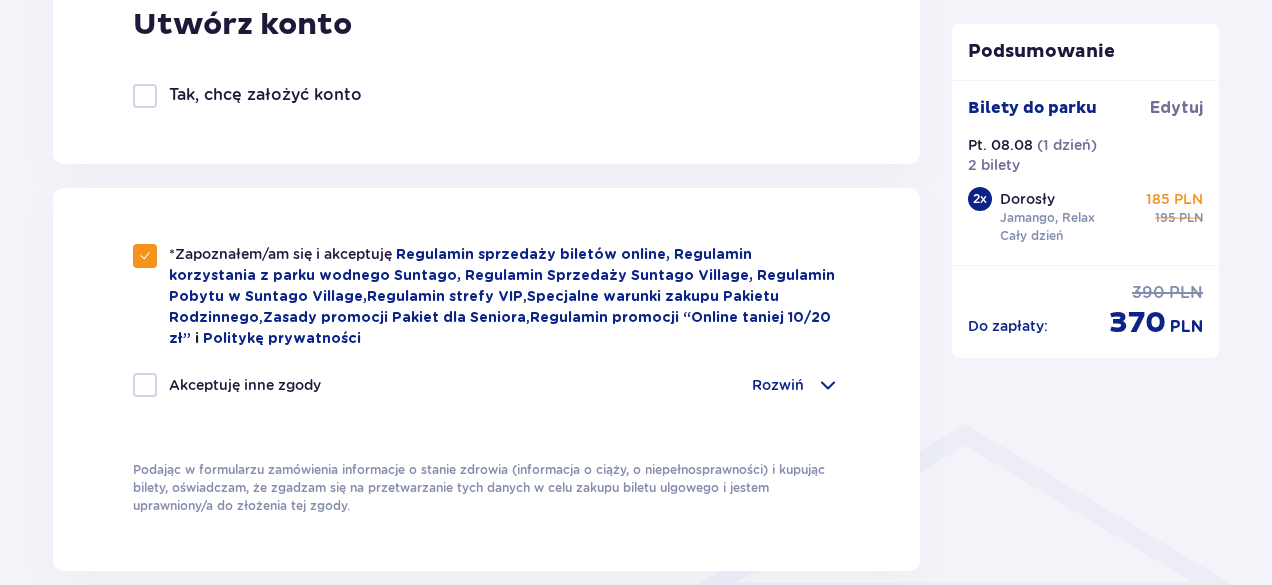 click at bounding box center (145, 385) 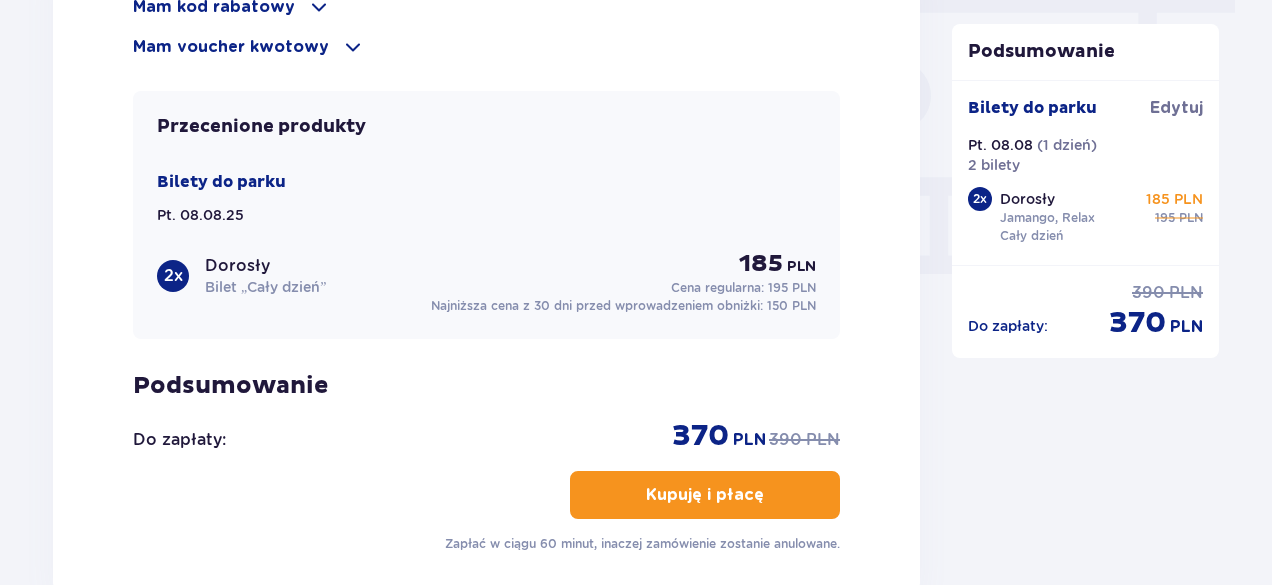 scroll, scrollTop: 1900, scrollLeft: 0, axis: vertical 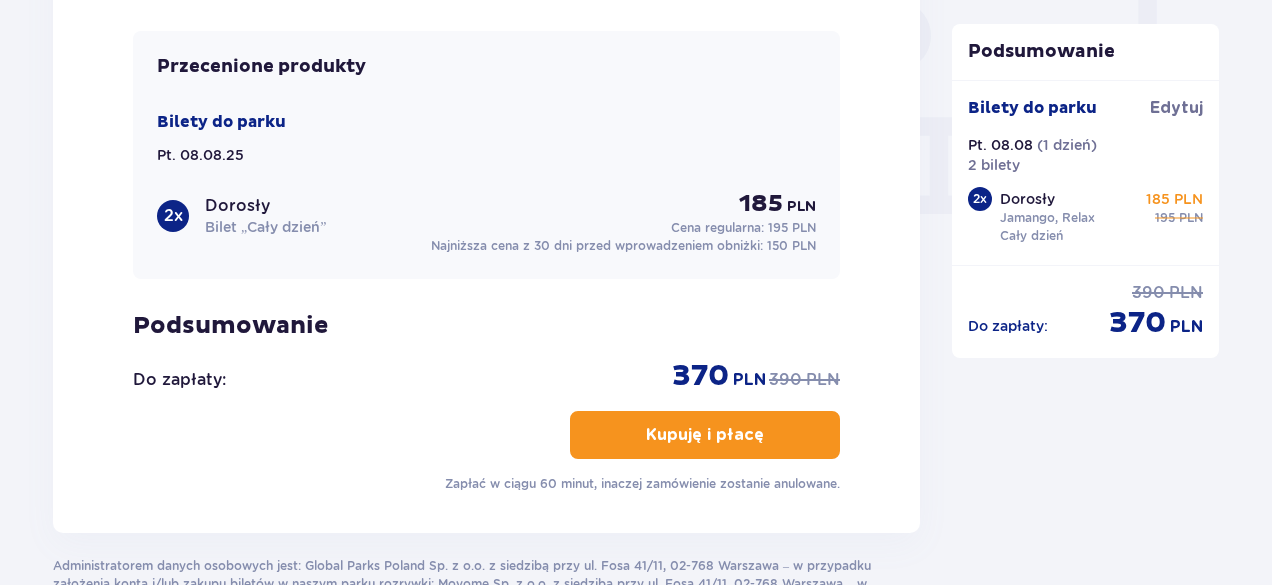 click on "Kupuję i płacę" at bounding box center (705, 435) 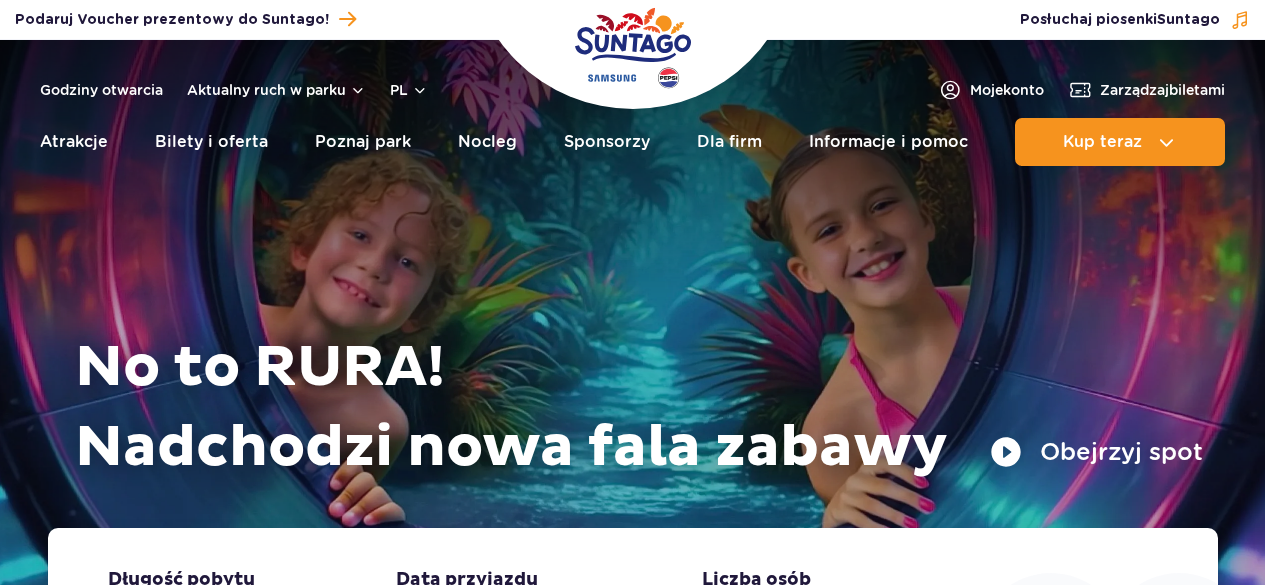 scroll, scrollTop: 0, scrollLeft: 0, axis: both 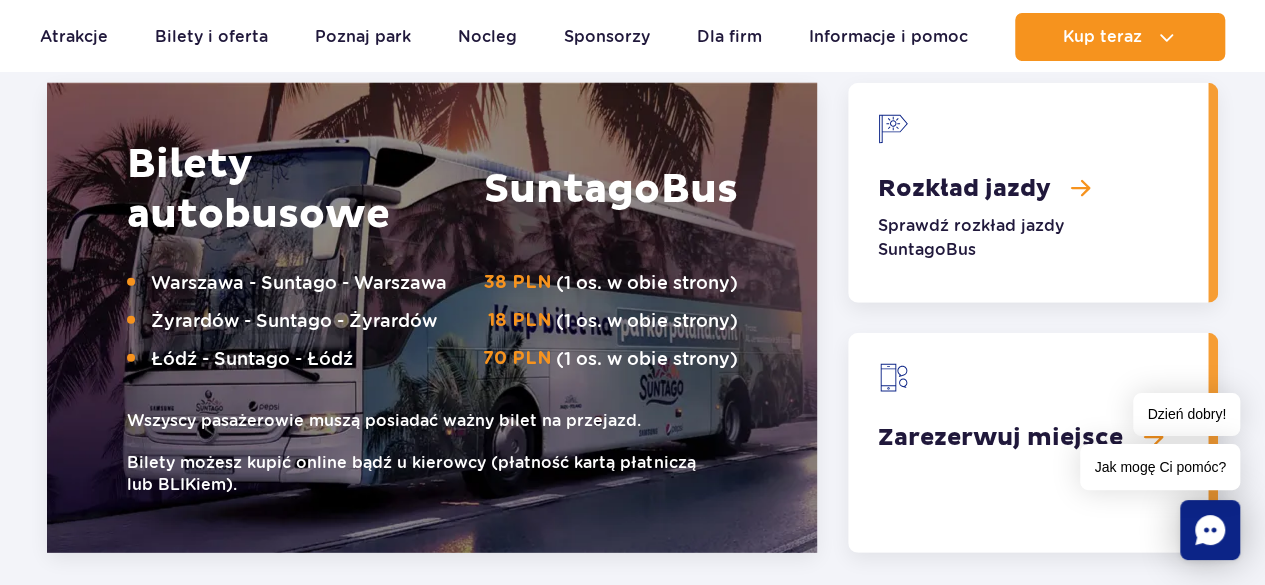 click at bounding box center (1028, 443) 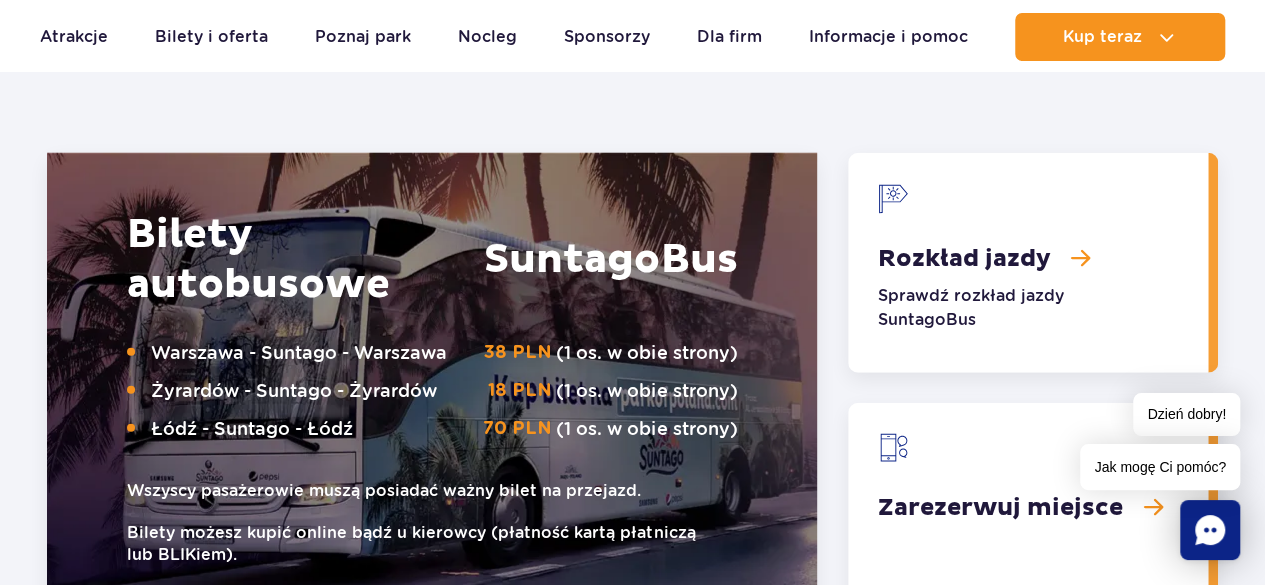 scroll, scrollTop: 2500, scrollLeft: 0, axis: vertical 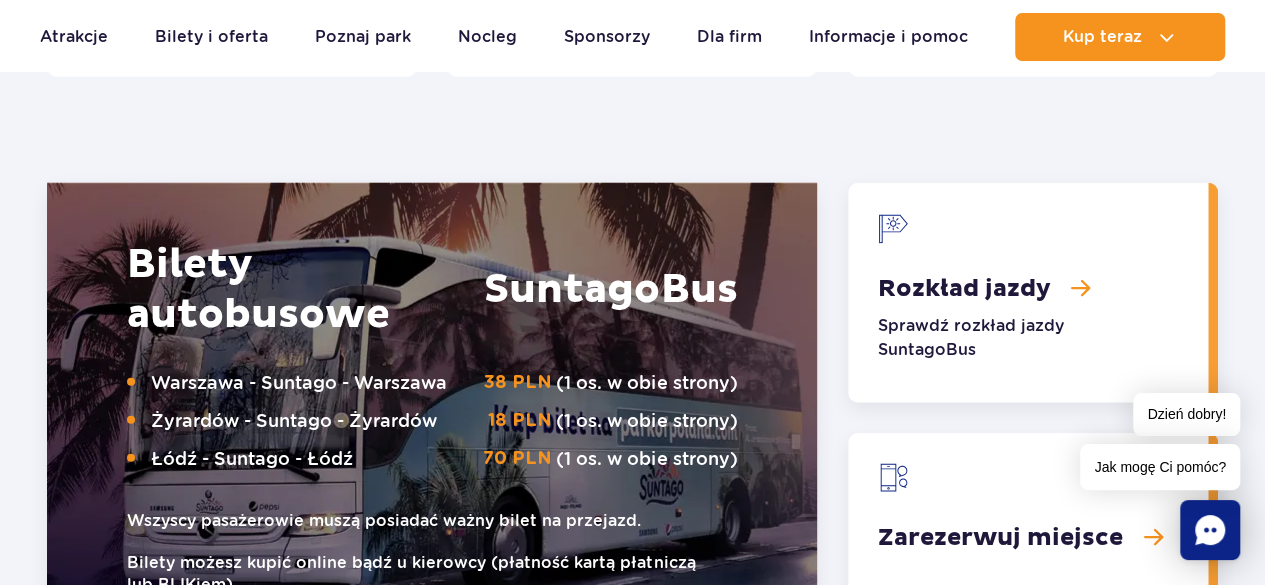 click at bounding box center [1028, 293] 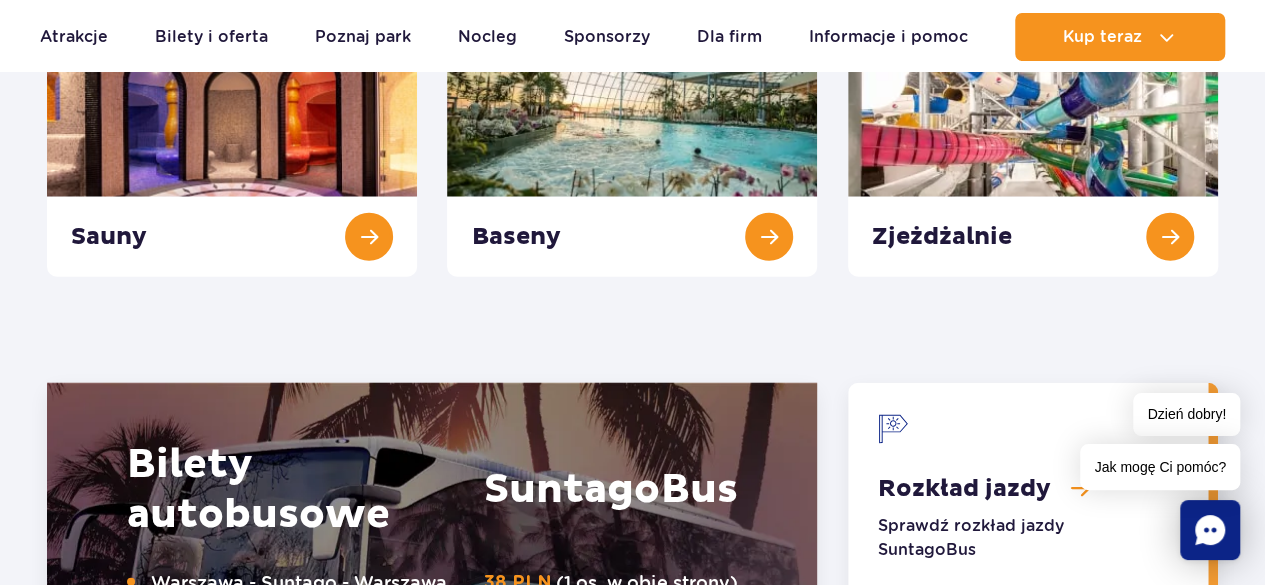 scroll, scrollTop: 2700, scrollLeft: 0, axis: vertical 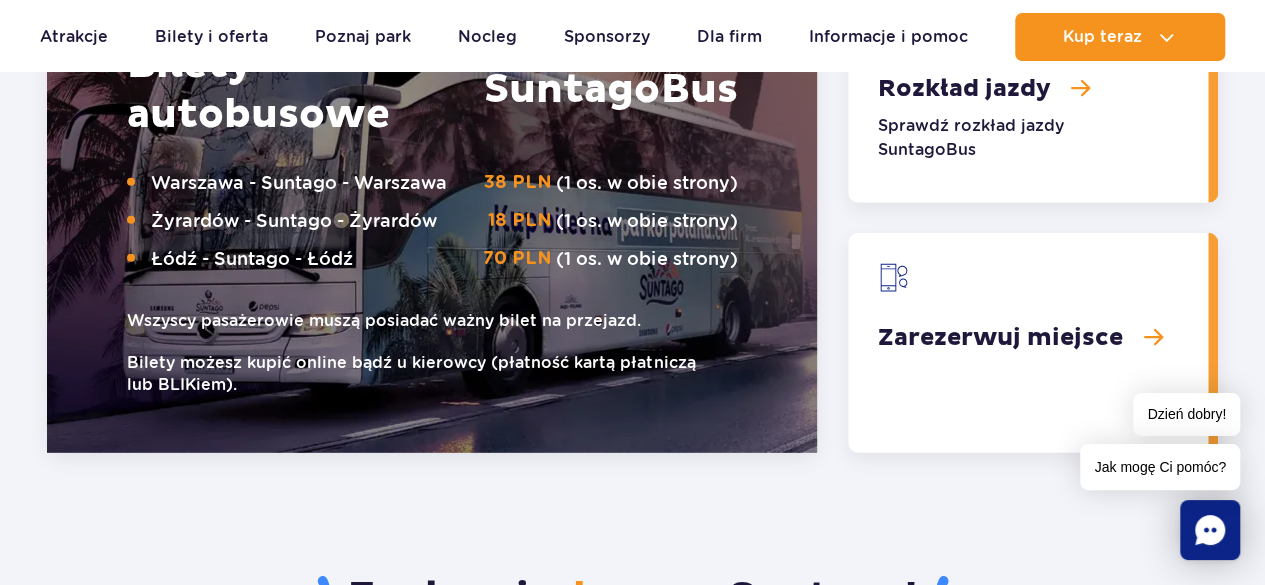 click at bounding box center [1028, 343] 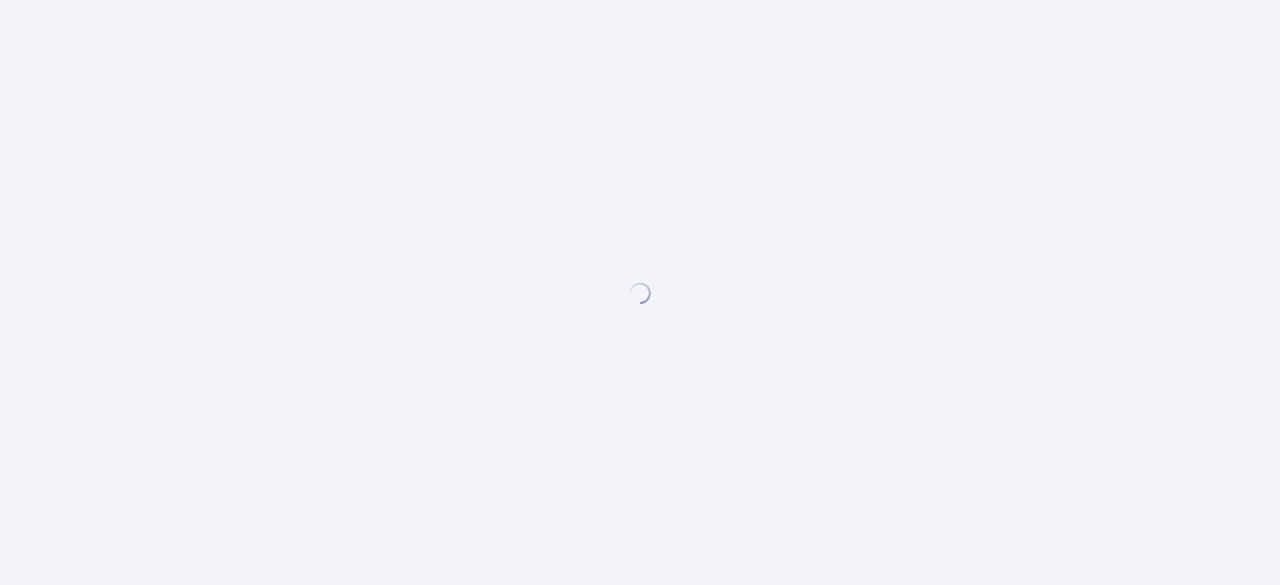 scroll, scrollTop: 0, scrollLeft: 0, axis: both 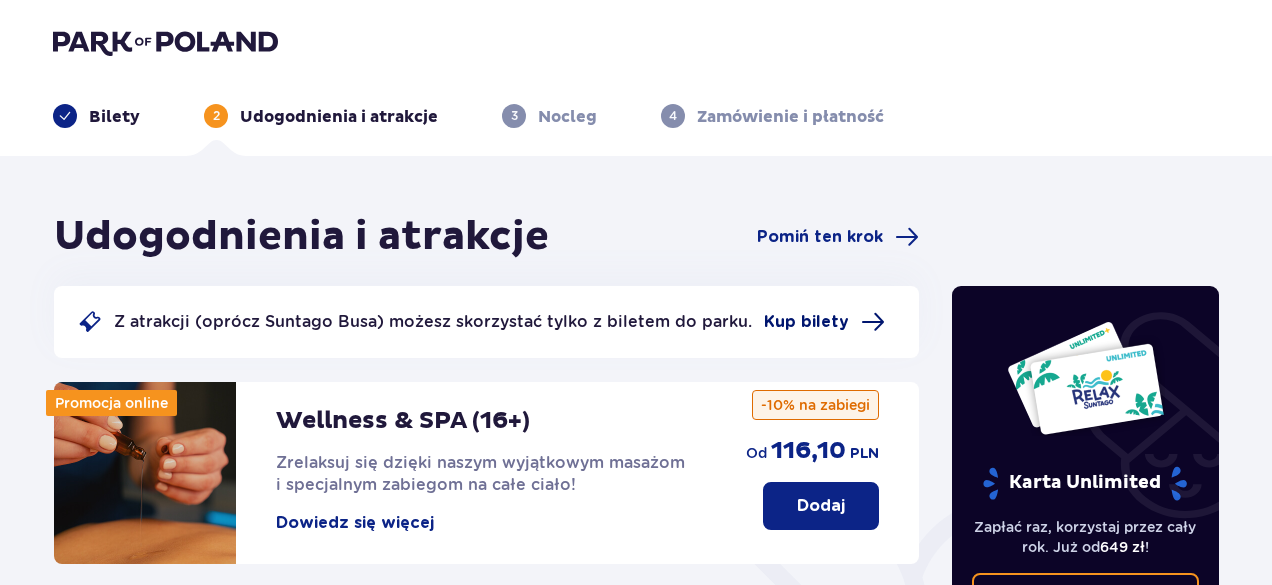 click on "Kup bilety" at bounding box center [806, 322] 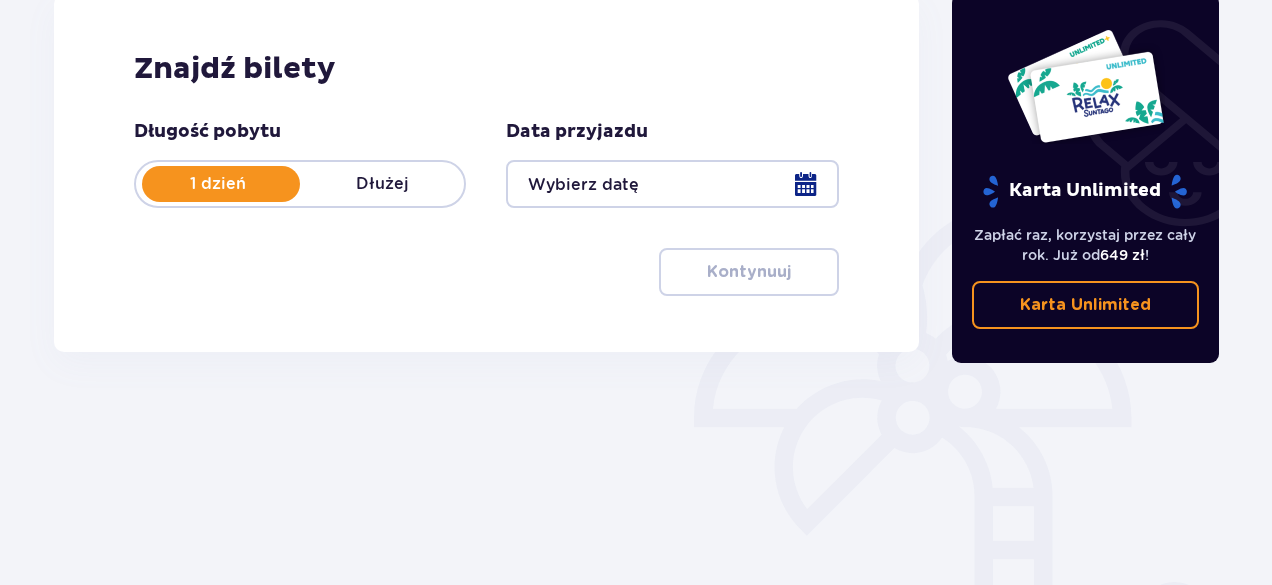 scroll, scrollTop: 300, scrollLeft: 0, axis: vertical 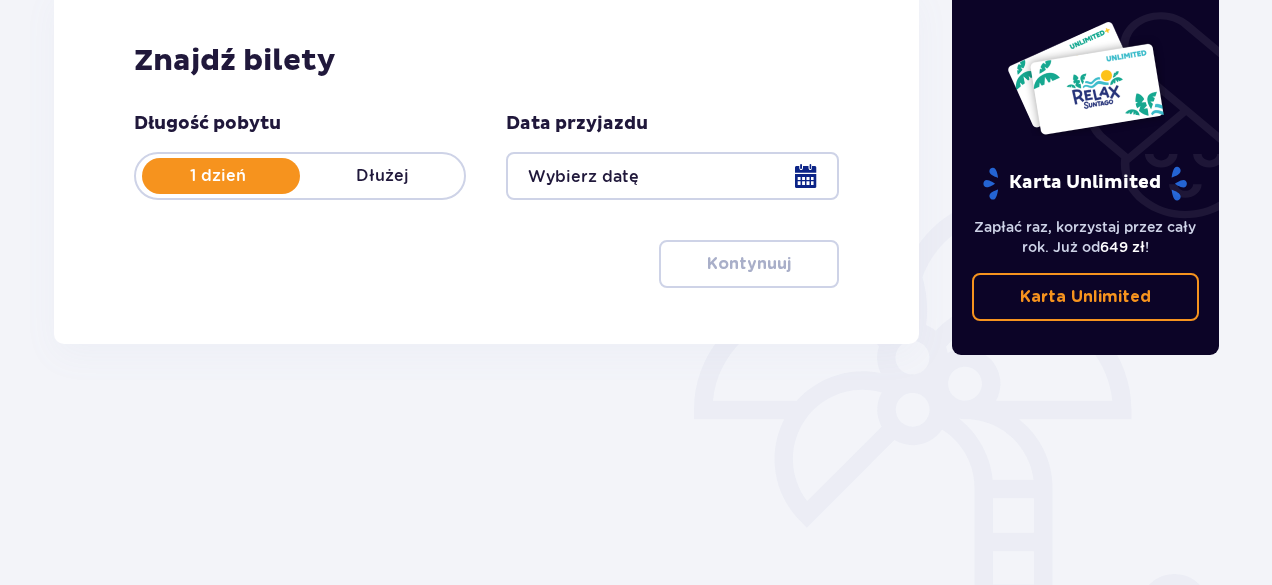 click at bounding box center [672, 176] 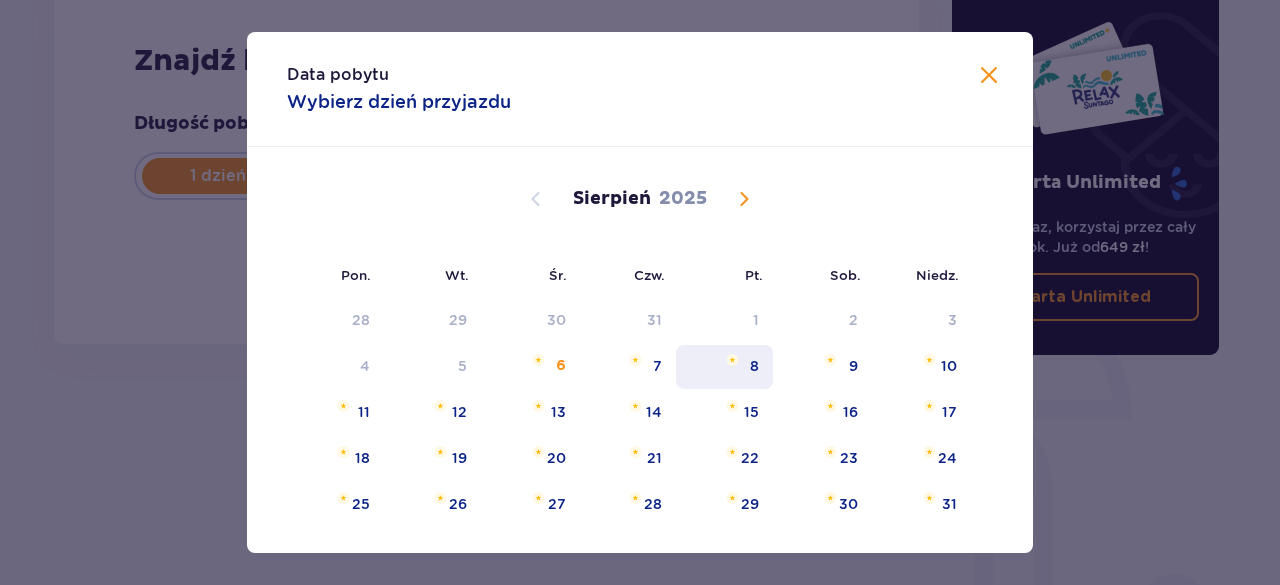 click on "8" at bounding box center (754, 366) 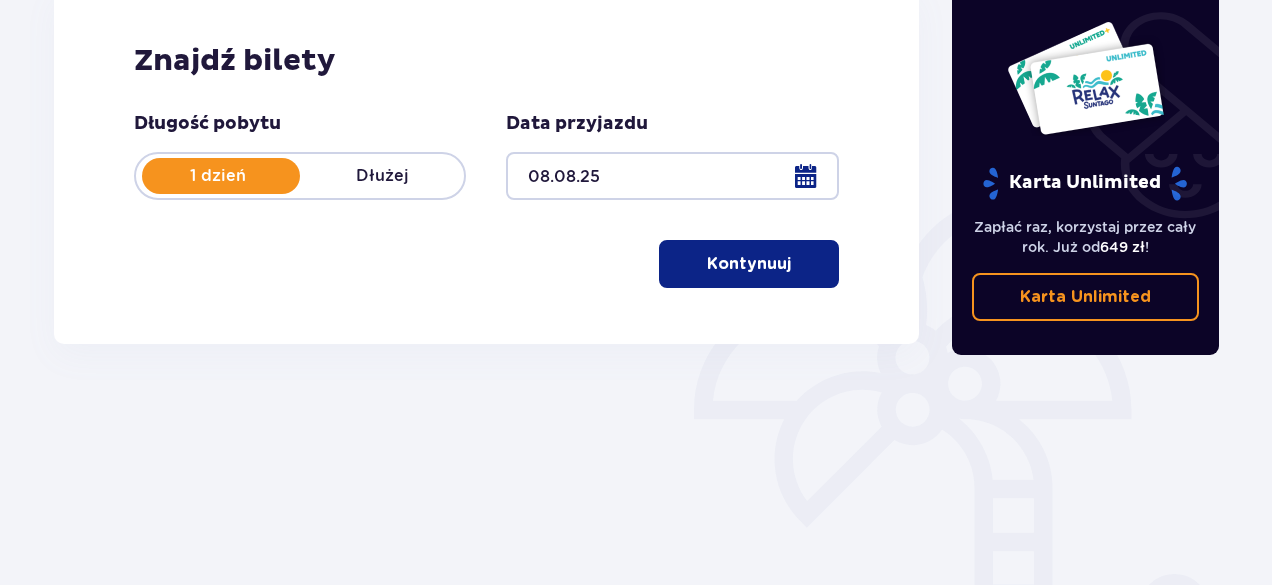 click on "Kontynuuj" at bounding box center (749, 264) 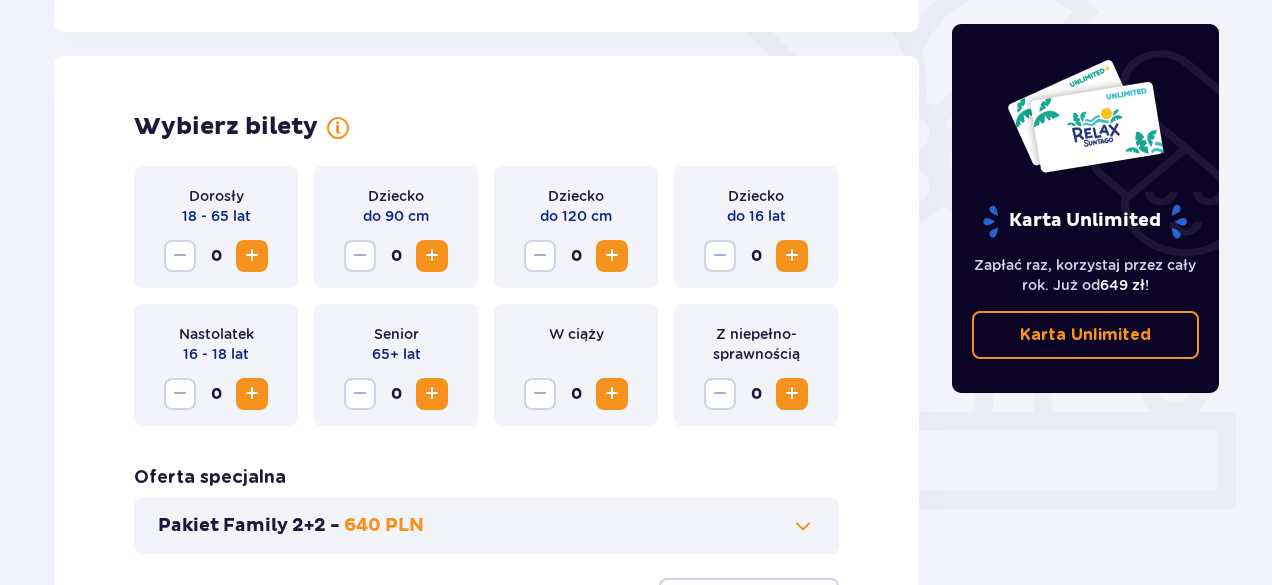 scroll, scrollTop: 556, scrollLeft: 0, axis: vertical 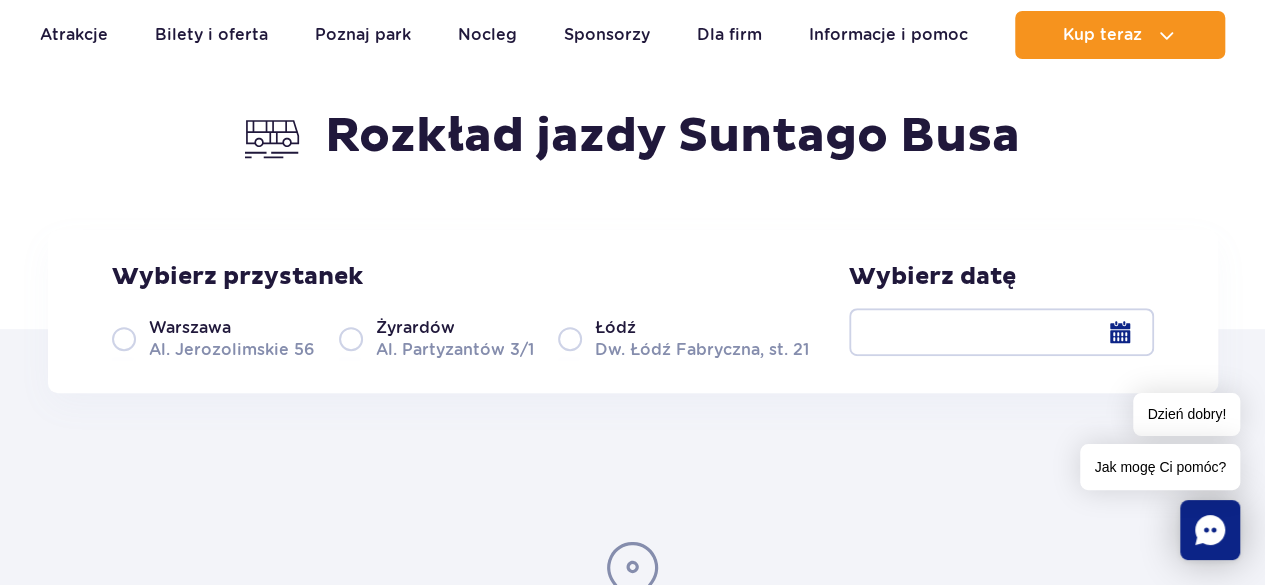 click on "[CITY] [STREET] [NUMBER]" at bounding box center (213, 338) 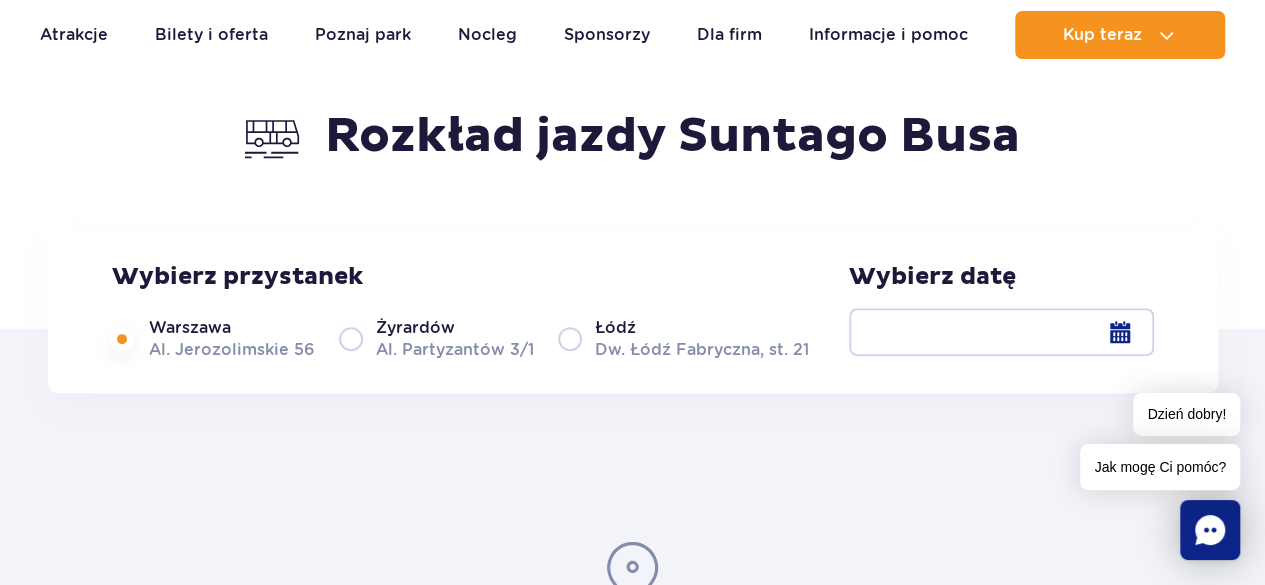 click at bounding box center (1001, 332) 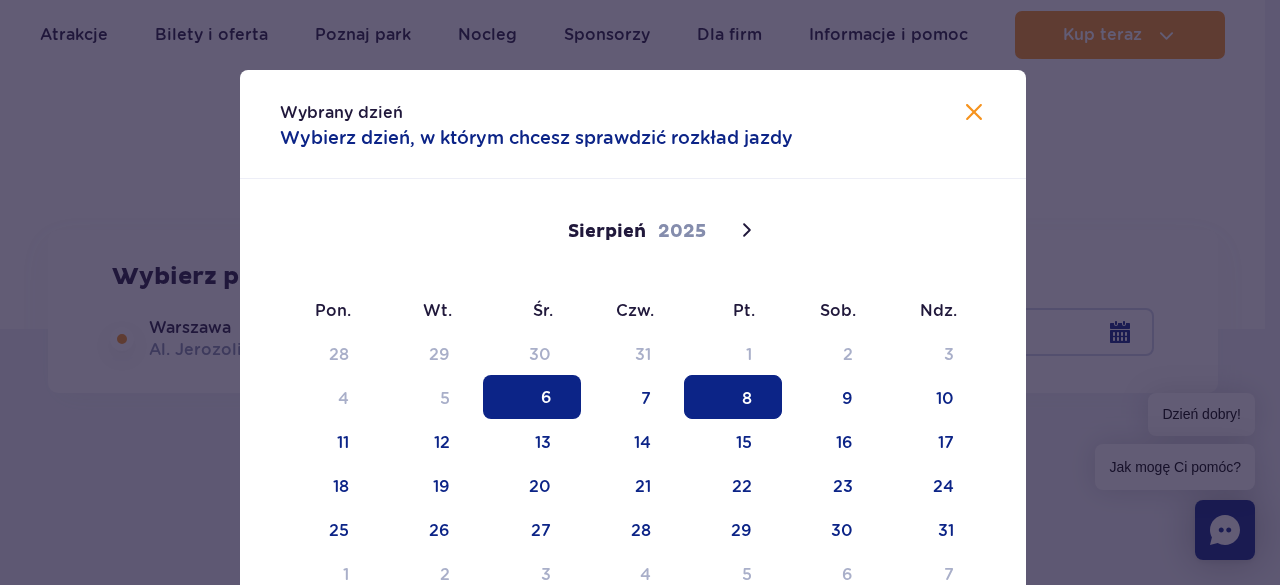 click on "8" at bounding box center [733, 397] 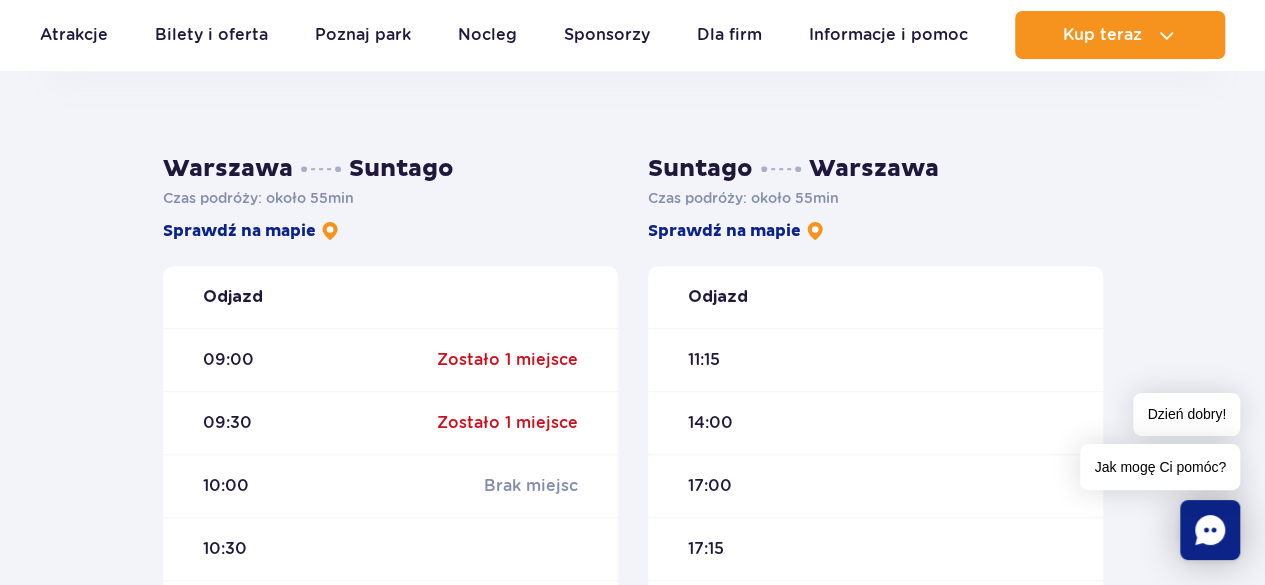 scroll, scrollTop: 500, scrollLeft: 0, axis: vertical 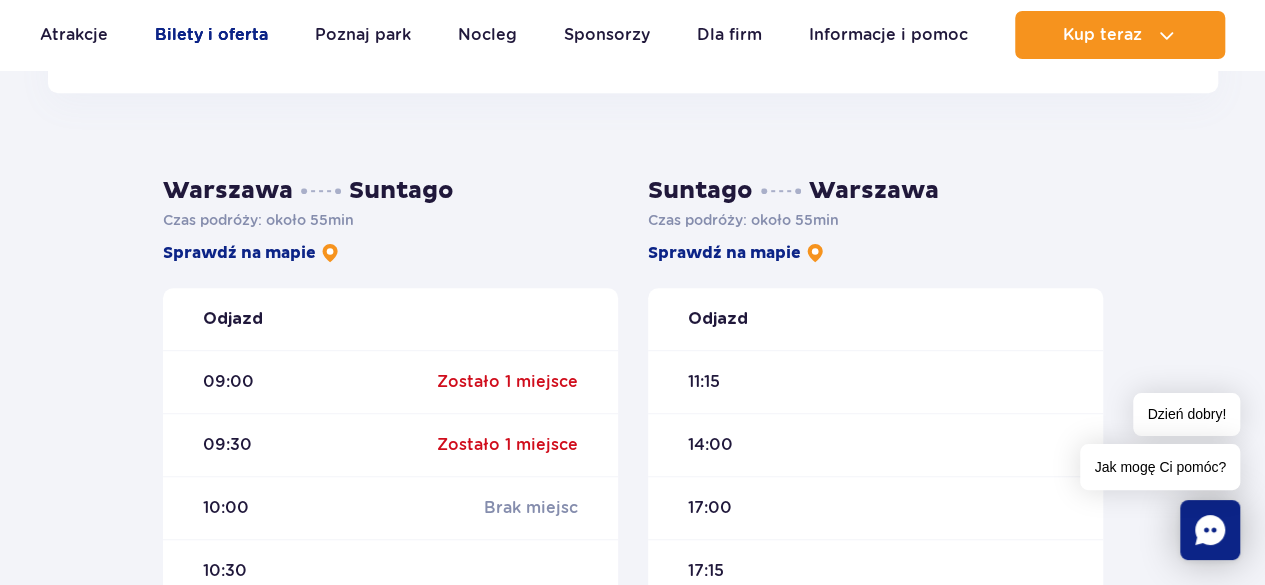 drag, startPoint x: 264, startPoint y: 28, endPoint x: 255, endPoint y: 36, distance: 12.0415945 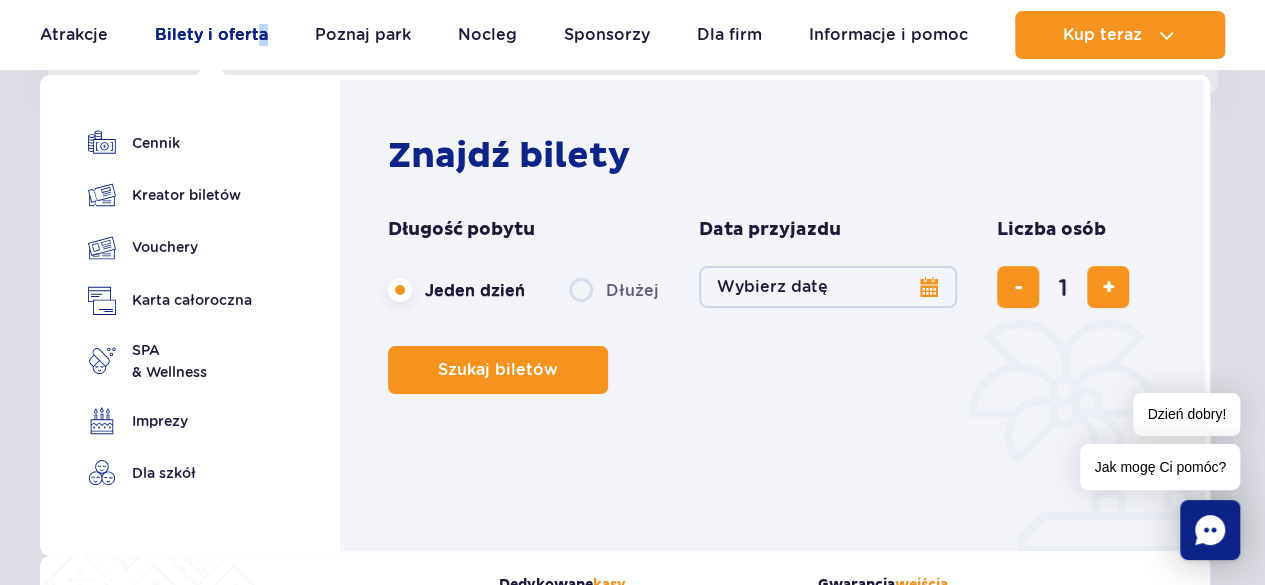 click on "Bilety i oferta" at bounding box center [211, 35] 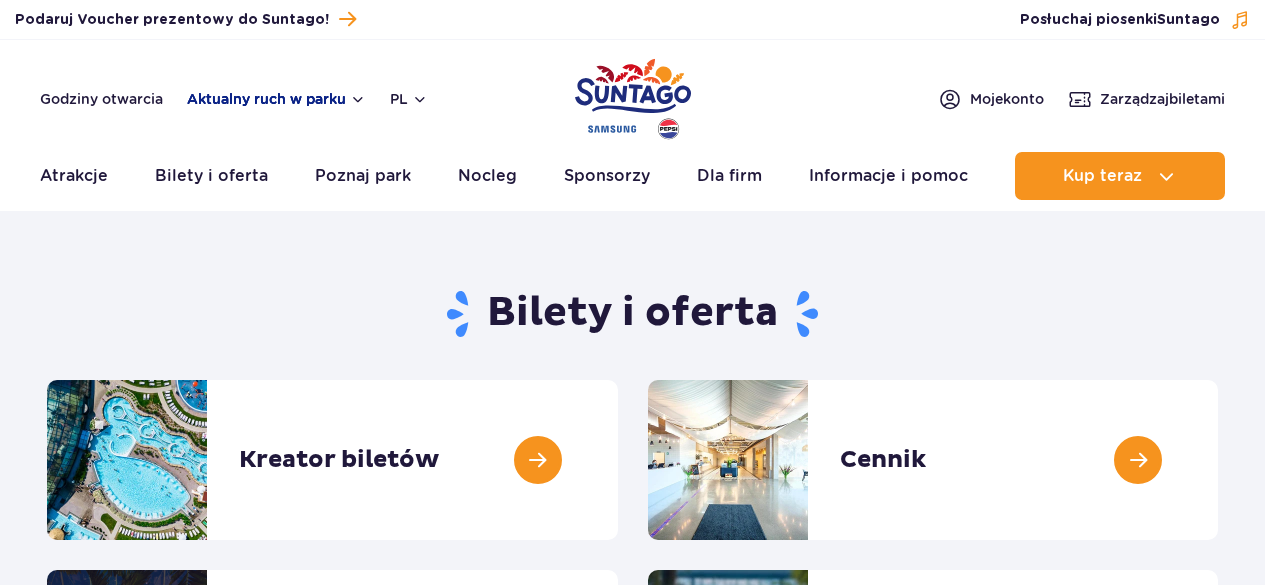 scroll, scrollTop: 0, scrollLeft: 0, axis: both 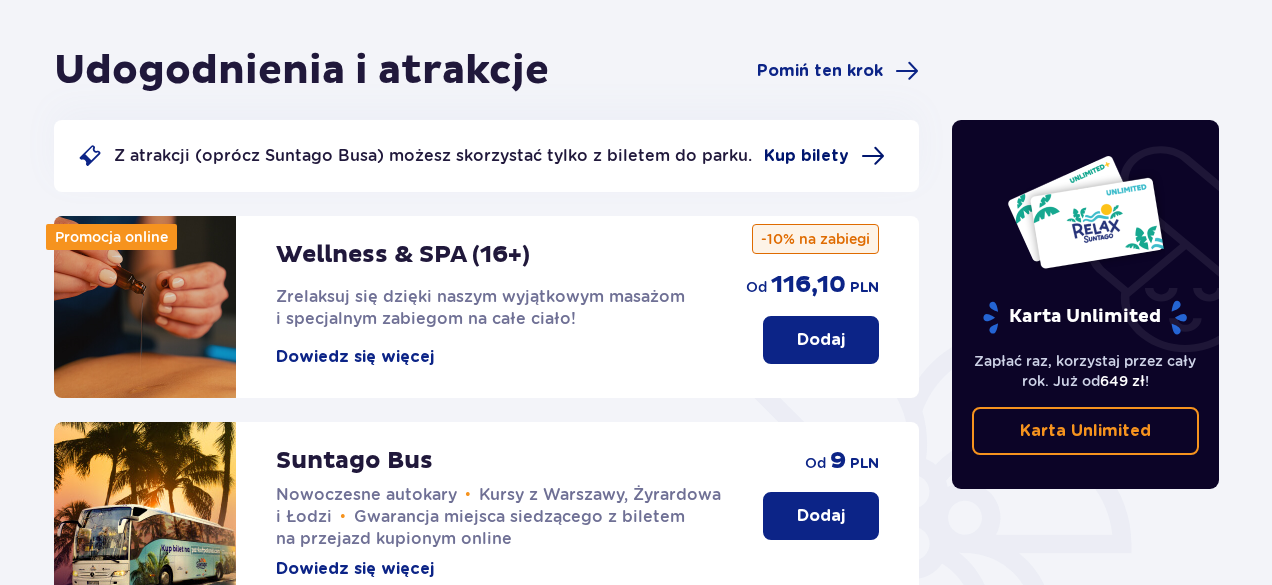 click on "Kup bilety" at bounding box center [806, 156] 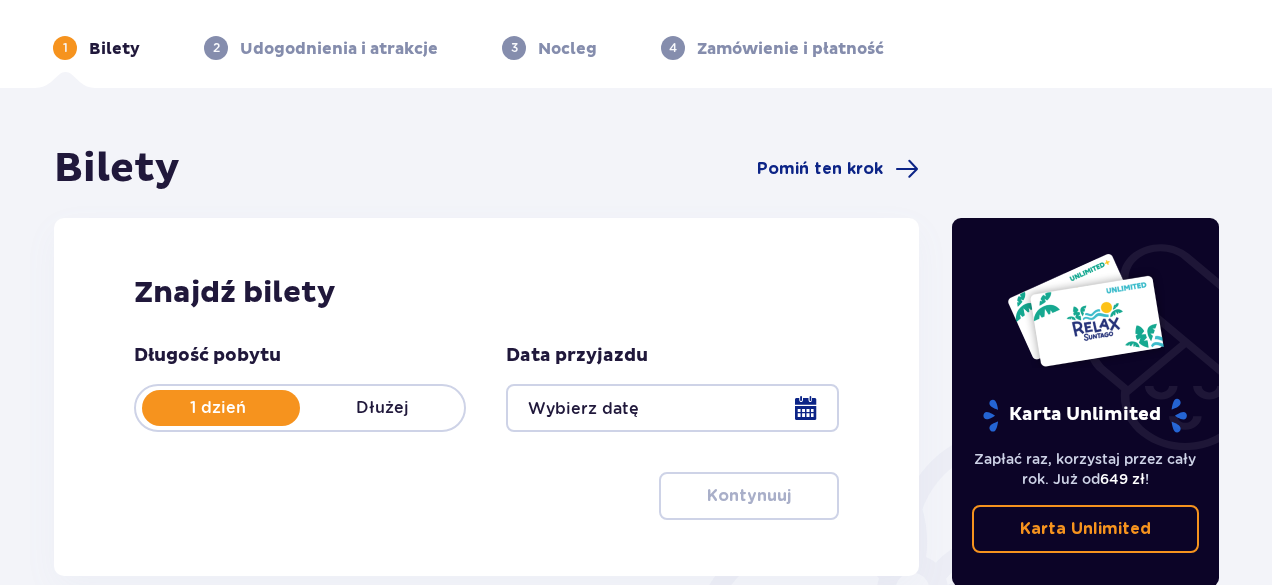 scroll, scrollTop: 200, scrollLeft: 0, axis: vertical 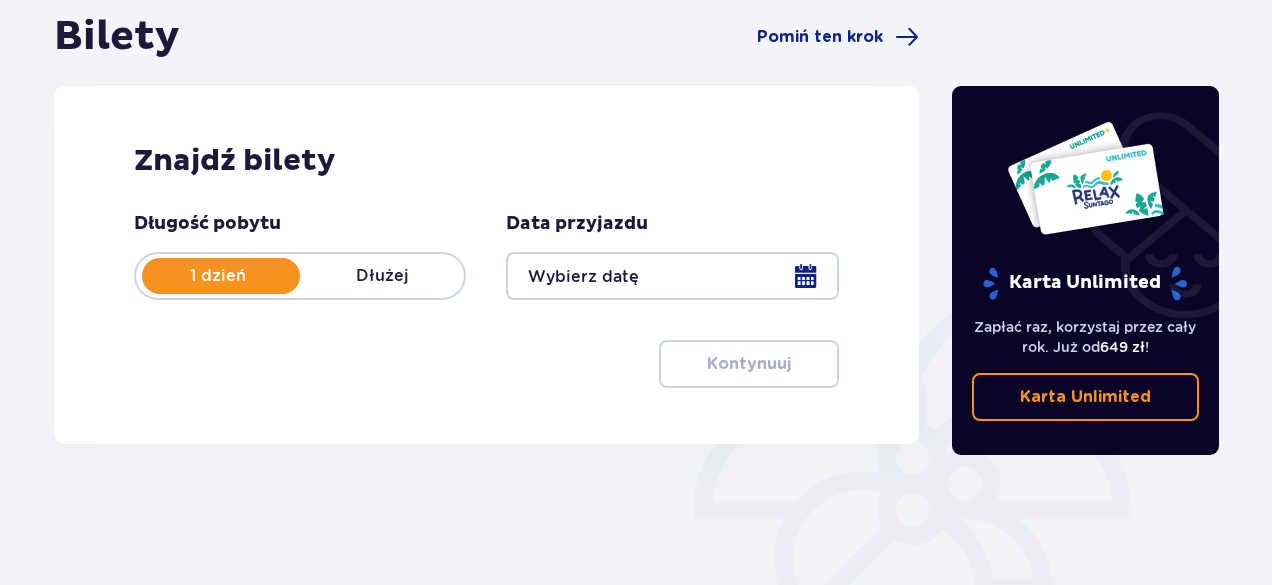 click at bounding box center (672, 276) 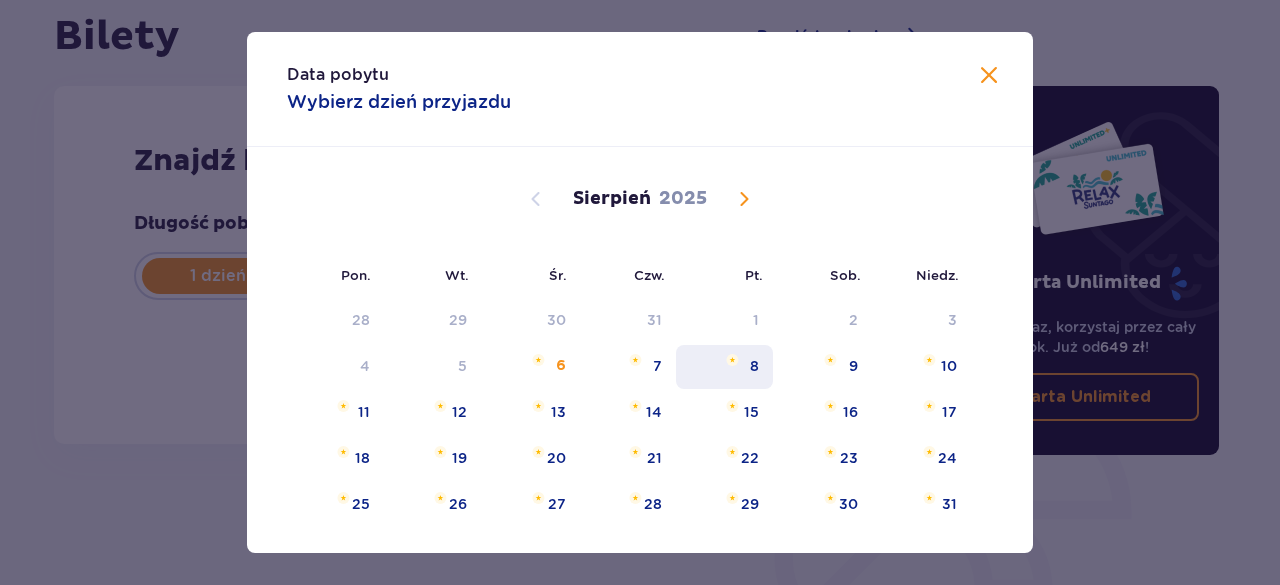 click on "8" at bounding box center [754, 366] 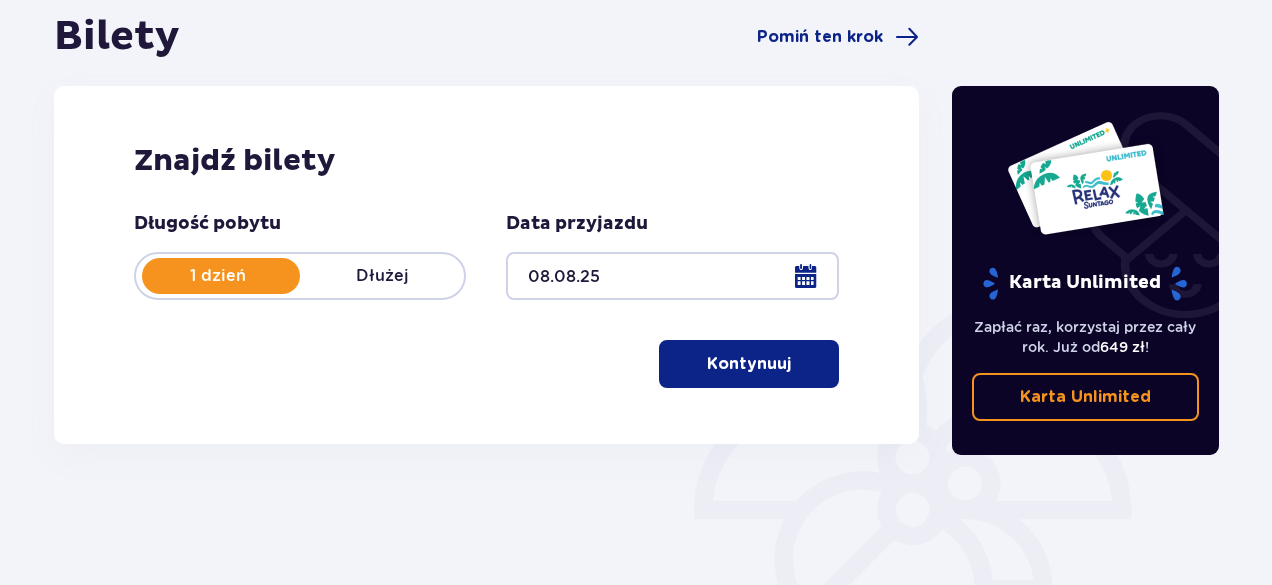 click at bounding box center [795, 364] 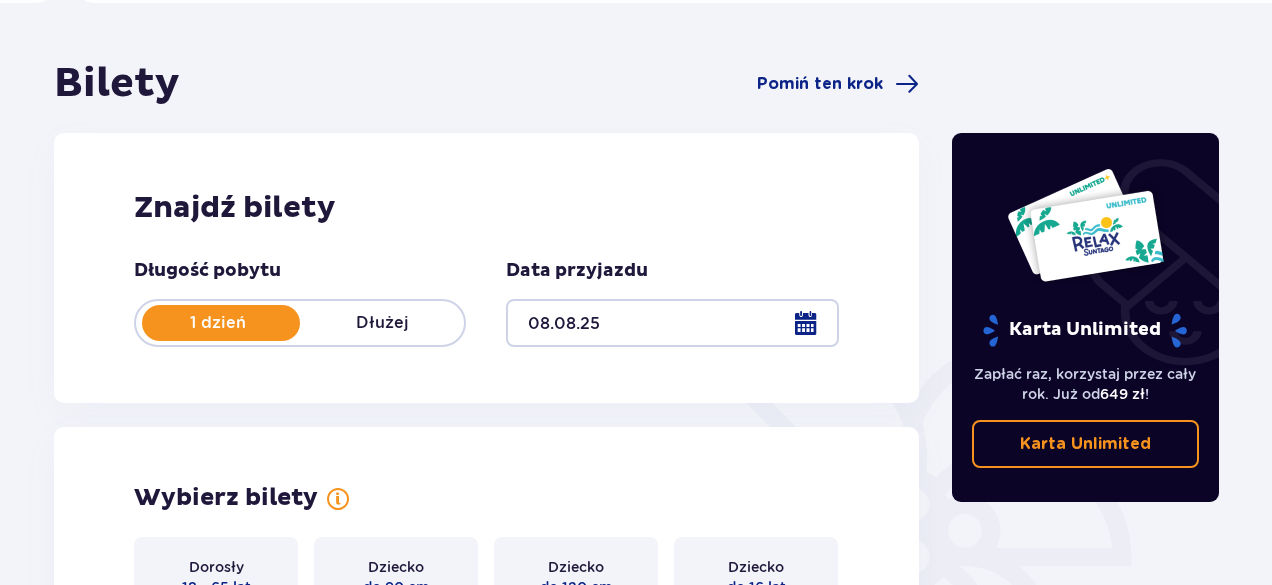scroll, scrollTop: 140, scrollLeft: 0, axis: vertical 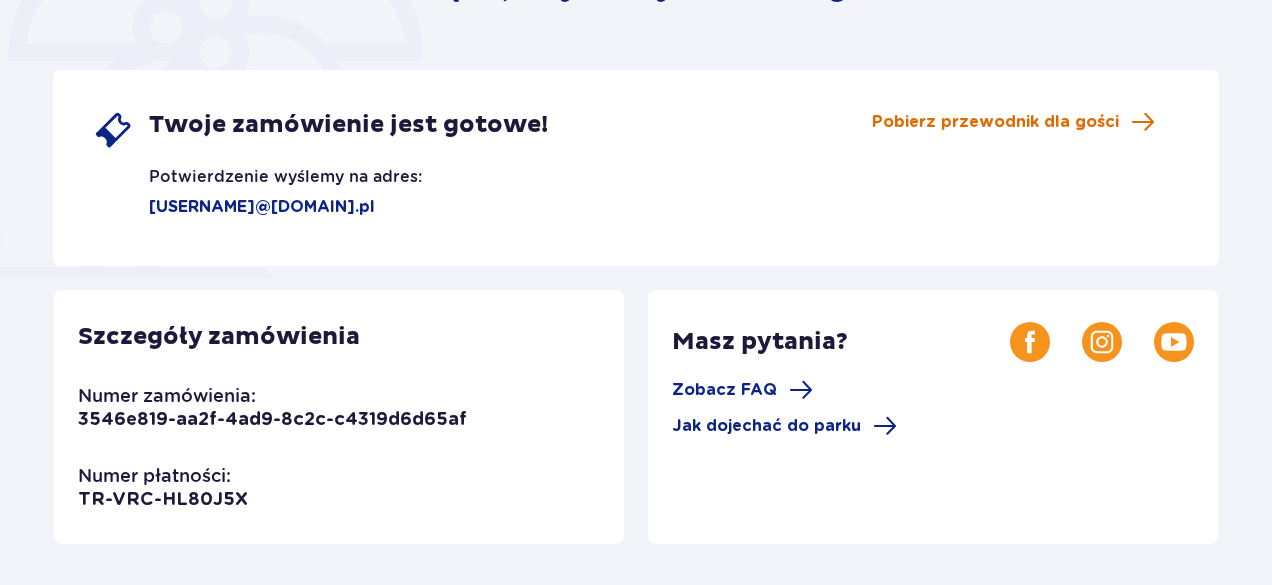 click on "Pobierz przewodnik dla gości" at bounding box center (995, 122) 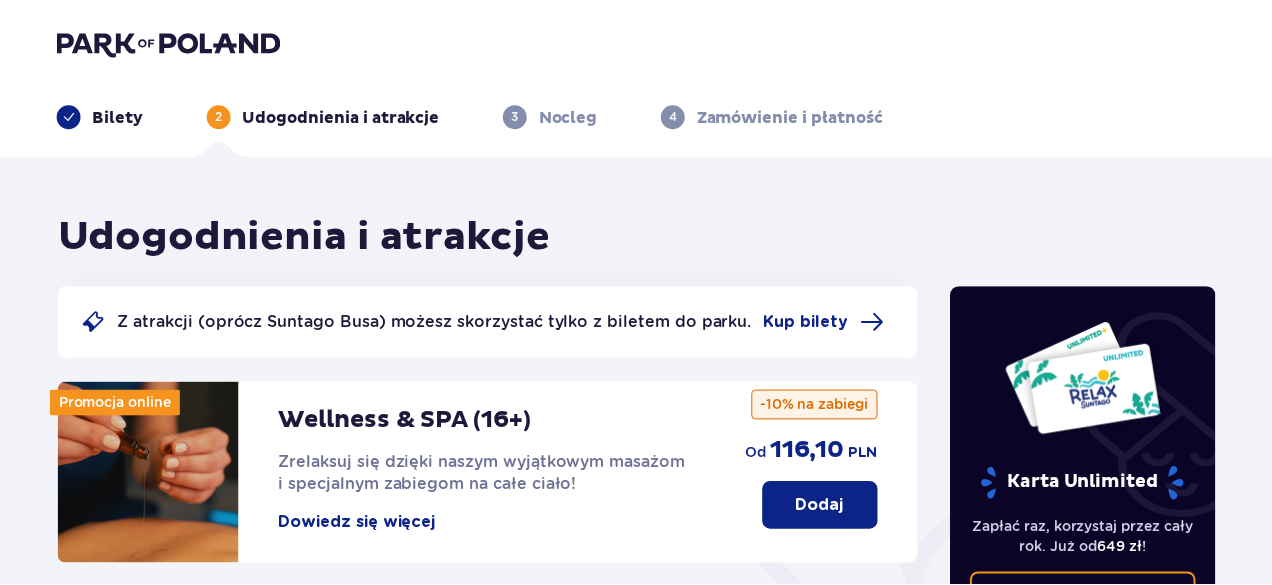 scroll, scrollTop: 0, scrollLeft: 0, axis: both 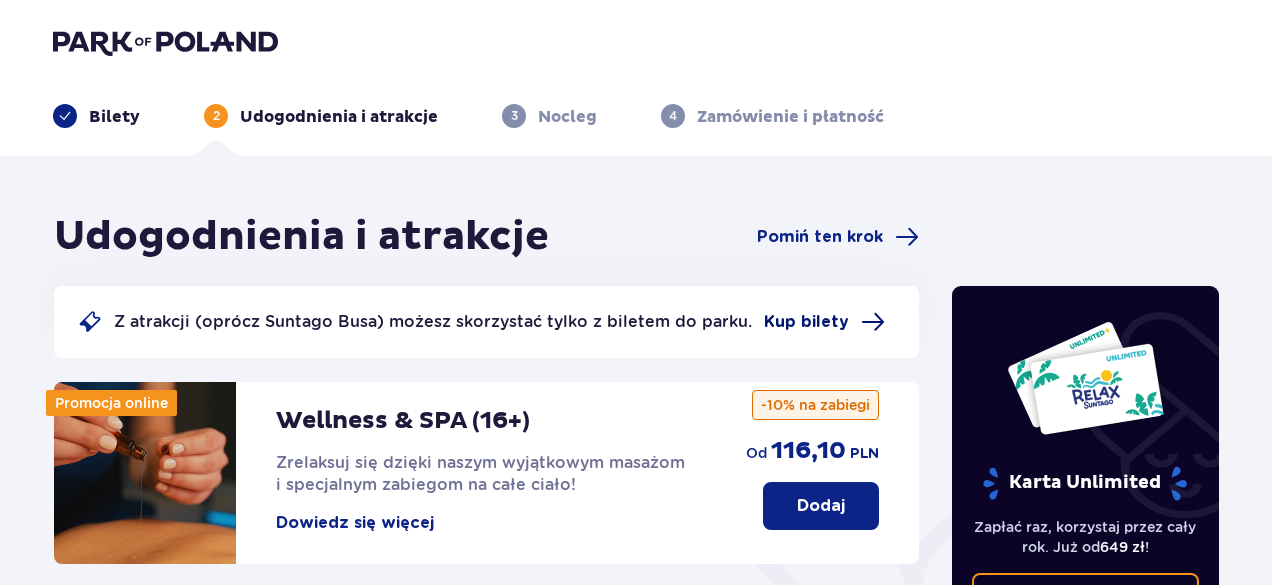 click on "Kup bilety" at bounding box center (806, 322) 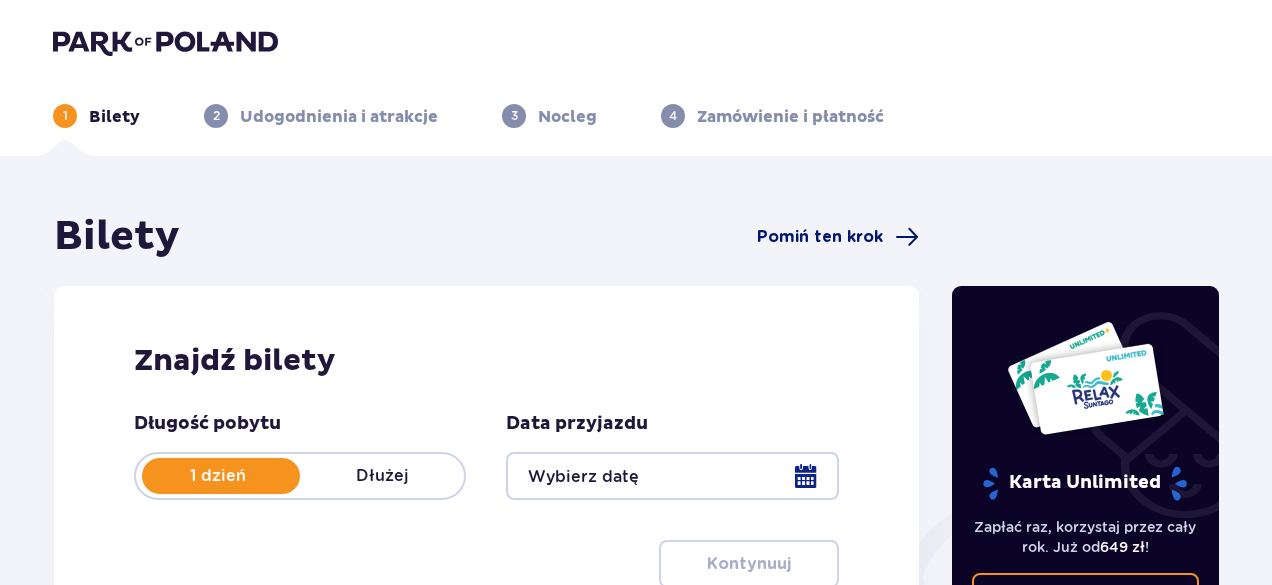 click on "Pomiń ten krok" at bounding box center [820, 237] 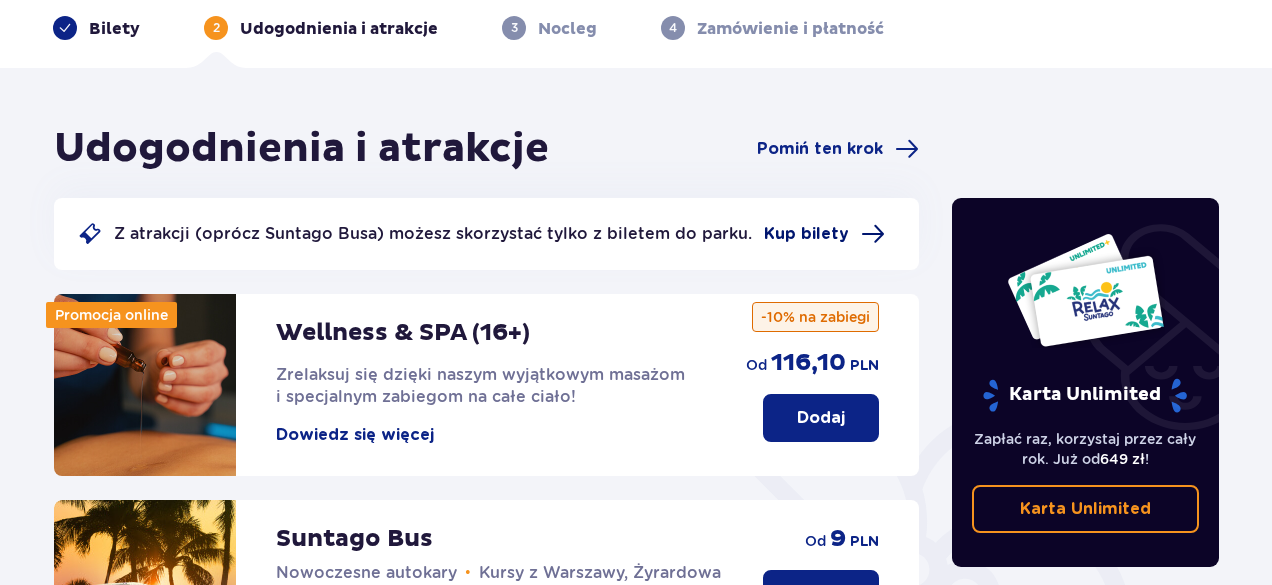scroll, scrollTop: 0, scrollLeft: 0, axis: both 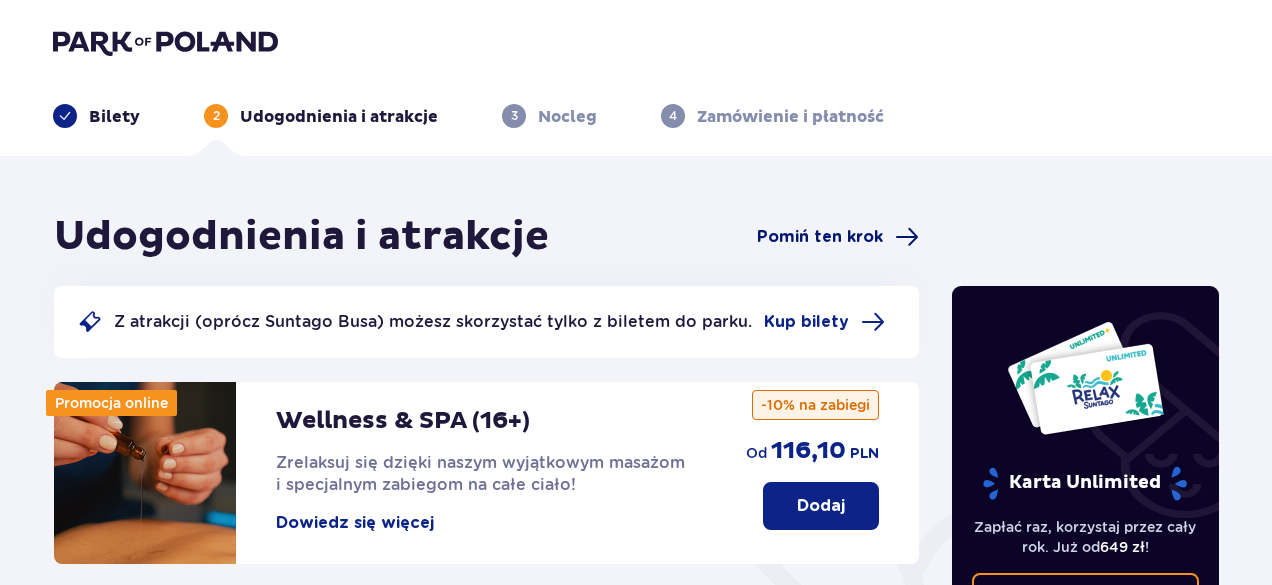 click on "Pomiń ten krok" at bounding box center (820, 237) 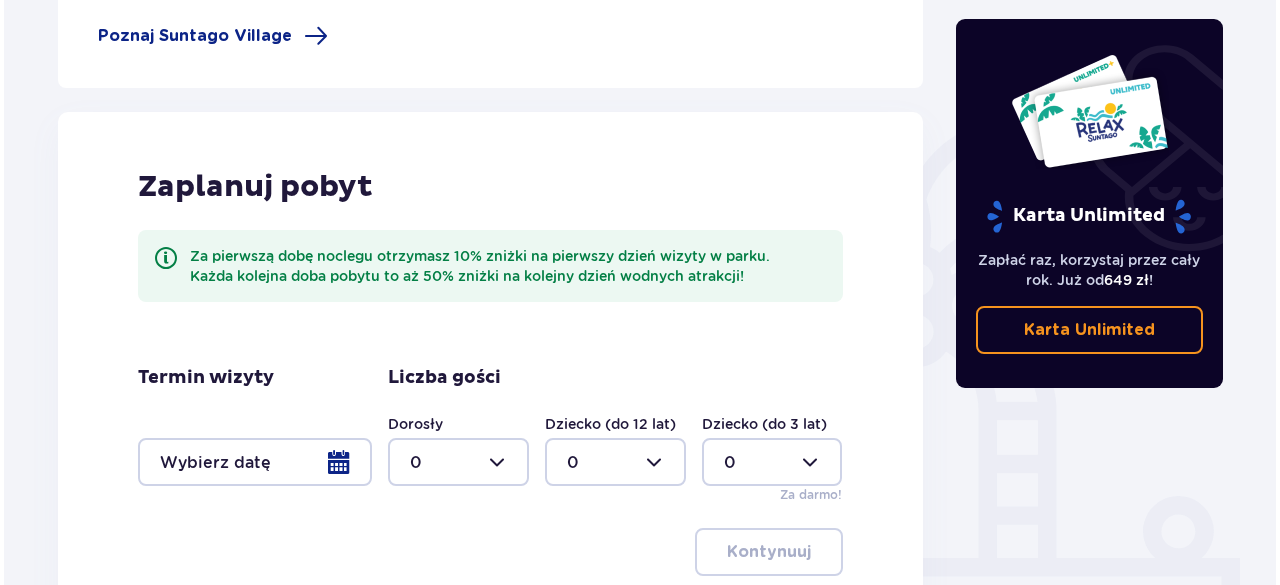 scroll, scrollTop: 400, scrollLeft: 0, axis: vertical 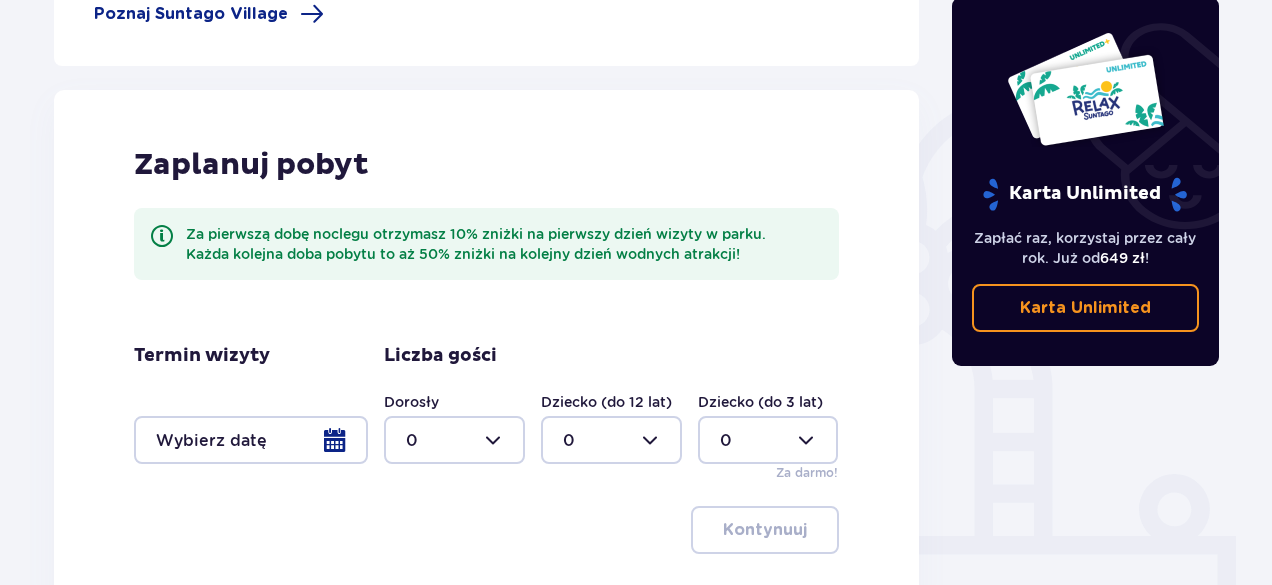 click at bounding box center (251, 440) 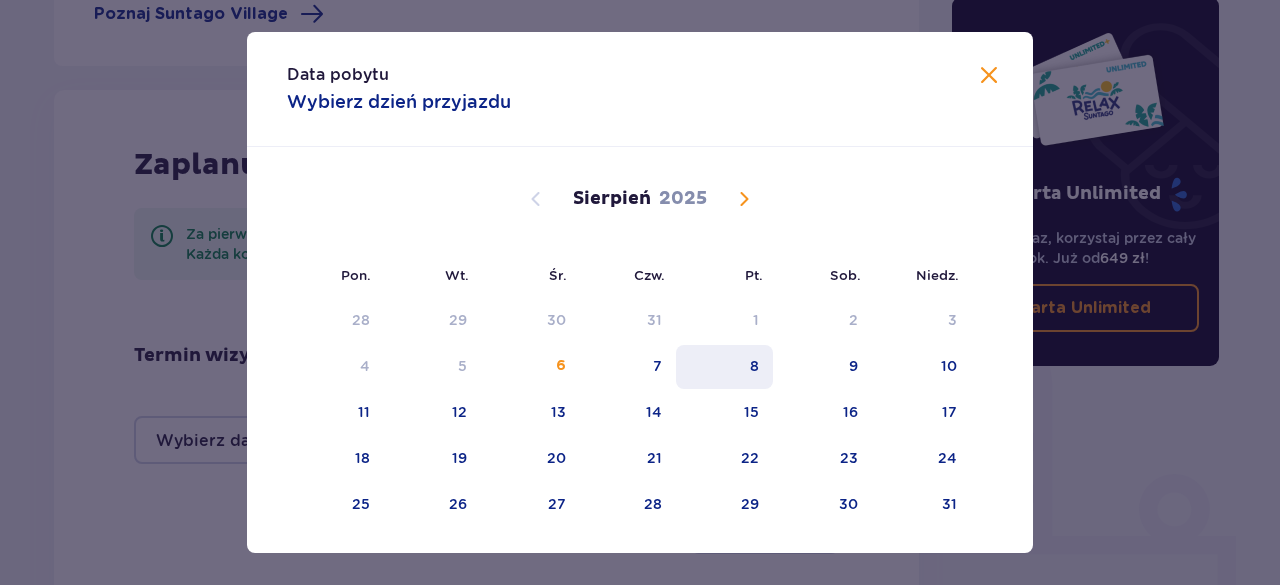 click on "8" at bounding box center (754, 366) 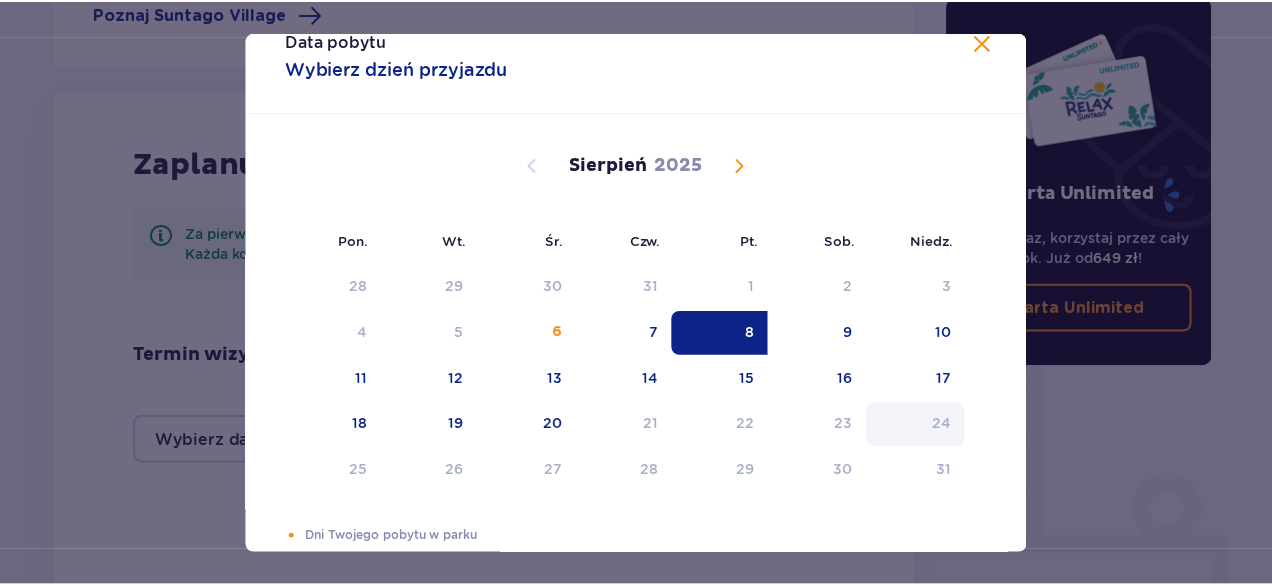 scroll, scrollTop: 65, scrollLeft: 0, axis: vertical 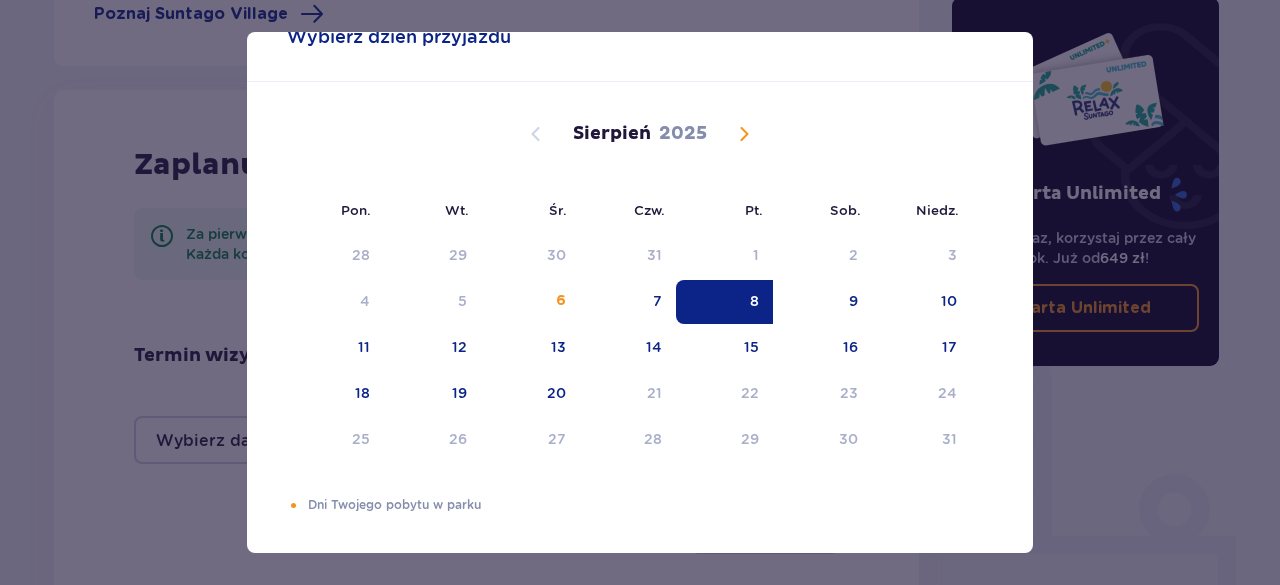 click on "Data pobytu Wybierz dzień przyjazdu Pon. Wt. Śr. Czw. Pt. Sob. Niedz. Lipiec 2025 30 1 2 3 4 5 6 7 8 9 10 11 12 13 14 15 16 17 18 19 20 21 22 23 24 25 26 27 28 29 30 31 1 2 3 Sierpień 2025 28 29 30 31 1 2 3 4 5 6 7 8 9 10 11 12 13 14 15 16 17 18 19 20 21 22 23 24 25 26 27 28 29 30 31 Wrzesień 2025 1 2 3 4 5 6 7 8 9 10 11 12 13 14 15 16 17 18 19 20 21 22 23 24 25 26 27 28 29 30 1 2 3 4 5 Dni Twojego pobytu w parku" at bounding box center [640, 292] 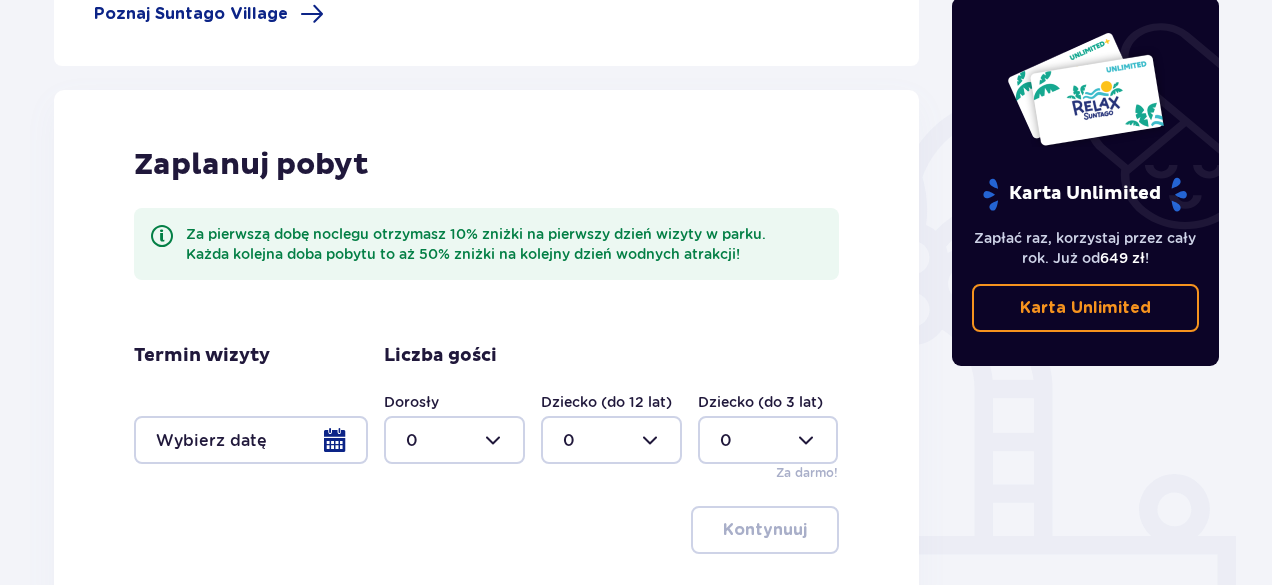 click at bounding box center [454, 440] 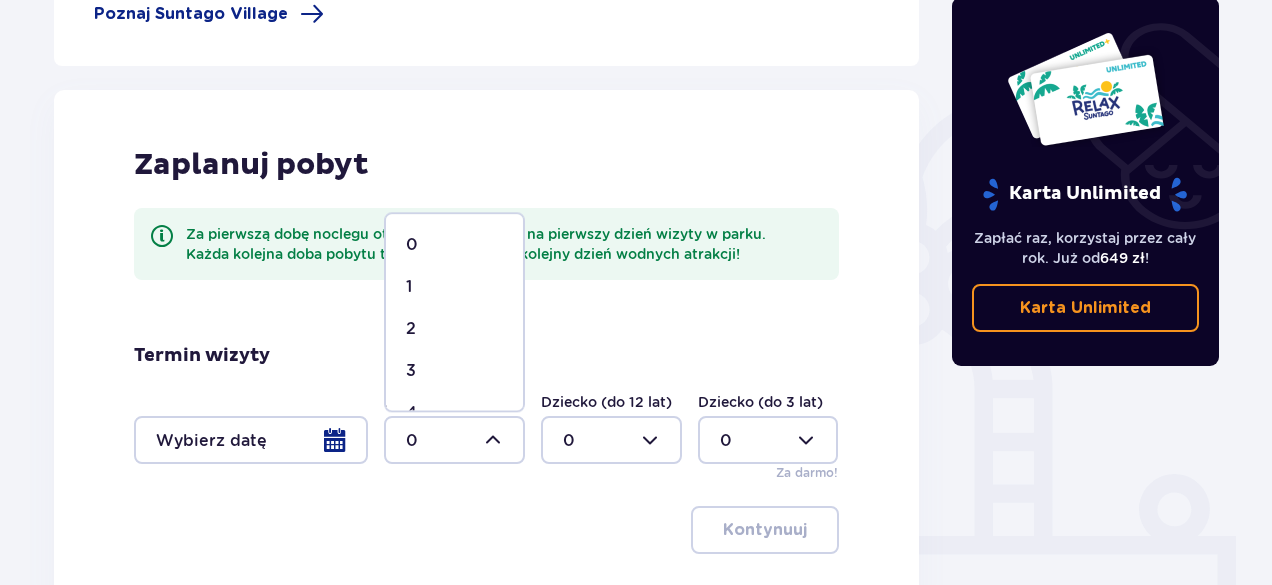 click on "2" at bounding box center [454, 329] 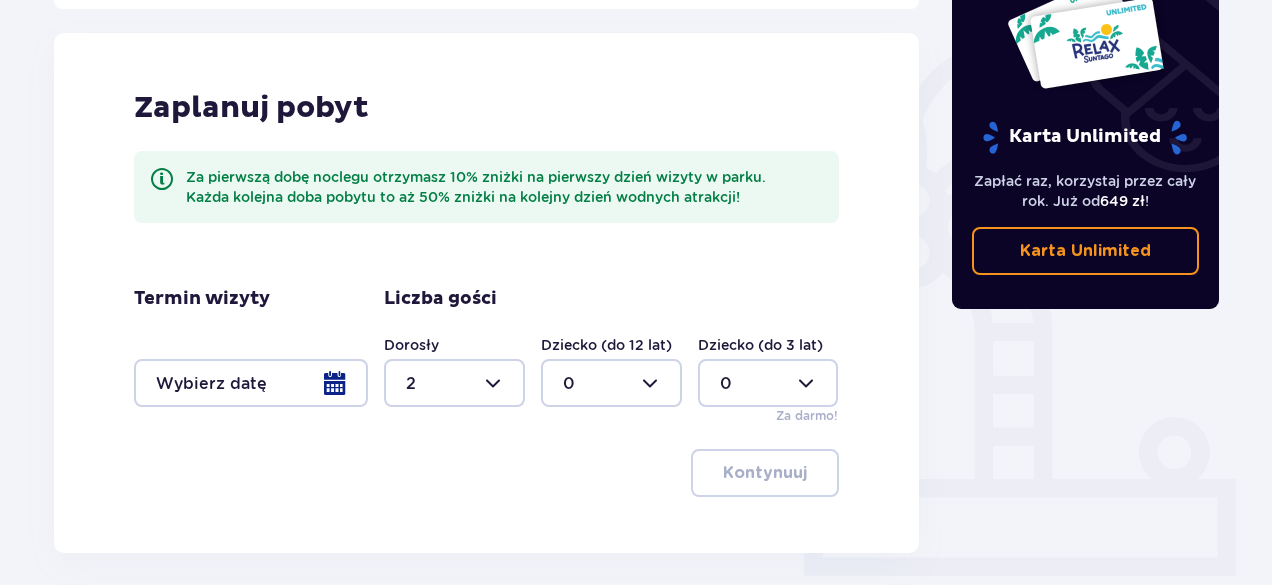 scroll, scrollTop: 544, scrollLeft: 0, axis: vertical 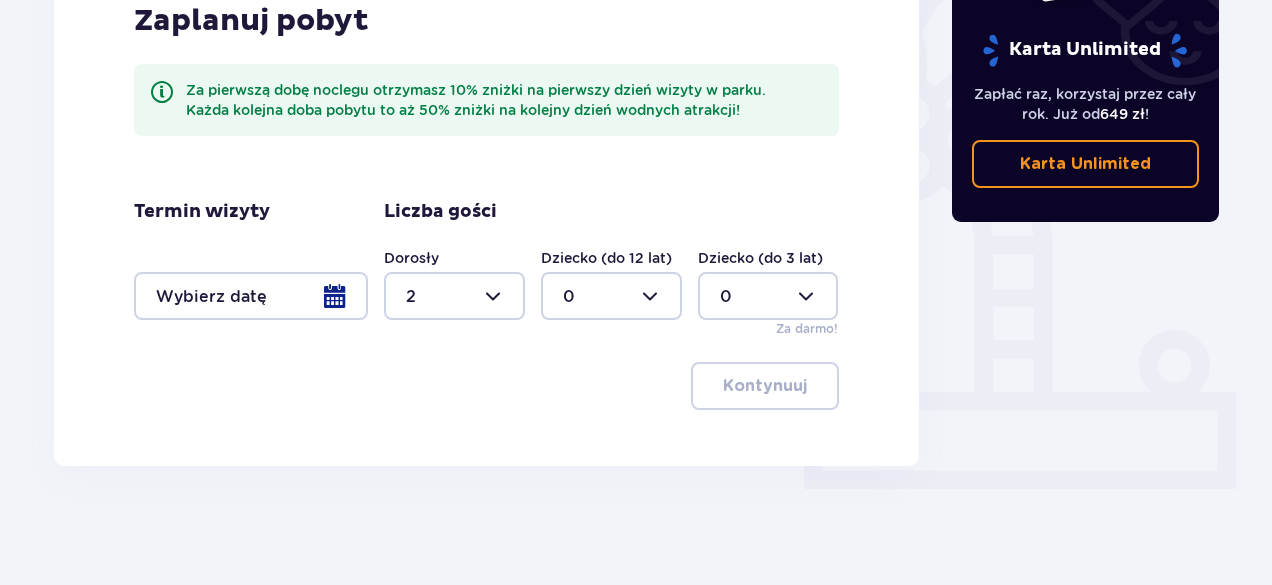 click on "Zaplanuj pobyt Za pierwszą dobę noclegu otrzymasz 10% zniżki na pierwszy dzień wizyty w parku. Każda kolejna doba pobytu to aż 50% zniżki na kolejny dzień wodnych atrakcji! Termin wizyty Liczba gości Dorosły   2 Dziecko (do 12 lat)   0 Dziecko (do 3 lat)   0 Za darmo! Kontynuuj" at bounding box center (486, 206) 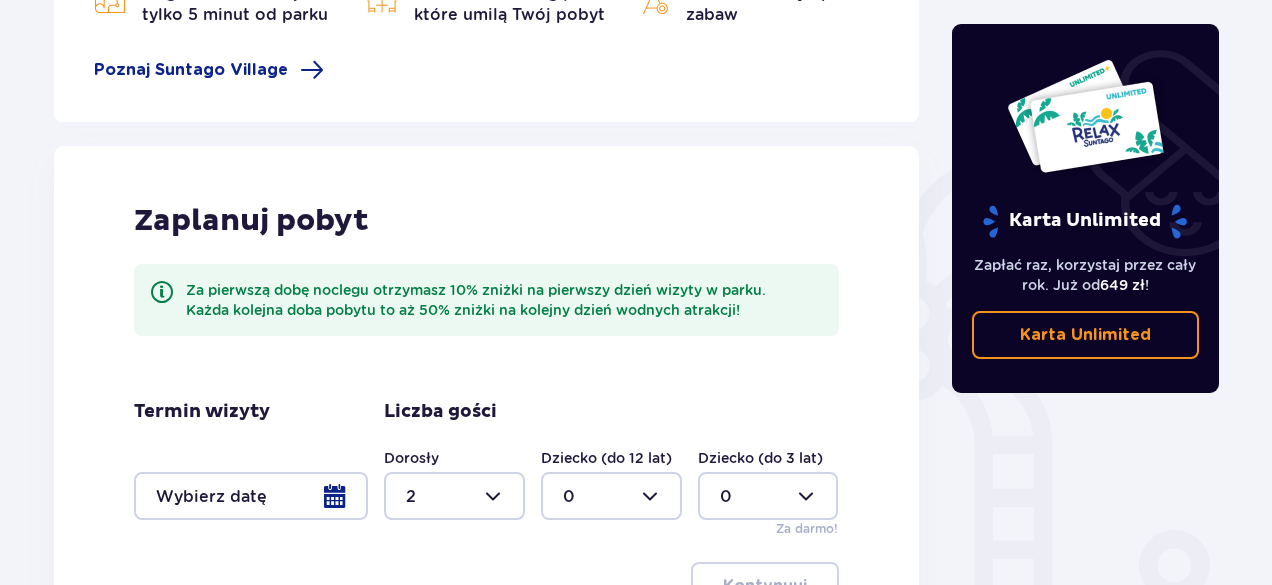 scroll, scrollTop: 44, scrollLeft: 0, axis: vertical 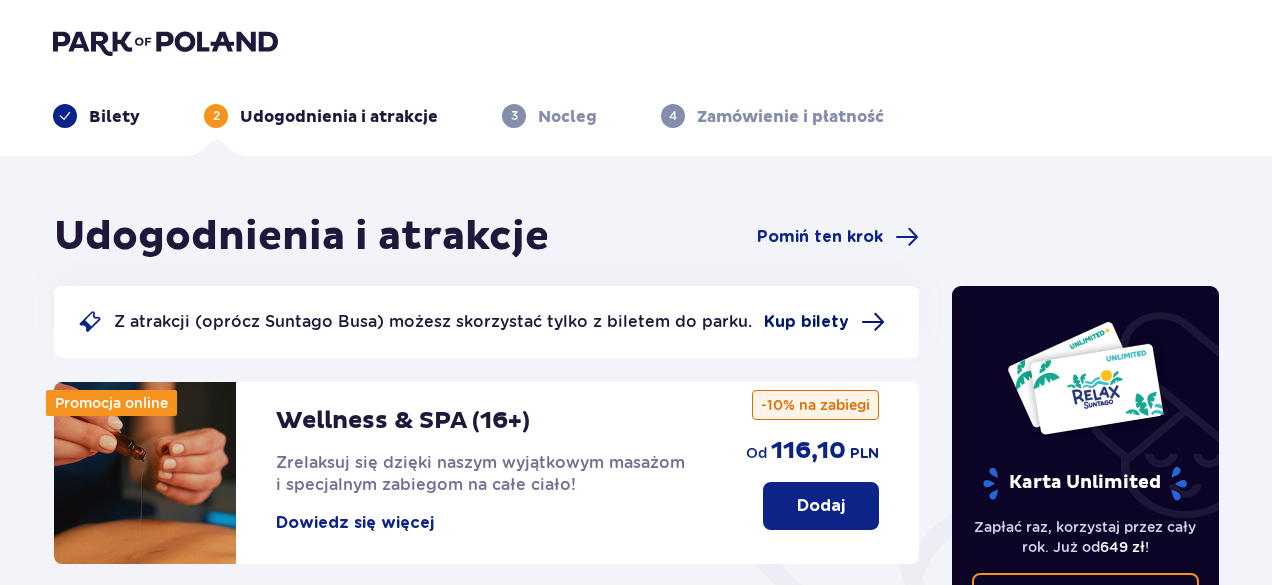 click on "Kup bilety" at bounding box center (806, 322) 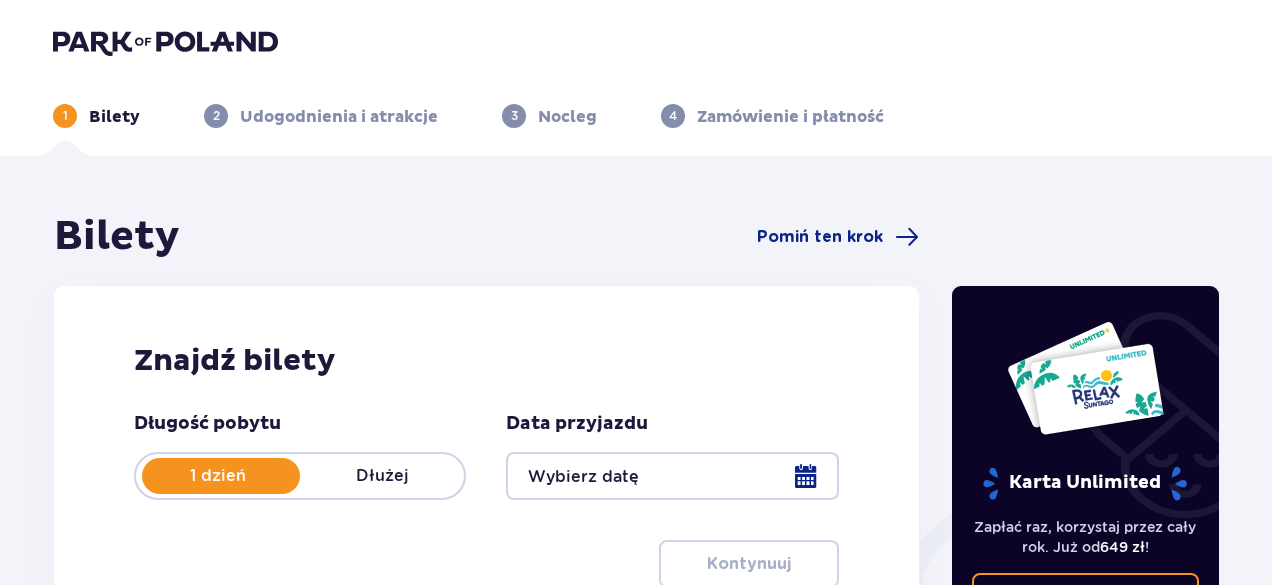 click at bounding box center (672, 476) 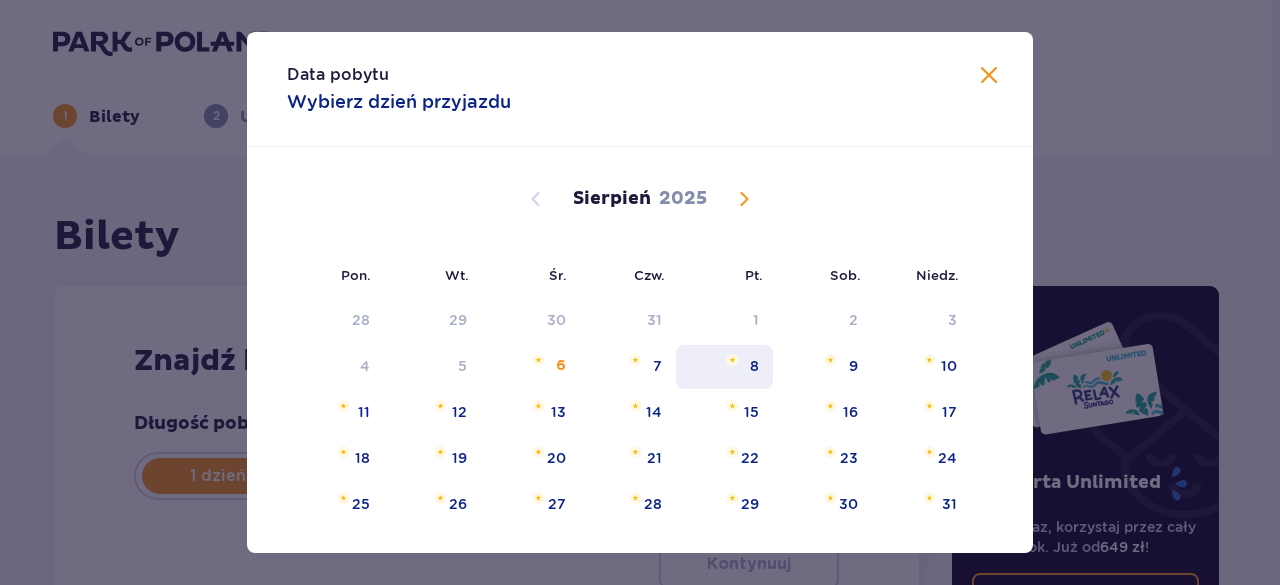 click on "8" at bounding box center [754, 366] 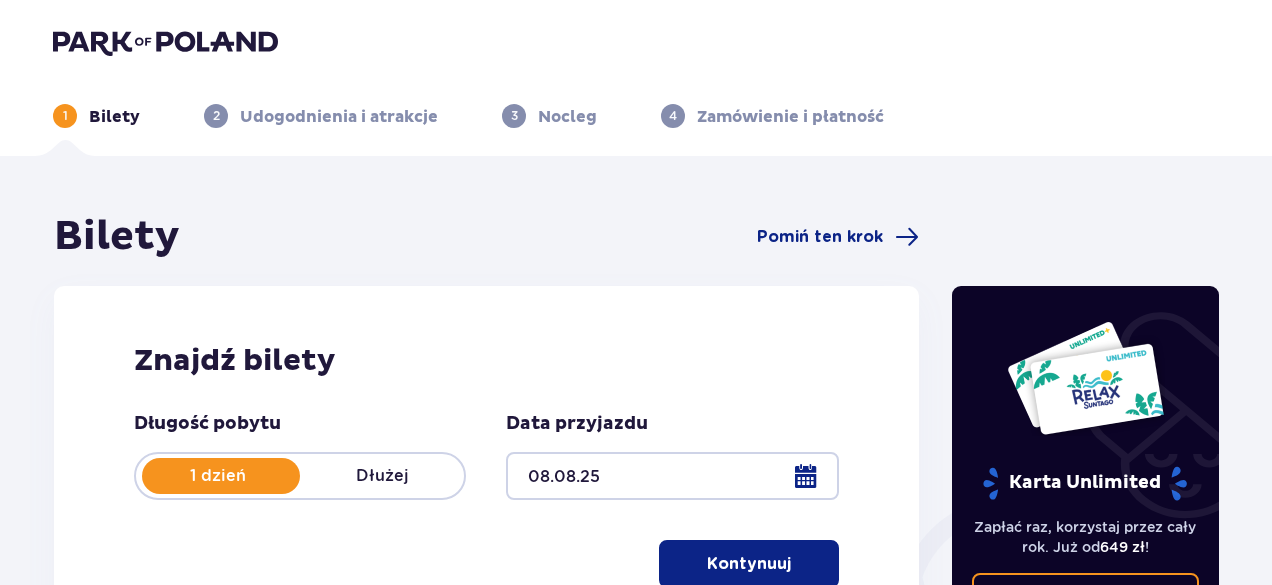 click on "Kontynuuj" at bounding box center (749, 564) 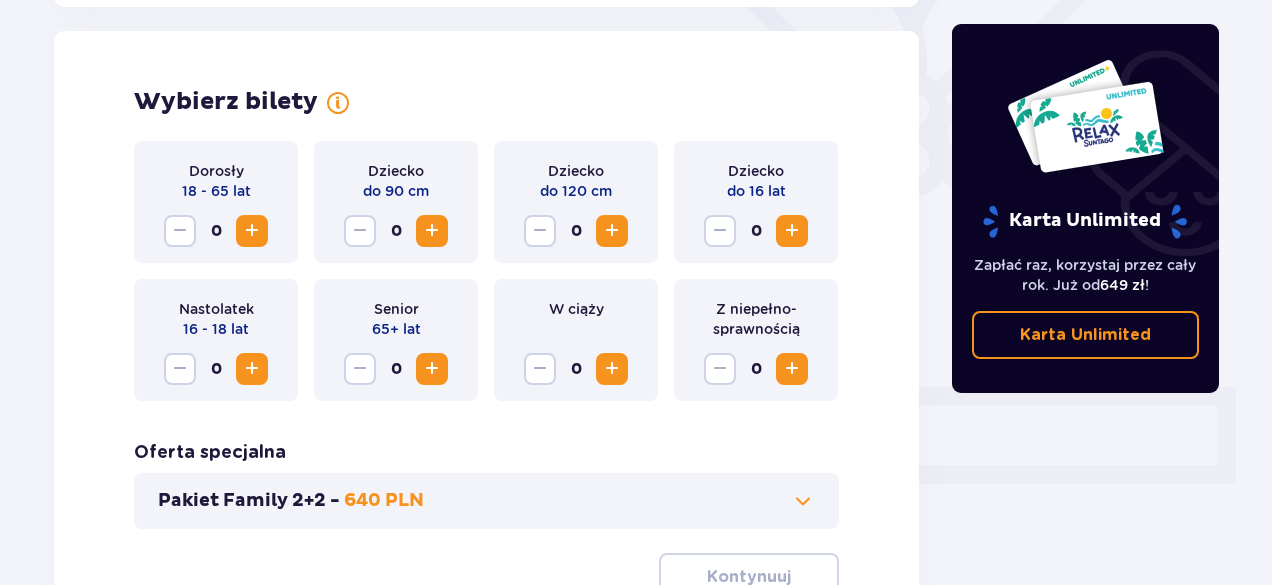scroll, scrollTop: 556, scrollLeft: 0, axis: vertical 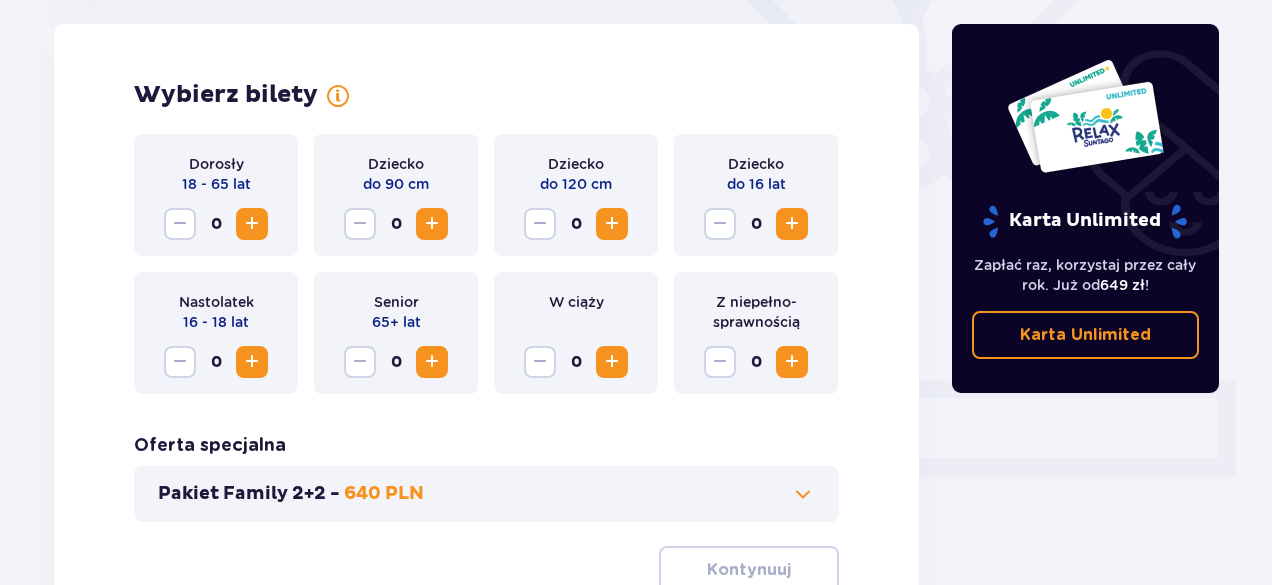 click at bounding box center (252, 224) 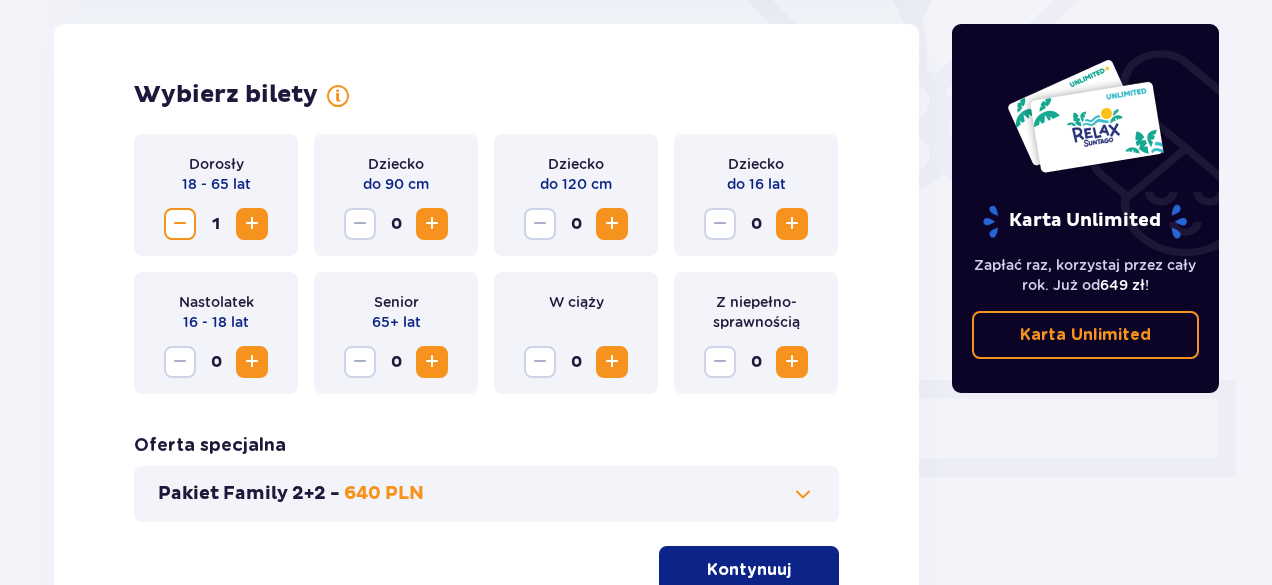 click at bounding box center [252, 224] 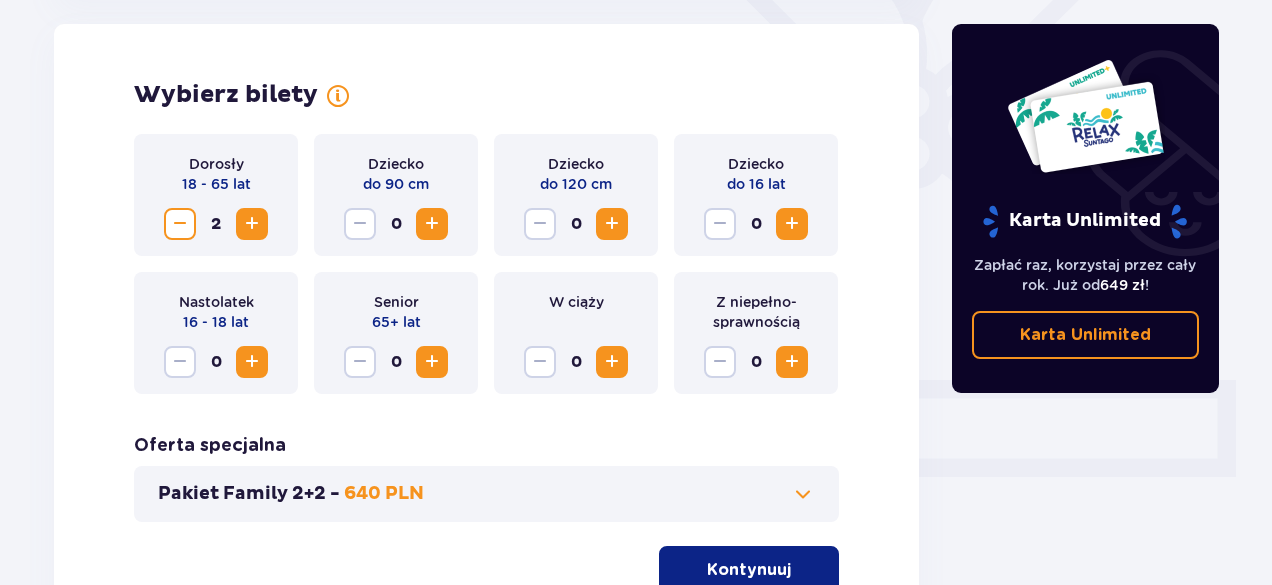 click on "Kontynuuj" at bounding box center (749, 570) 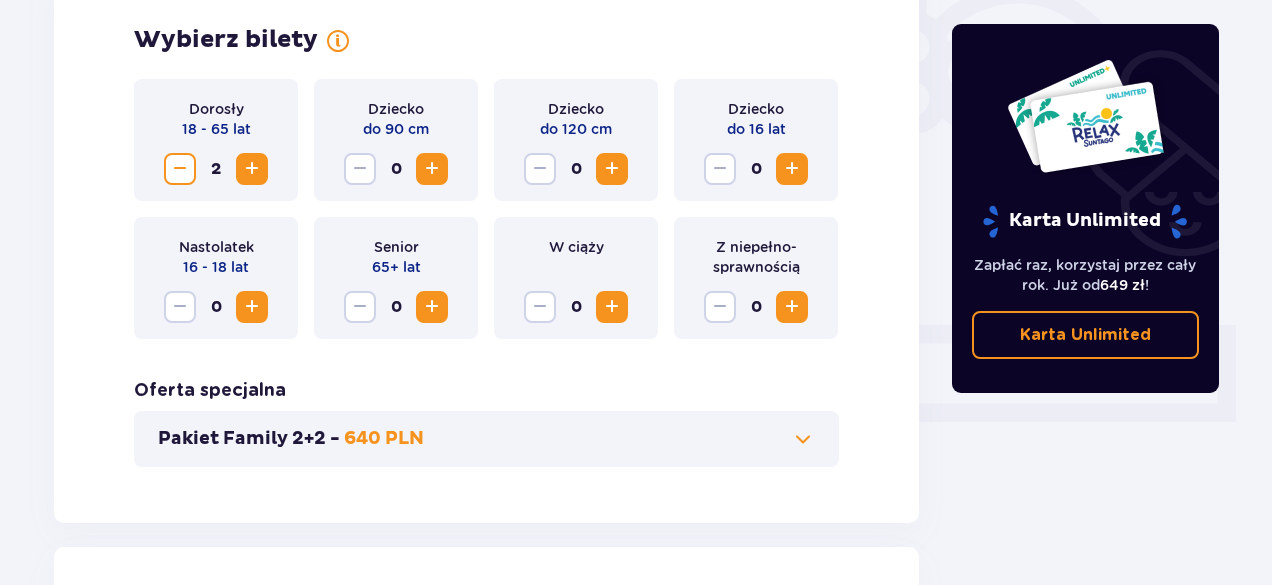 scroll, scrollTop: 510, scrollLeft: 0, axis: vertical 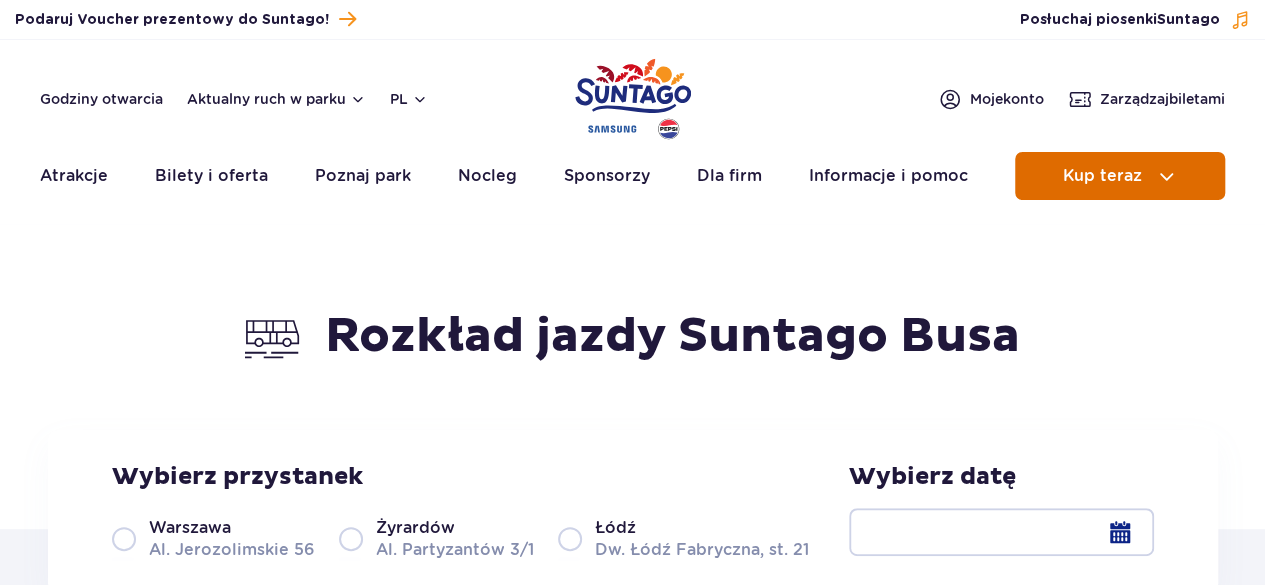 click on "Kup teraz" at bounding box center (1102, 176) 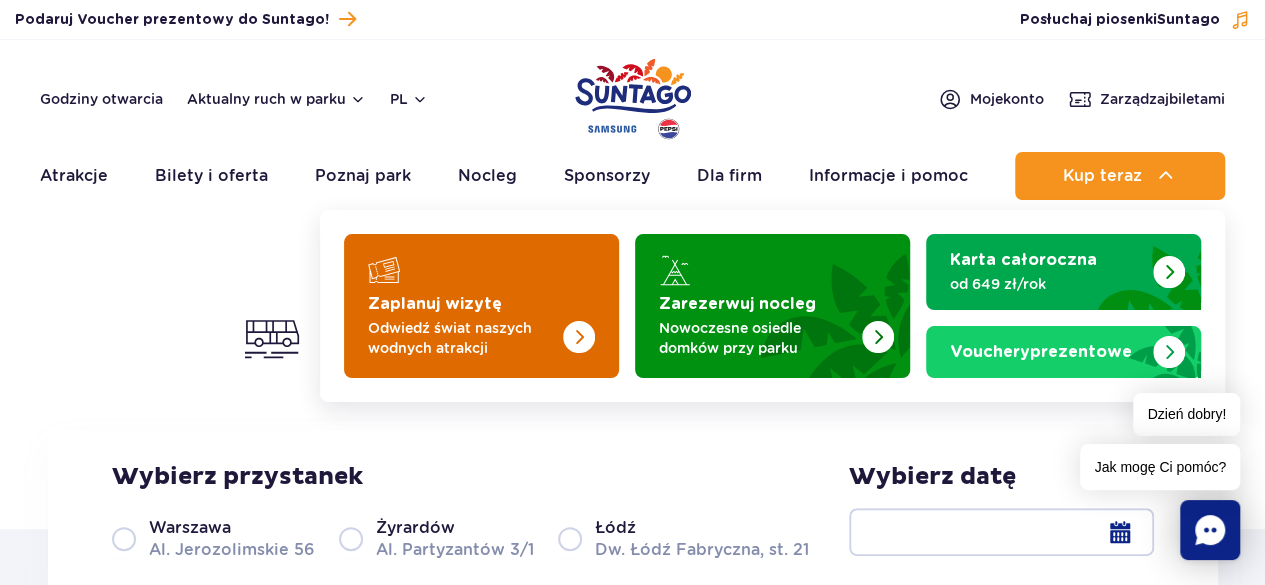click at bounding box center [539, 300] 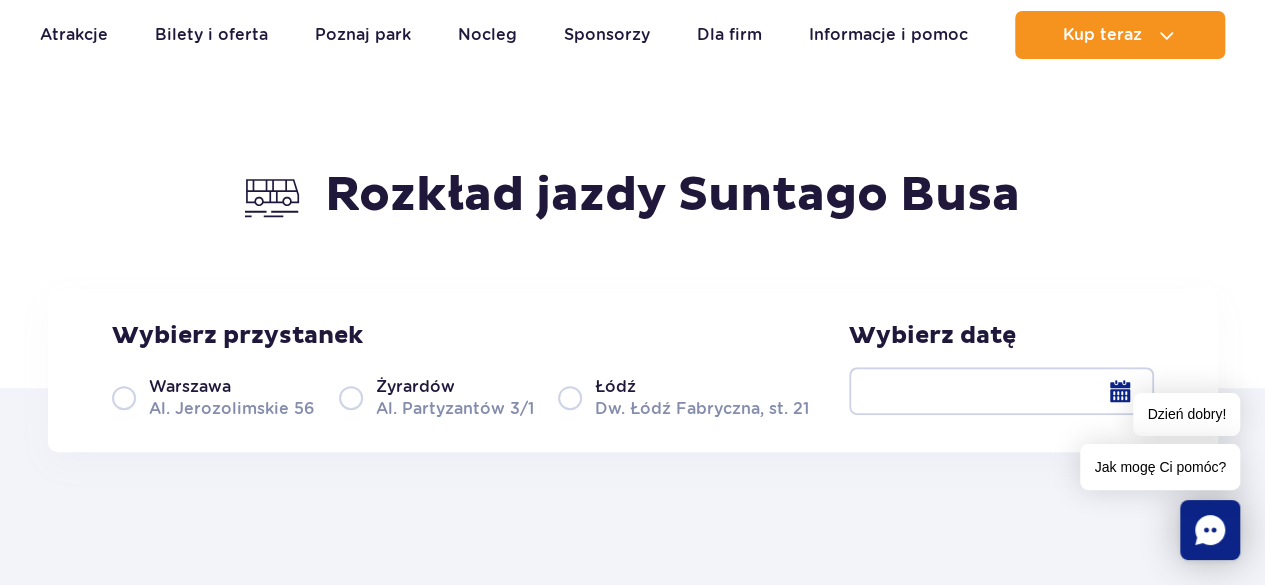 scroll, scrollTop: 300, scrollLeft: 0, axis: vertical 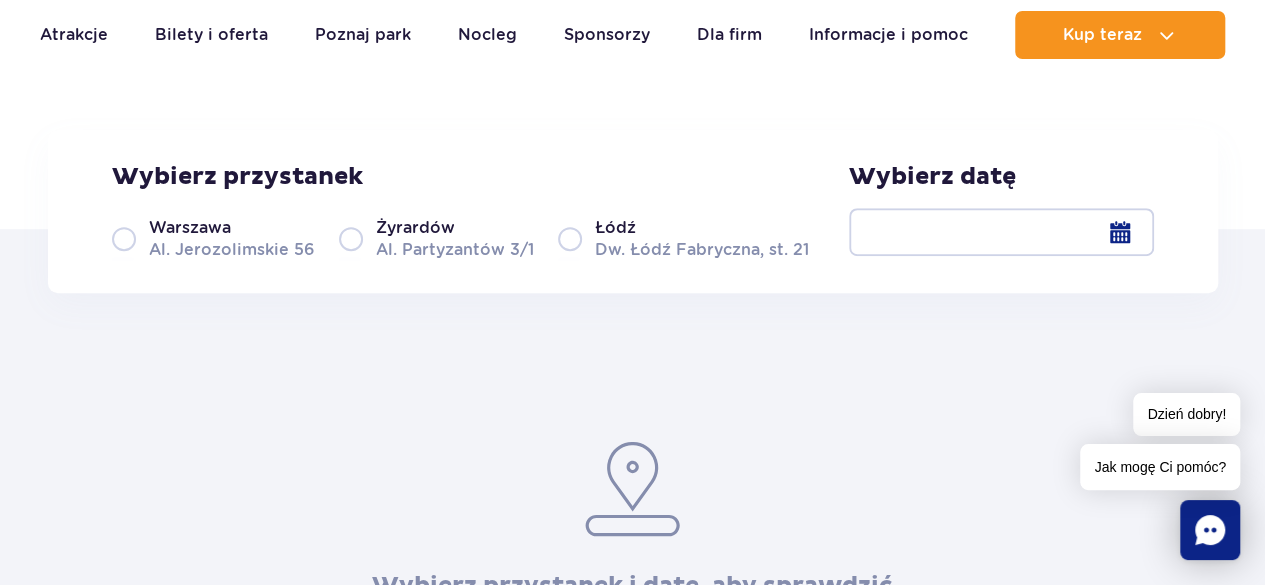 click on "Warszawa Al. Jerozolimskie 56" at bounding box center (213, 238) 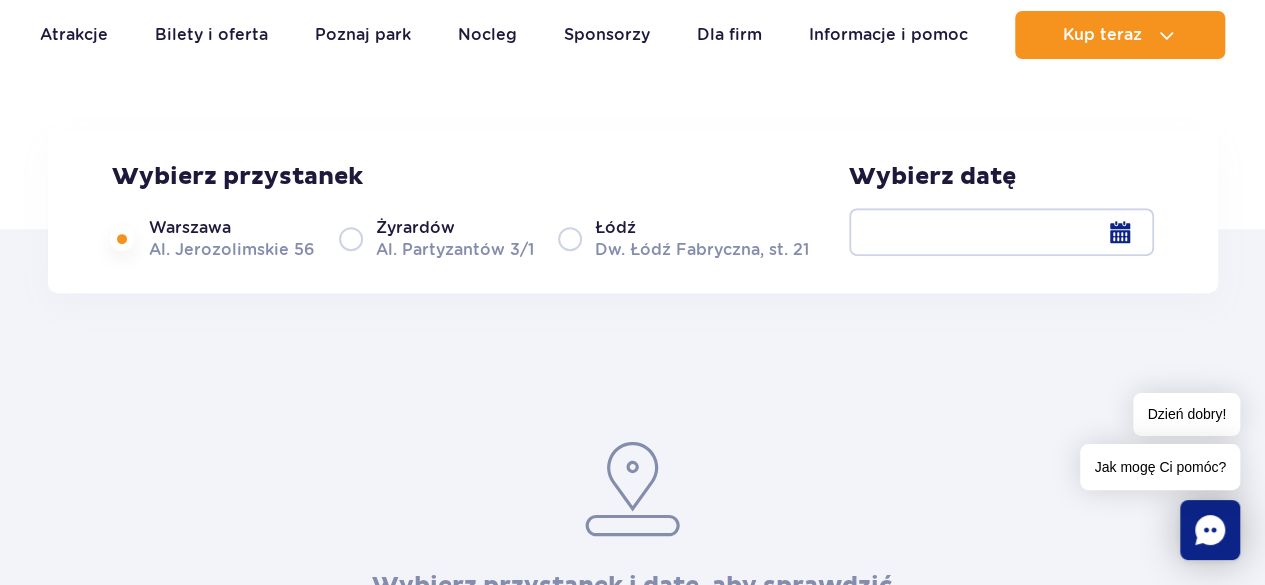 click at bounding box center (1001, 232) 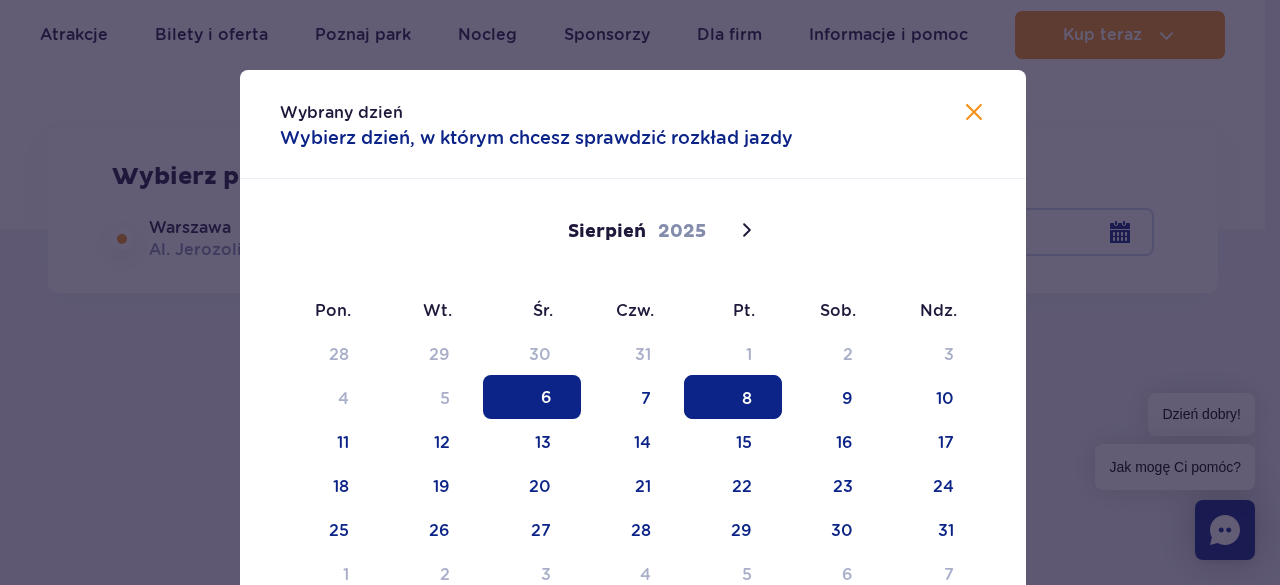 click on "8" at bounding box center [733, 397] 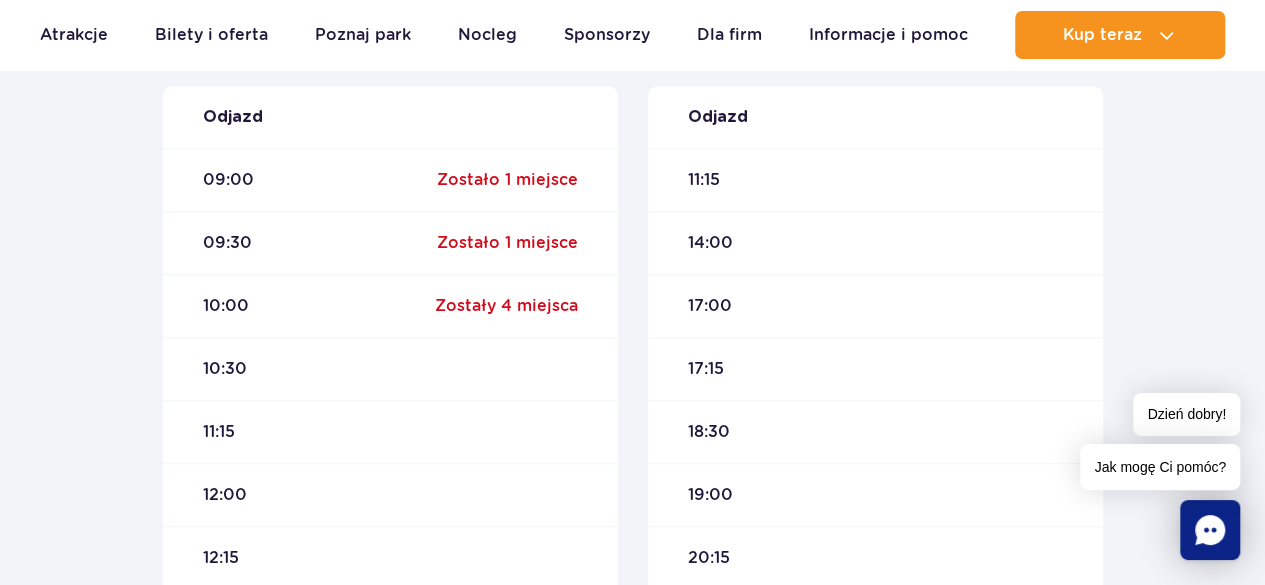 scroll, scrollTop: 700, scrollLeft: 0, axis: vertical 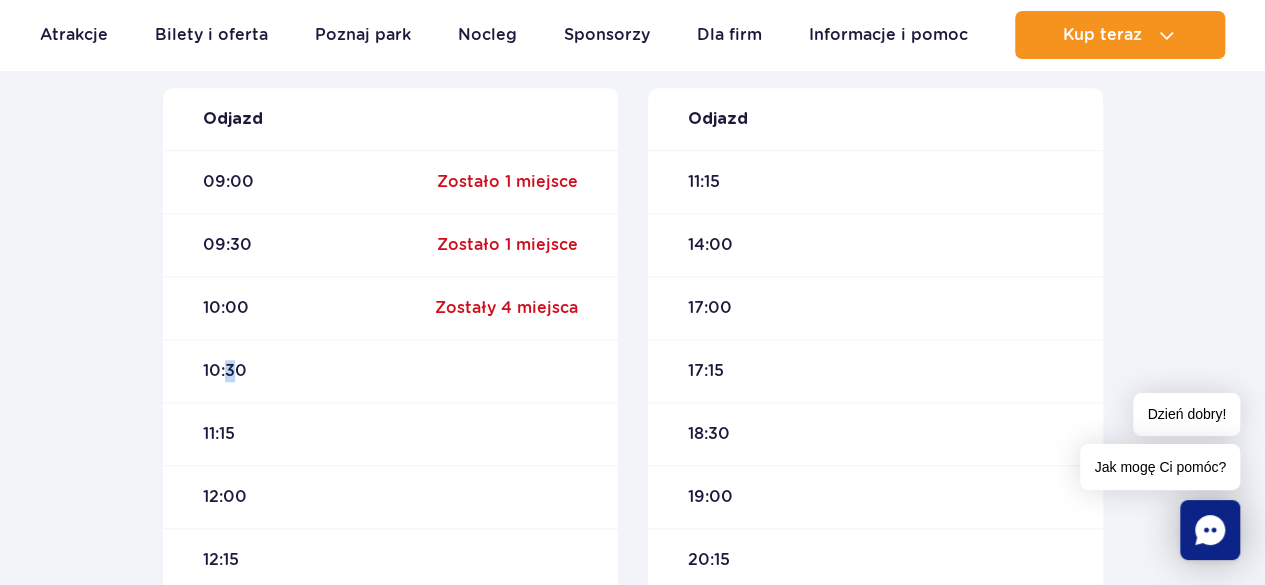 click on "10:30" at bounding box center [225, 371] 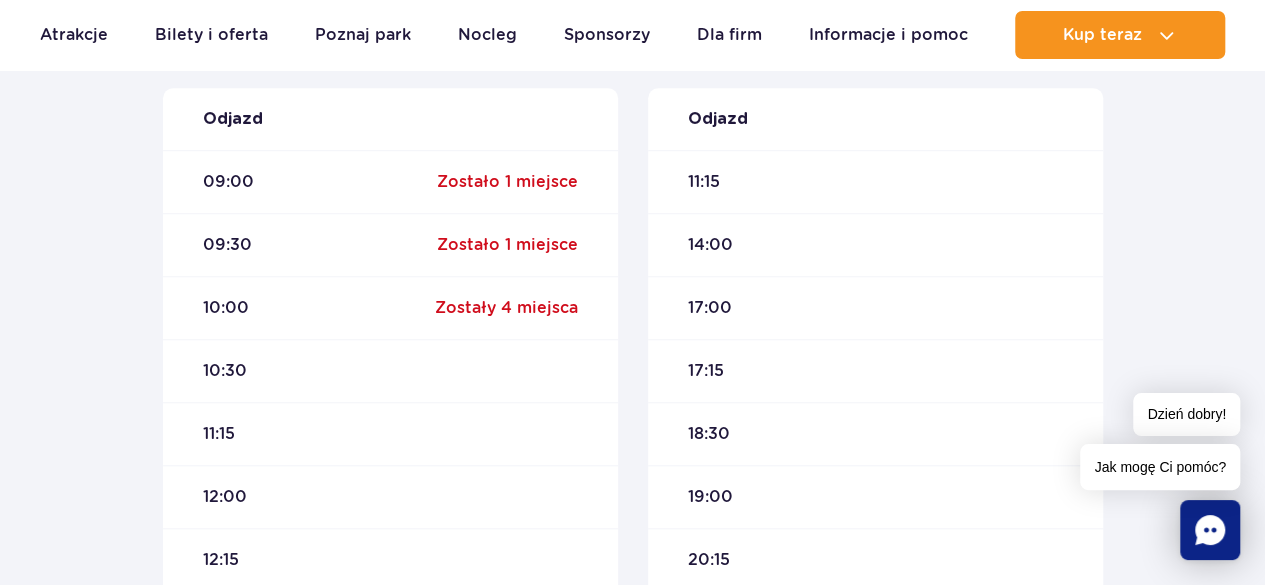 click on "10:30" at bounding box center [225, 371] 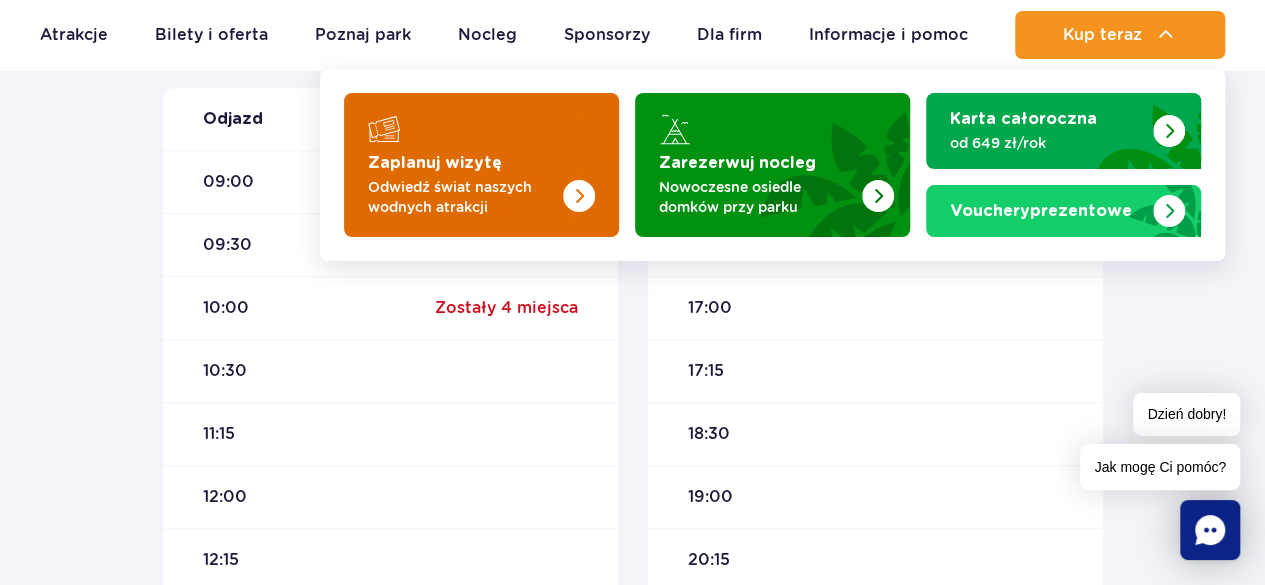 click on "Zaplanuj wizytę" at bounding box center (435, 163) 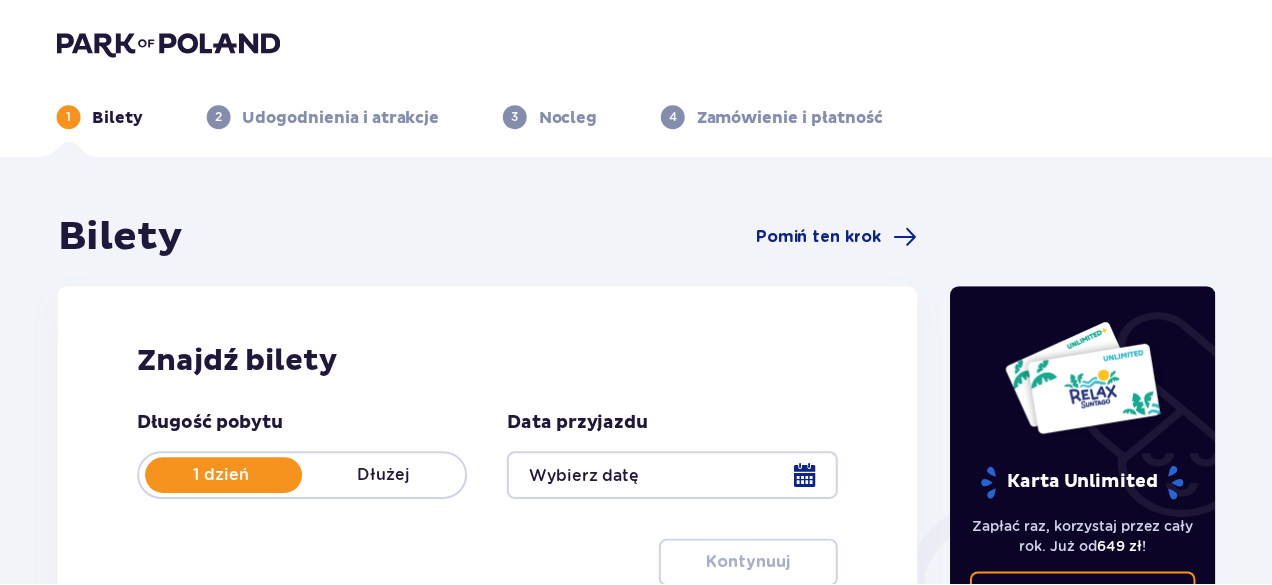 scroll, scrollTop: 0, scrollLeft: 0, axis: both 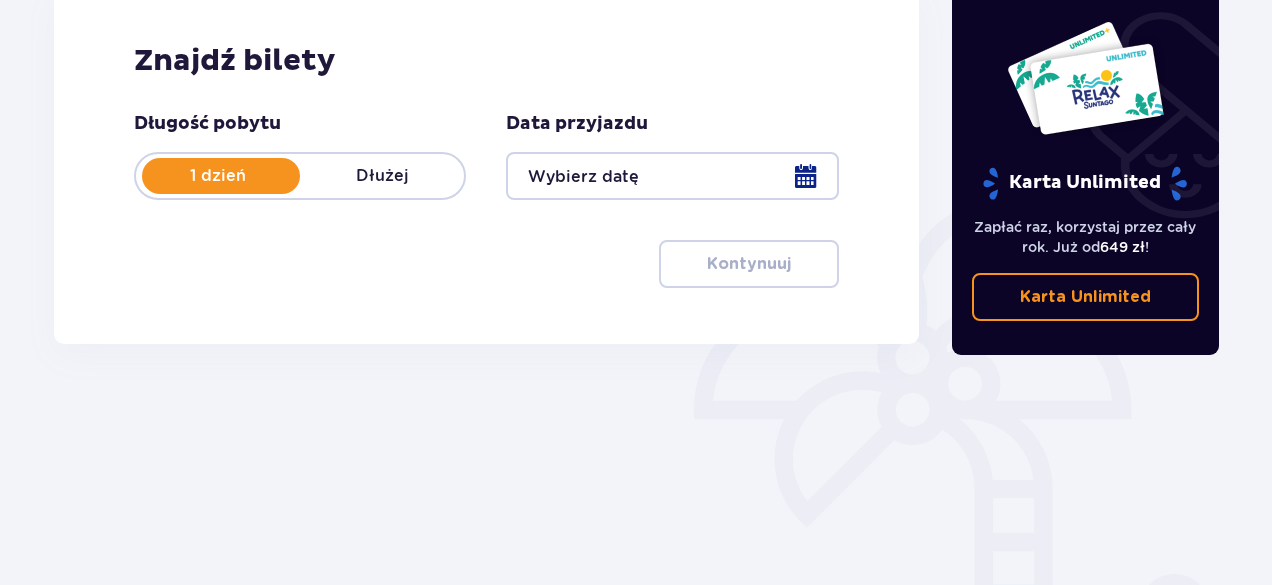 click on "Dłużej" at bounding box center (382, 176) 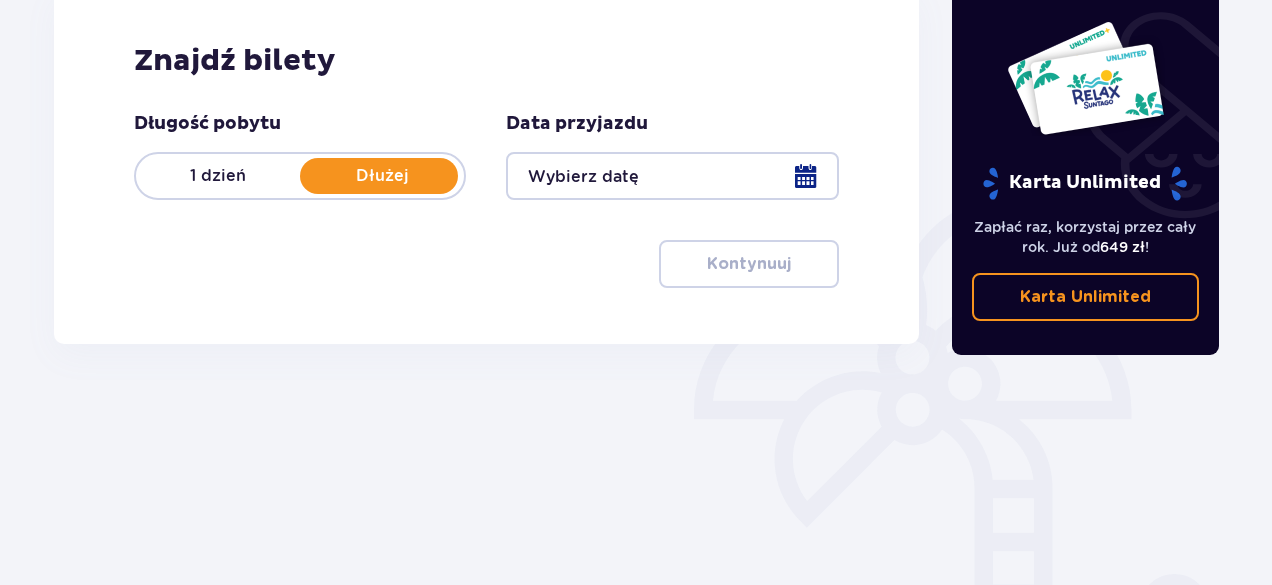 drag, startPoint x: 227, startPoint y: 177, endPoint x: 245, endPoint y: 183, distance: 18.973665 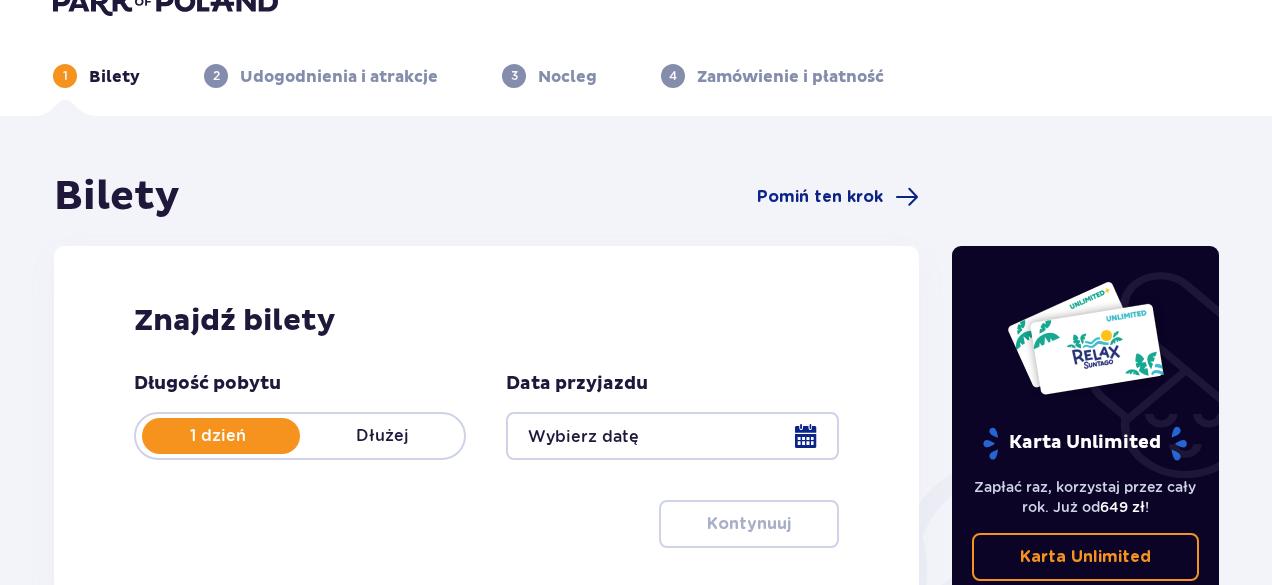 scroll, scrollTop: 0, scrollLeft: 0, axis: both 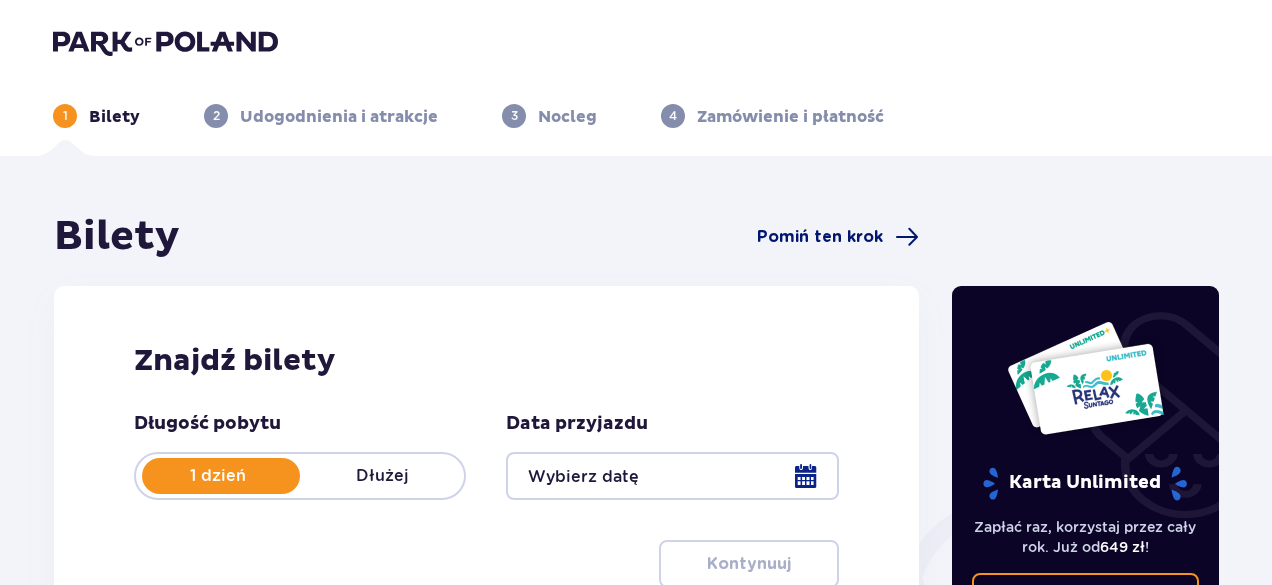 click on "Pomiń ten krok" at bounding box center (820, 237) 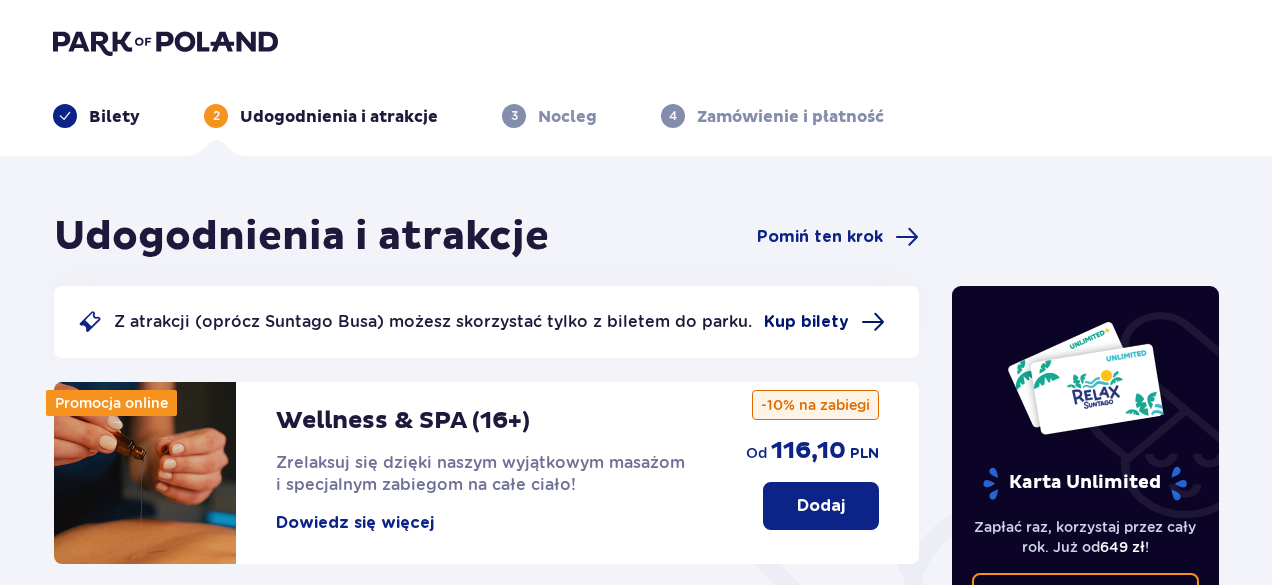 click on "Kup bilety" at bounding box center [806, 322] 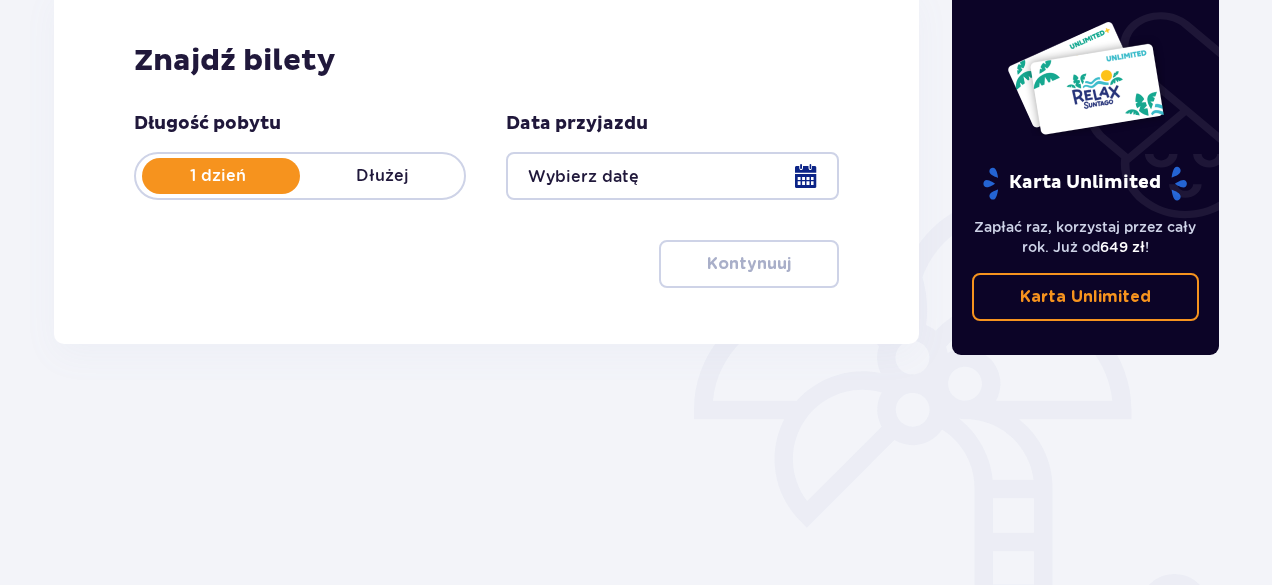 scroll, scrollTop: 0, scrollLeft: 0, axis: both 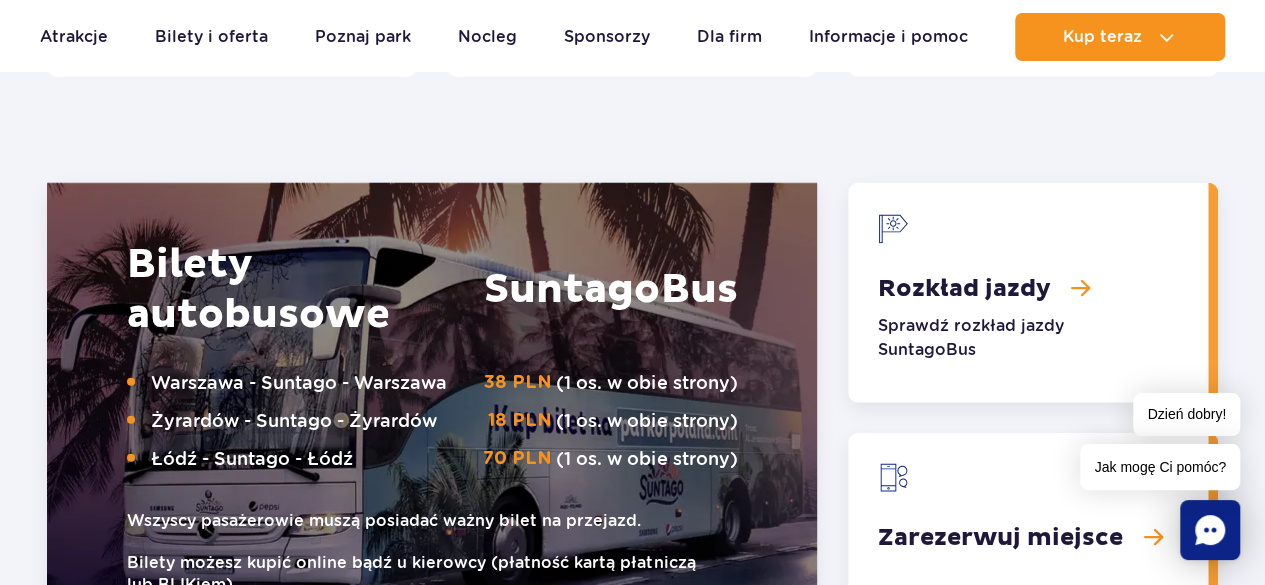 click at bounding box center (1028, 543) 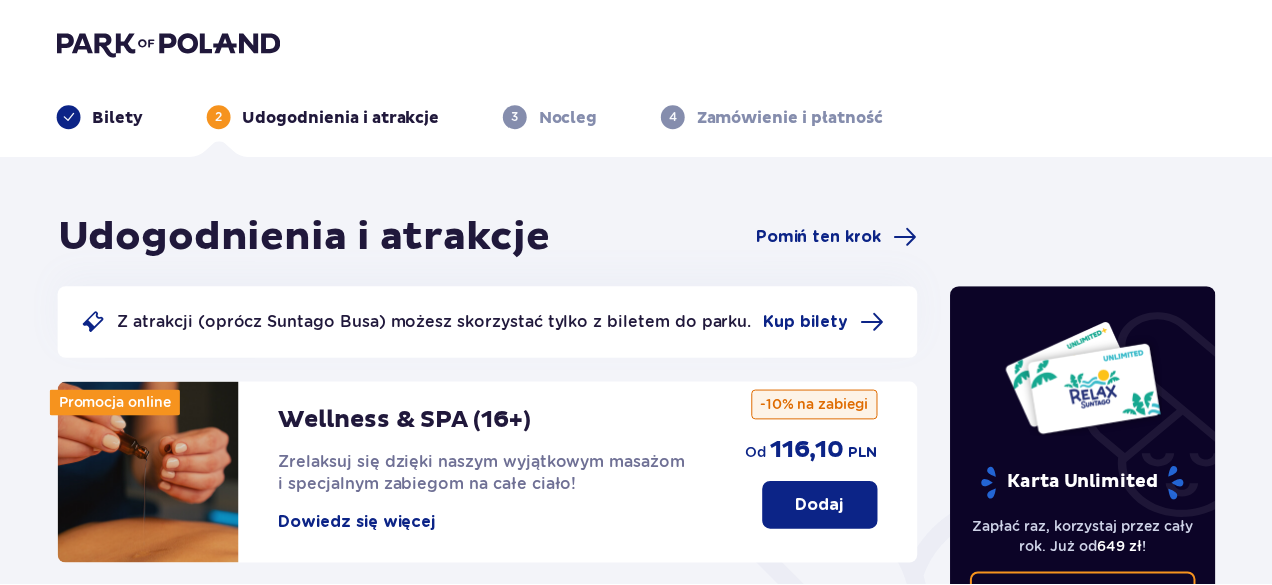 scroll, scrollTop: 0, scrollLeft: 0, axis: both 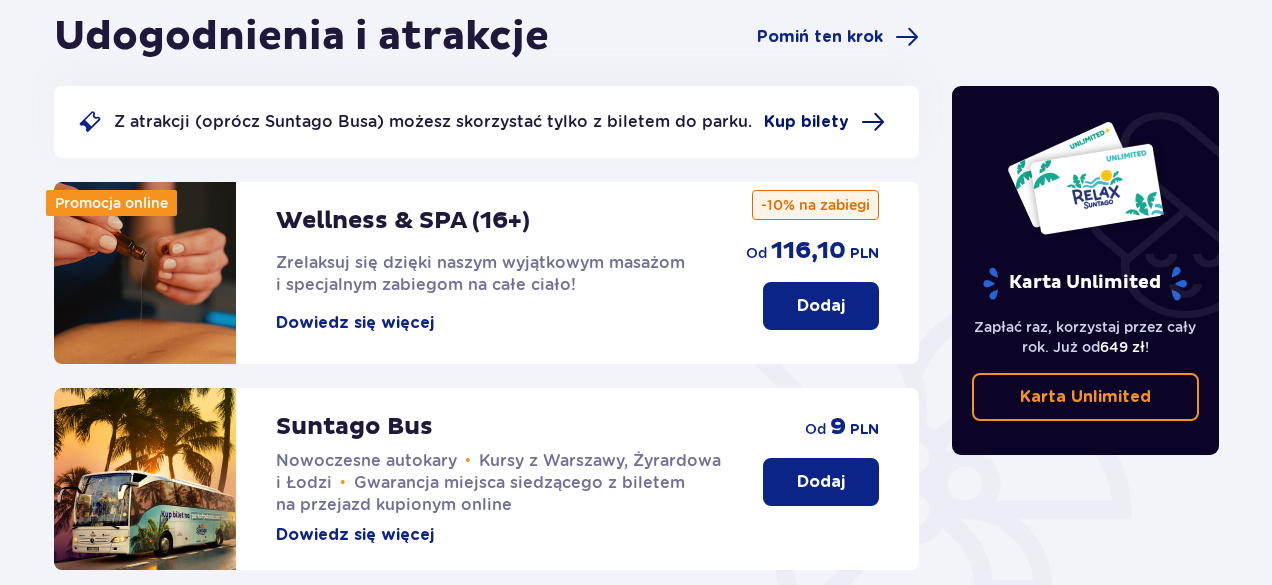 click on "Kup bilety" at bounding box center (806, 122) 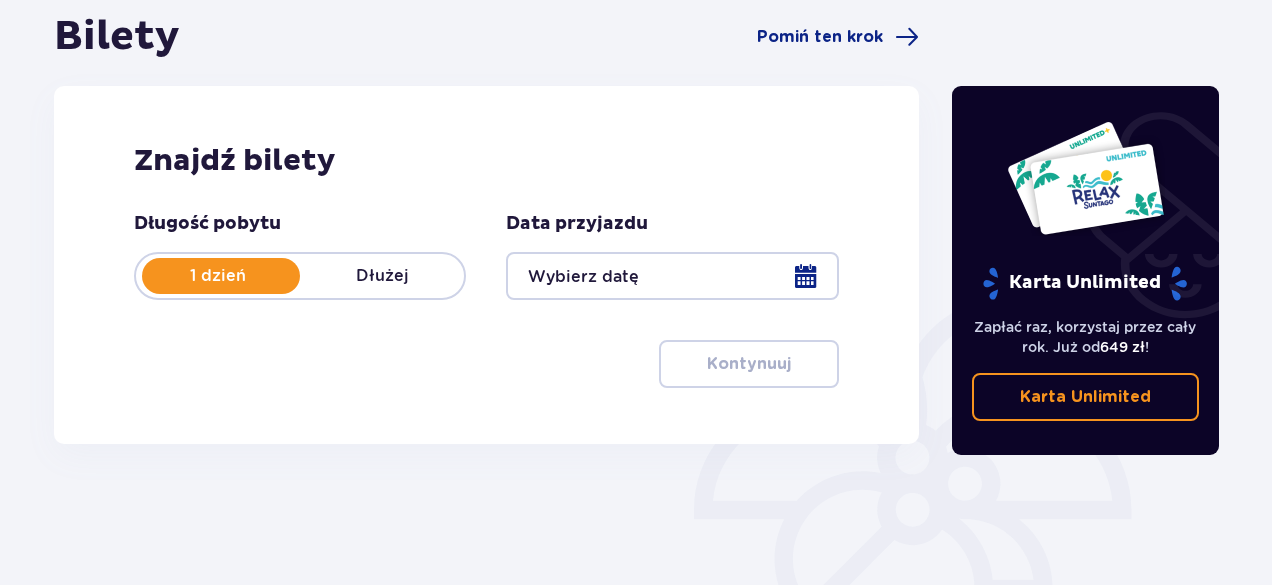 scroll, scrollTop: 0, scrollLeft: 0, axis: both 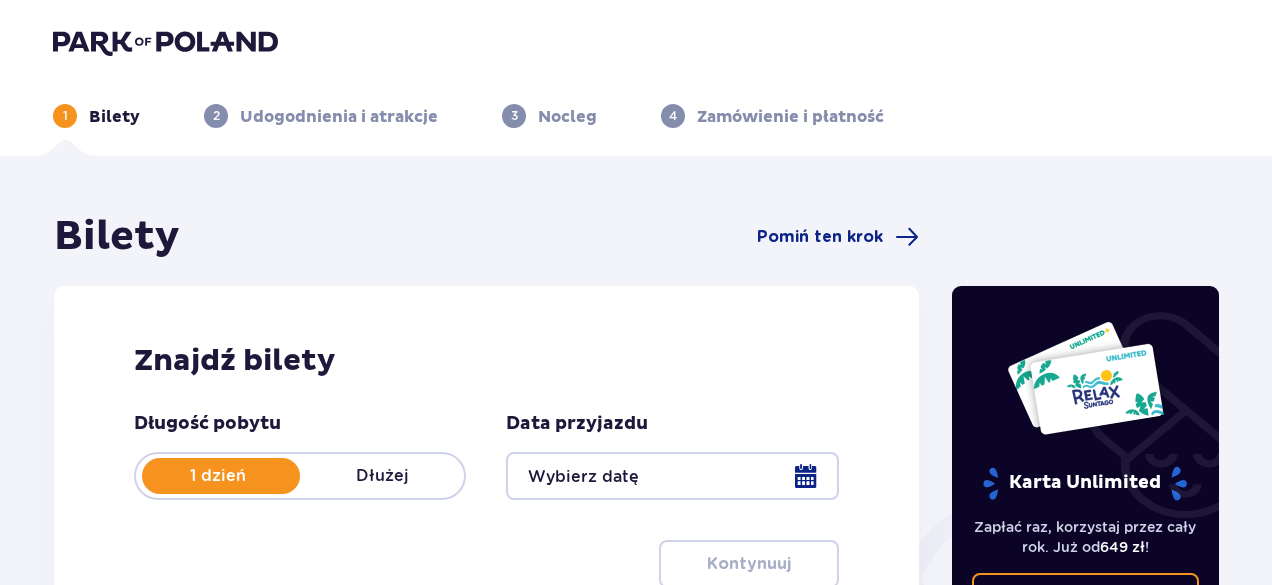 click at bounding box center [672, 476] 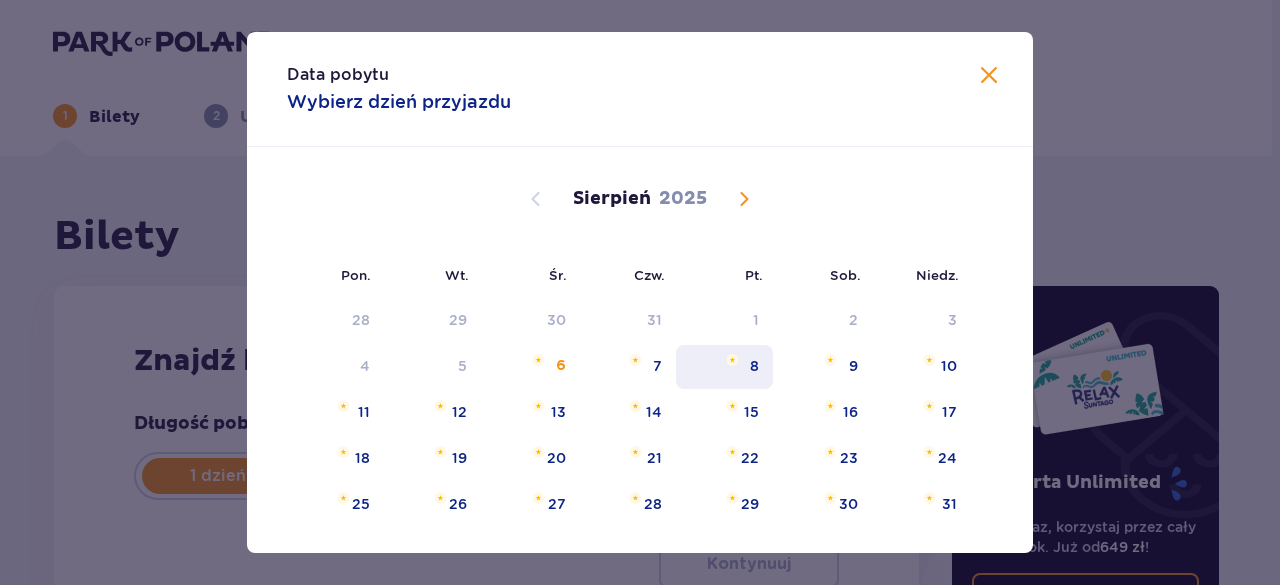 click on "8" at bounding box center (724, 367) 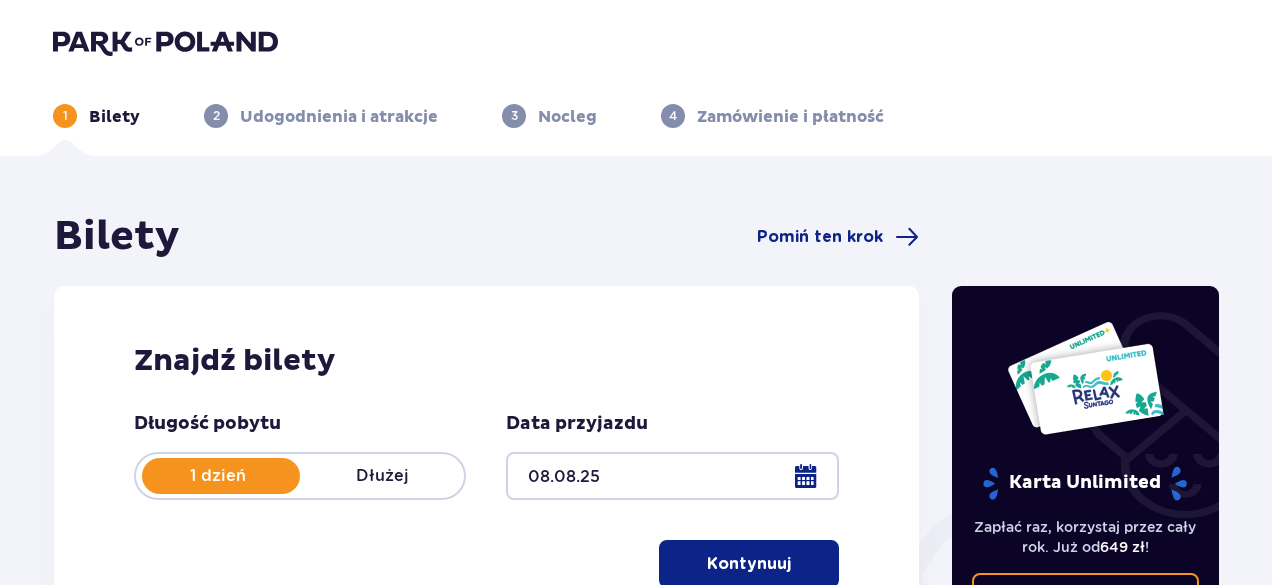click on "Kontynuuj" at bounding box center (749, 564) 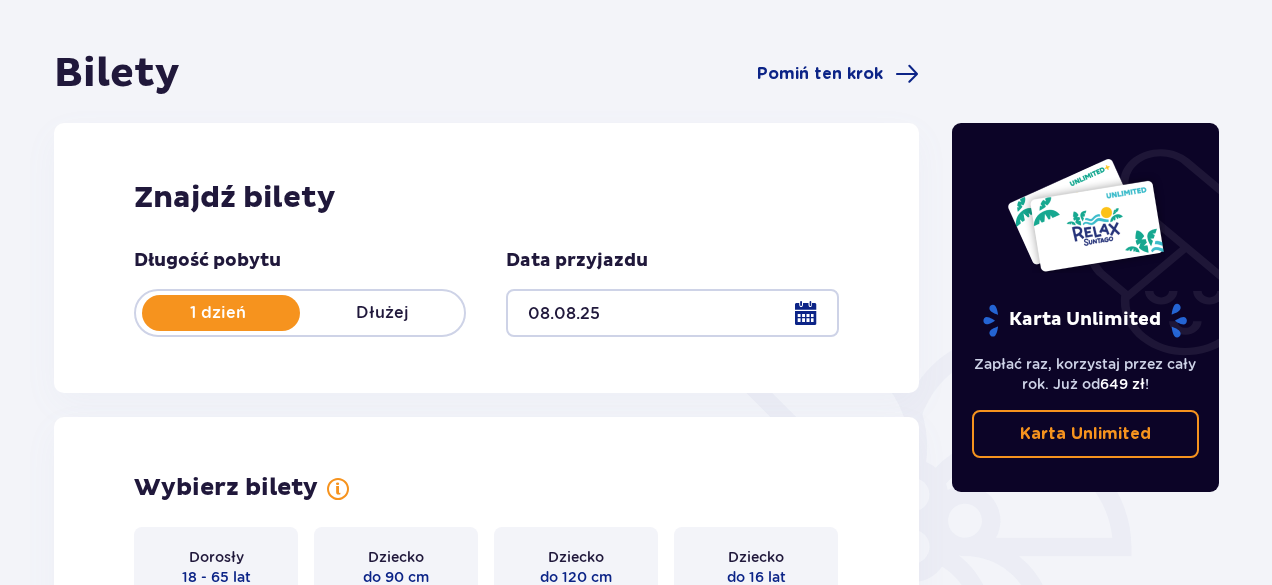 scroll, scrollTop: 0, scrollLeft: 0, axis: both 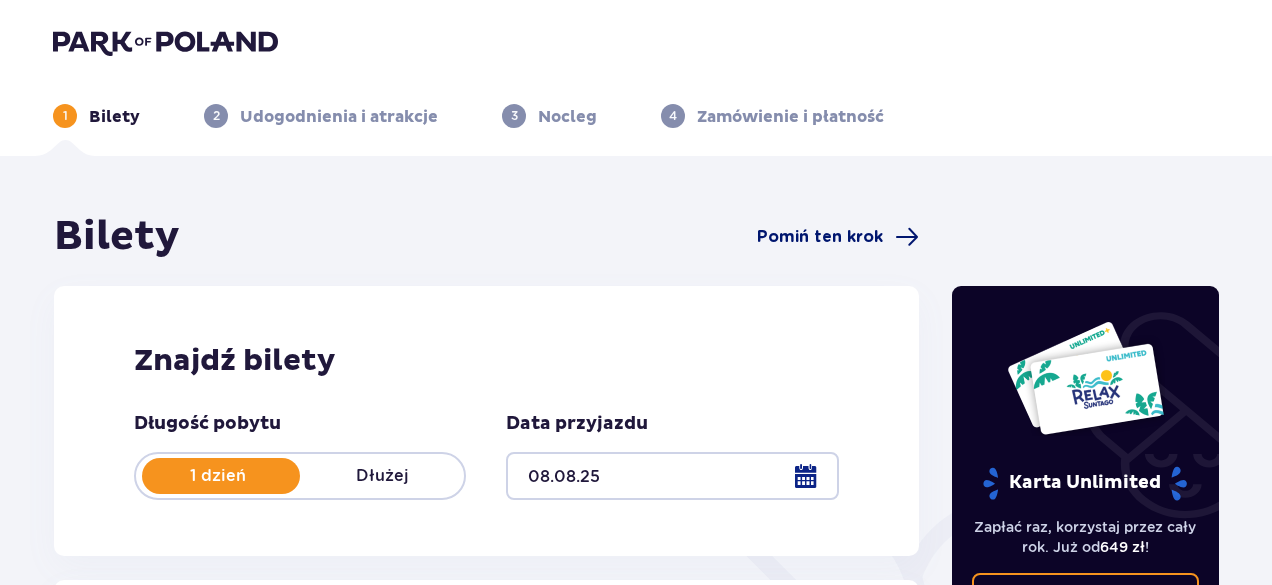 click on "Pomiń ten krok" at bounding box center [820, 237] 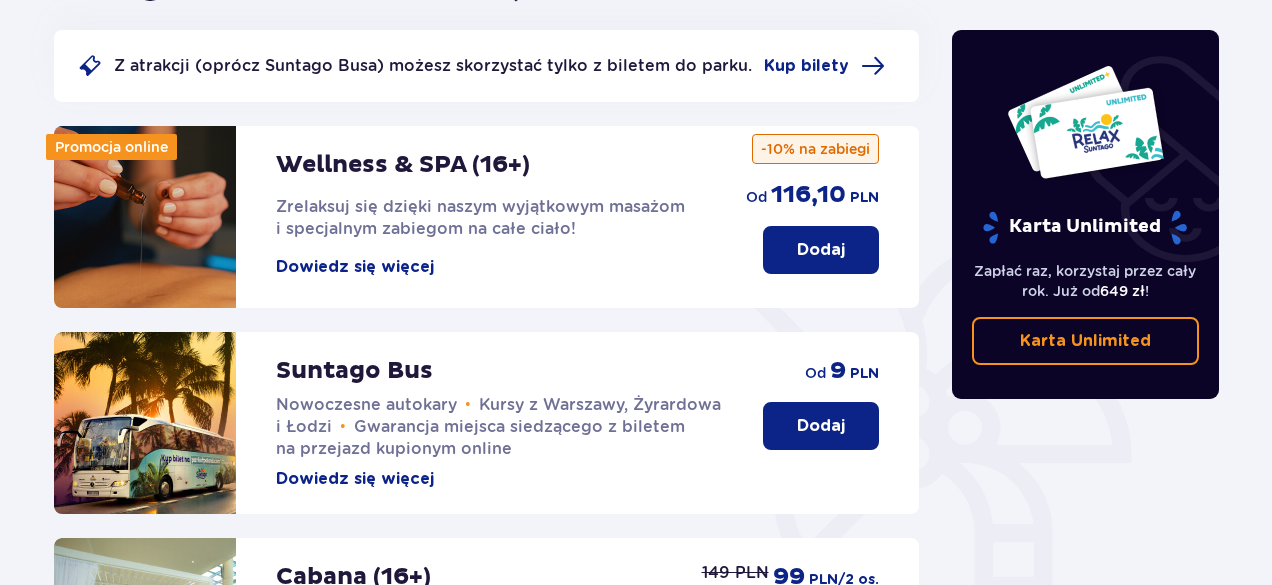 scroll, scrollTop: 300, scrollLeft: 0, axis: vertical 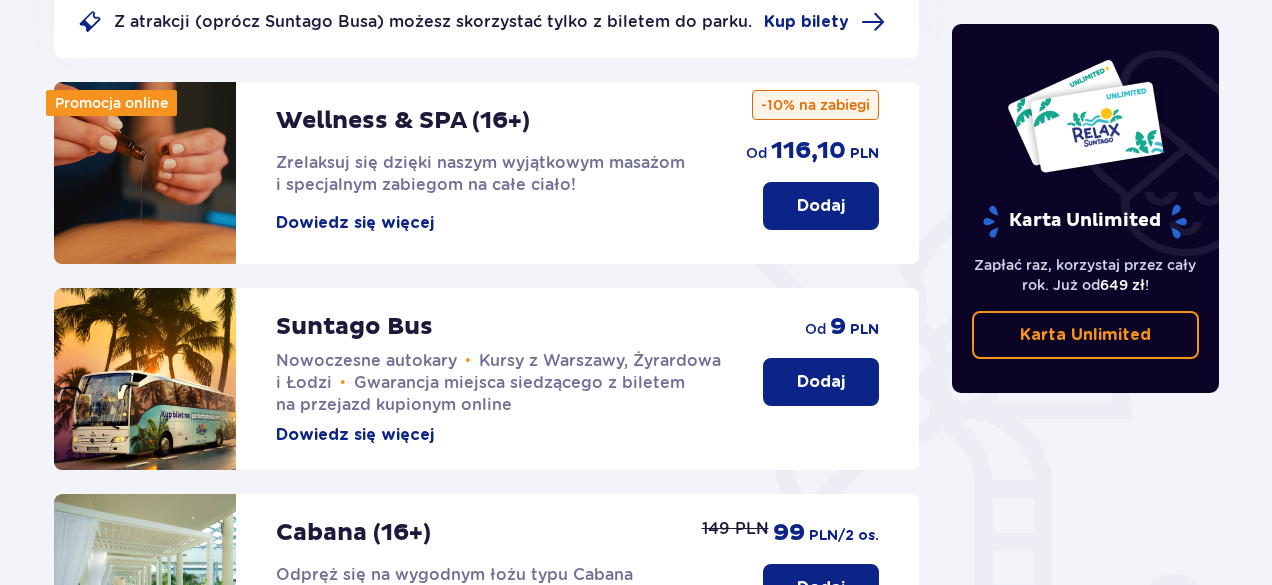 click on "Dodaj" at bounding box center (821, 382) 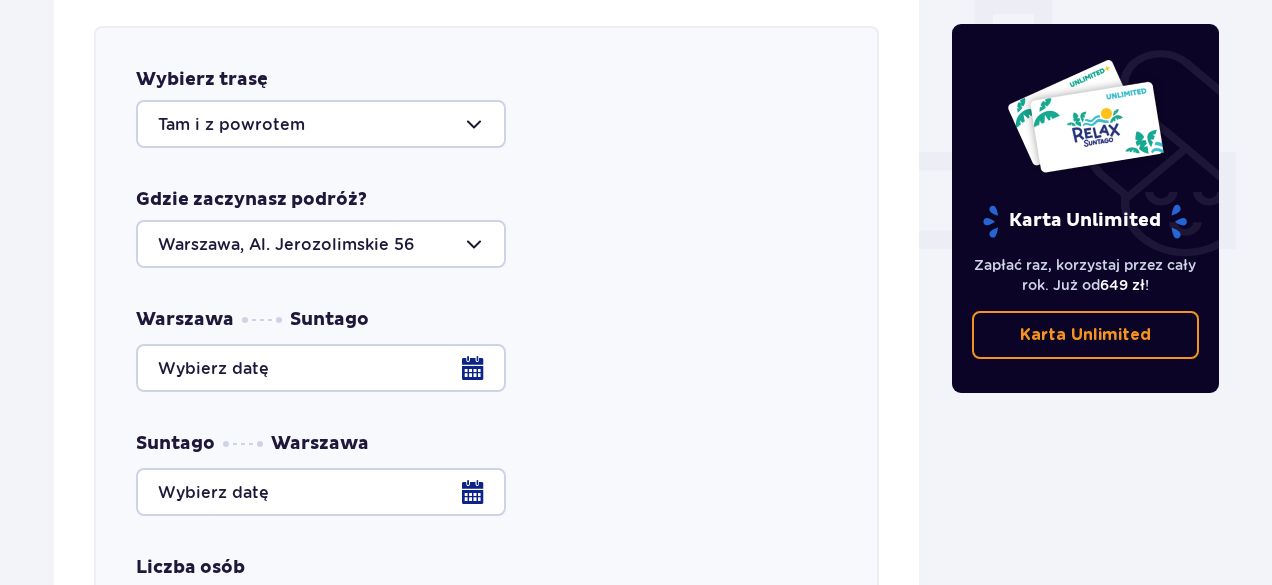 scroll, scrollTop: 786, scrollLeft: 0, axis: vertical 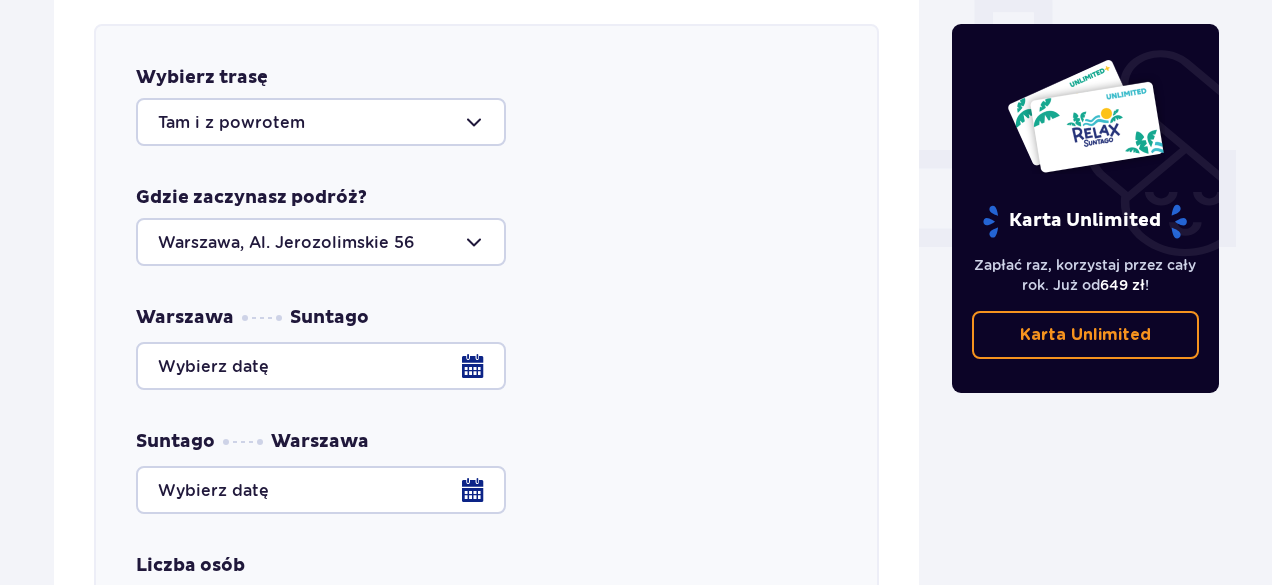 click at bounding box center [486, 366] 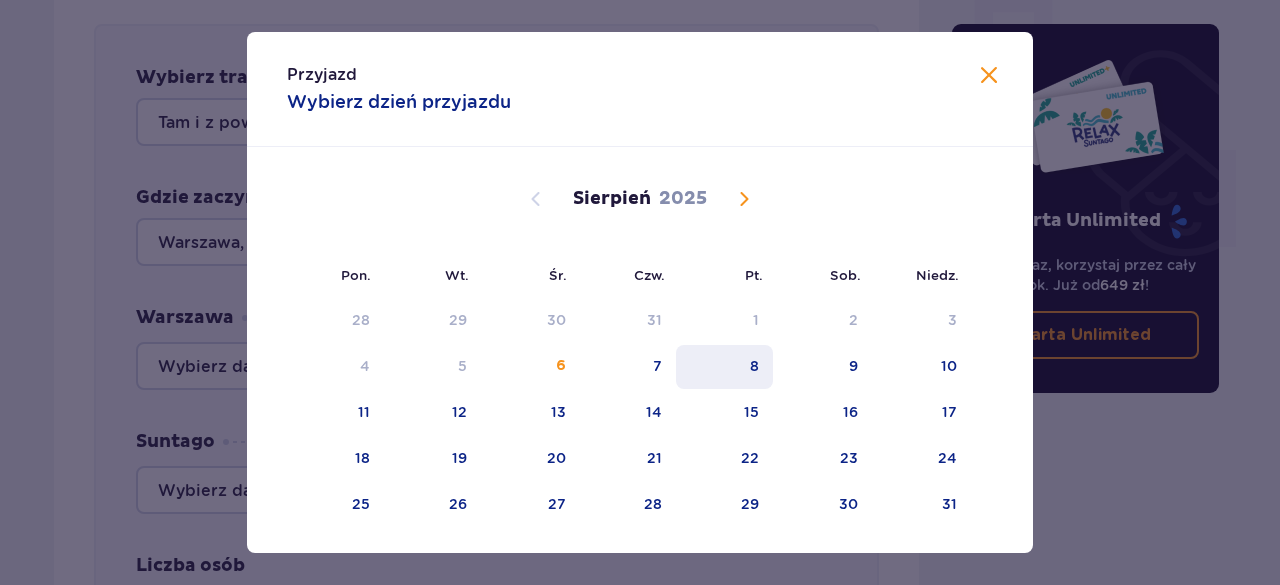 click on "8" at bounding box center [754, 366] 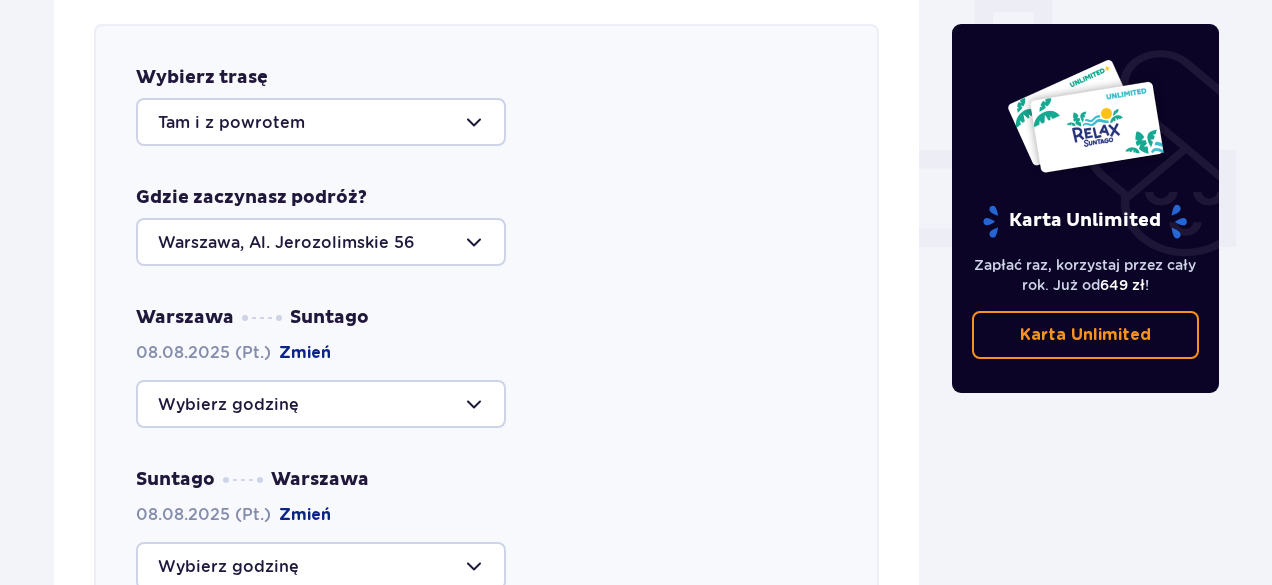 click at bounding box center [321, 404] 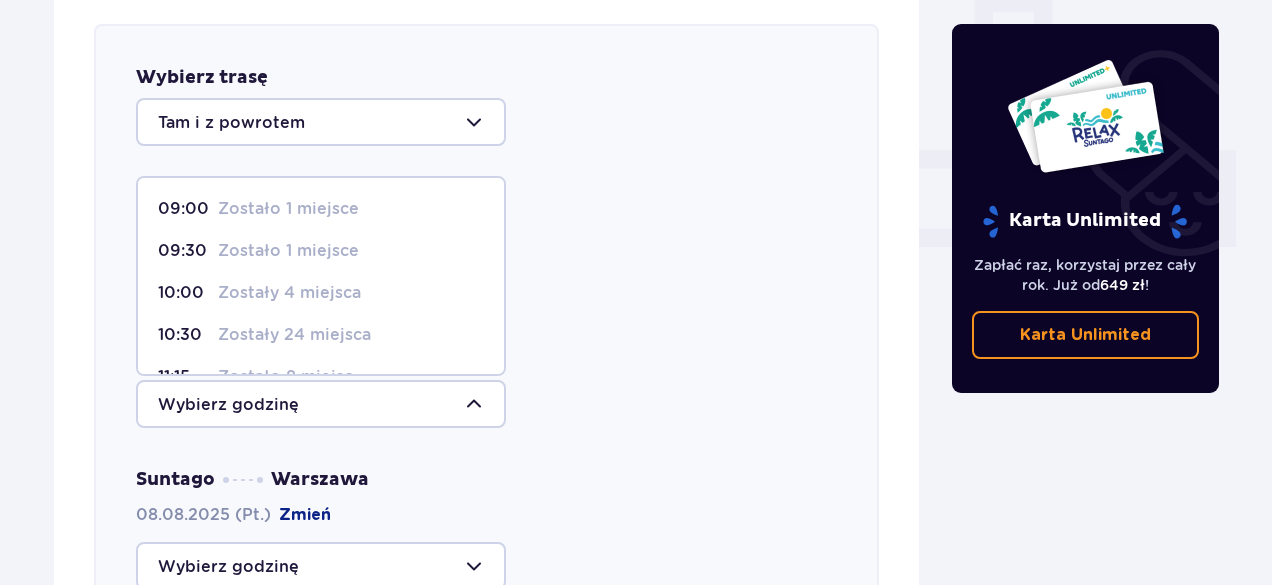 click on "10:00" at bounding box center [184, 293] 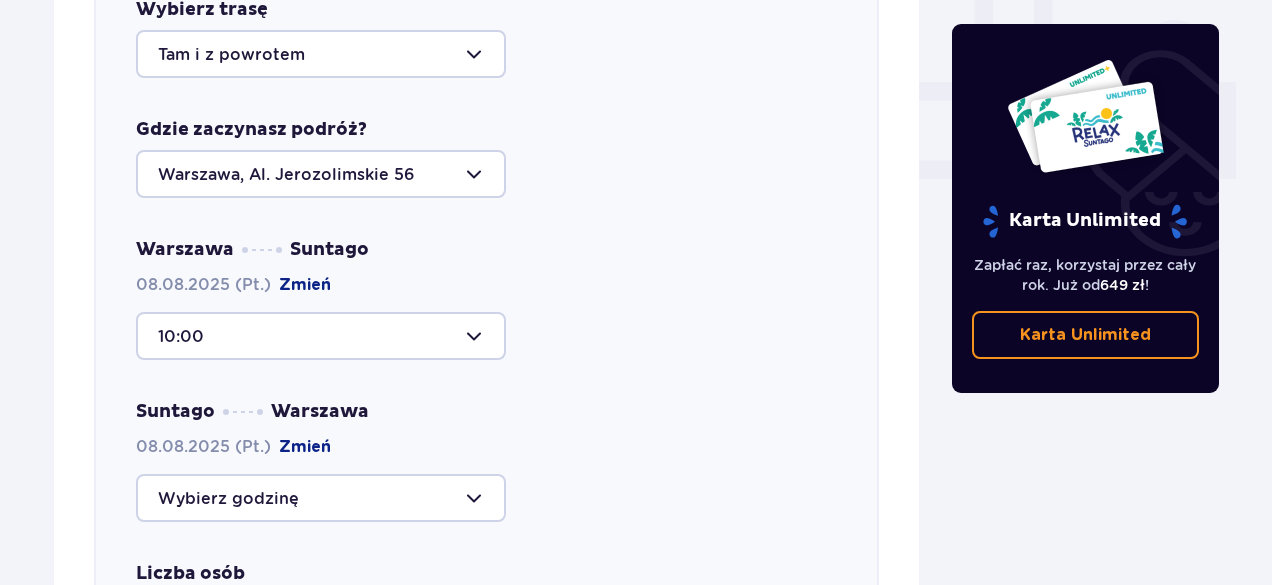 scroll, scrollTop: 986, scrollLeft: 0, axis: vertical 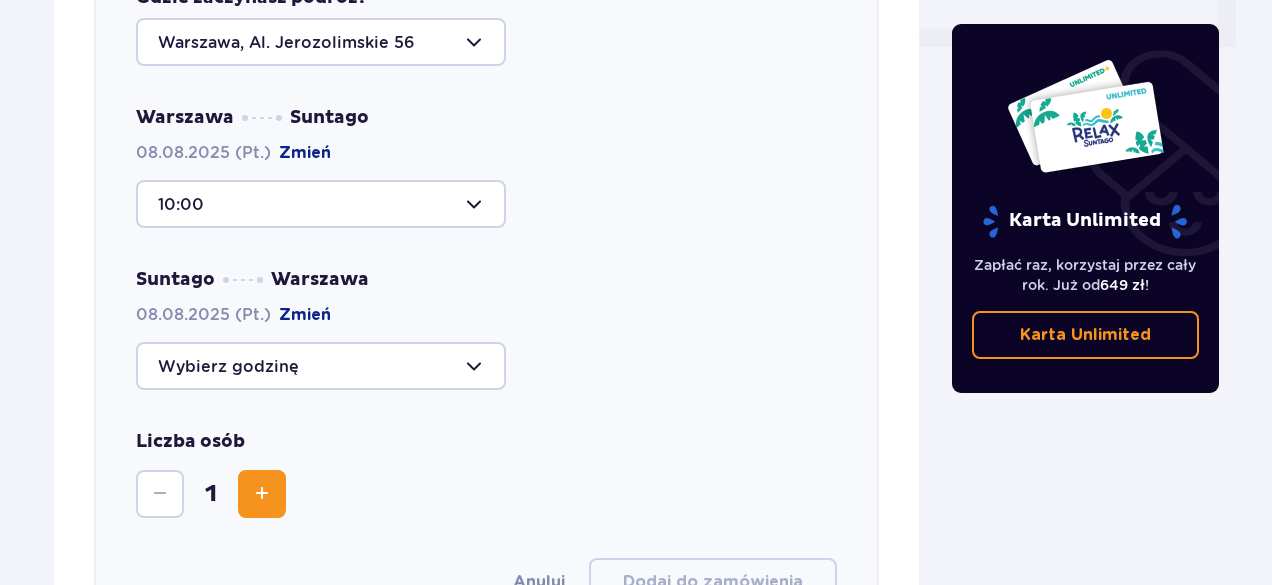 click at bounding box center [321, 366] 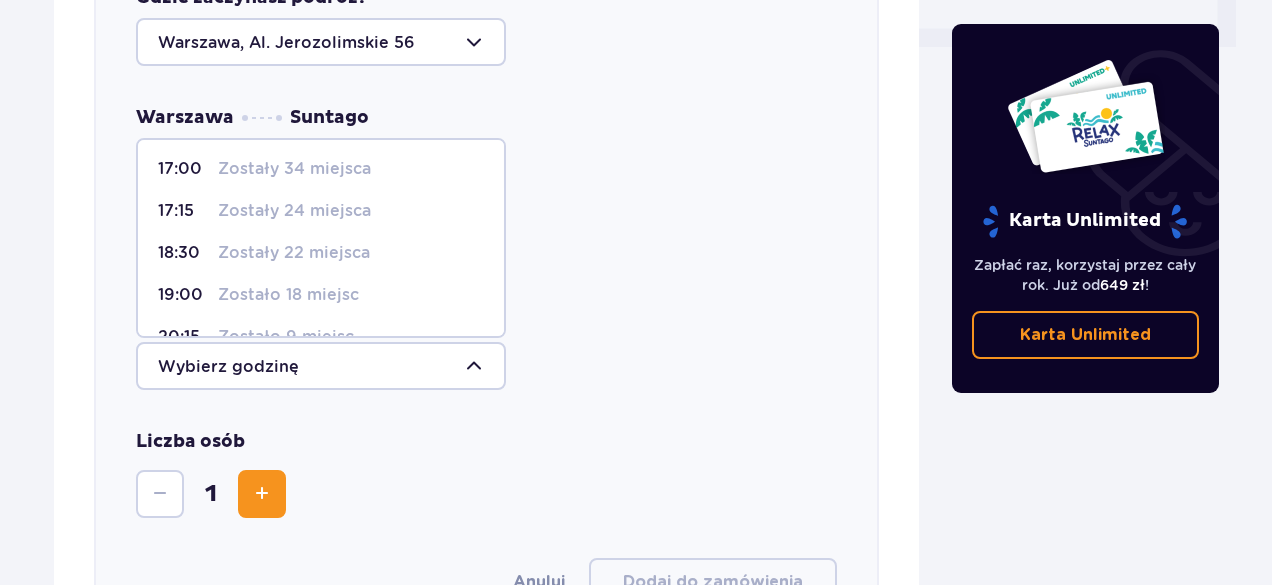 scroll, scrollTop: 200, scrollLeft: 0, axis: vertical 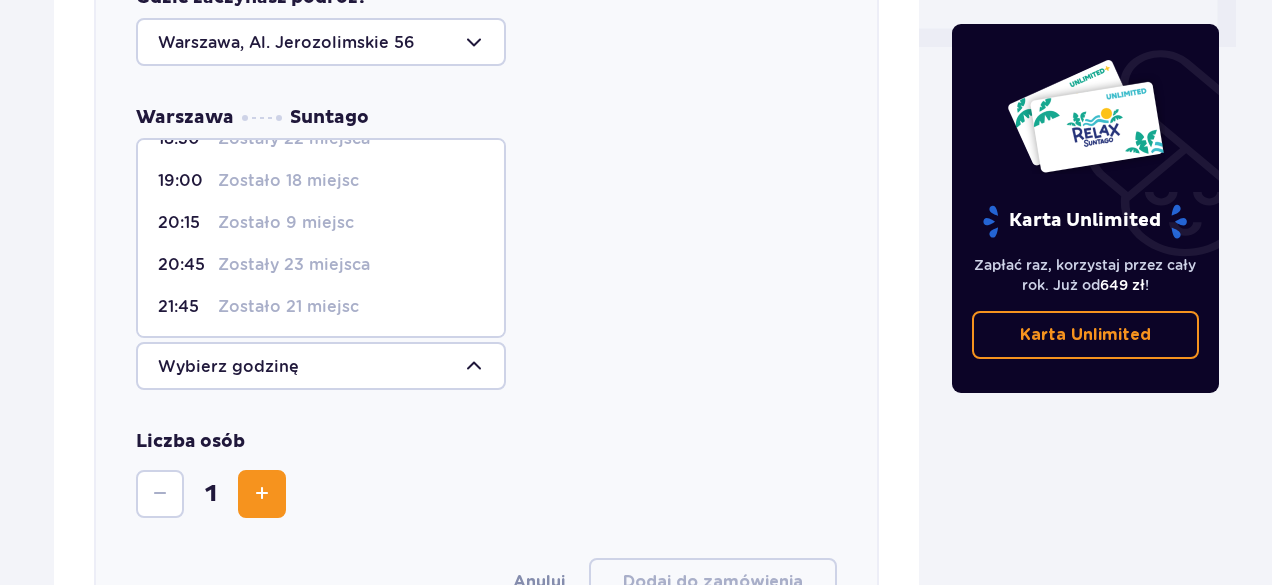 click on "20:15" at bounding box center (184, 223) 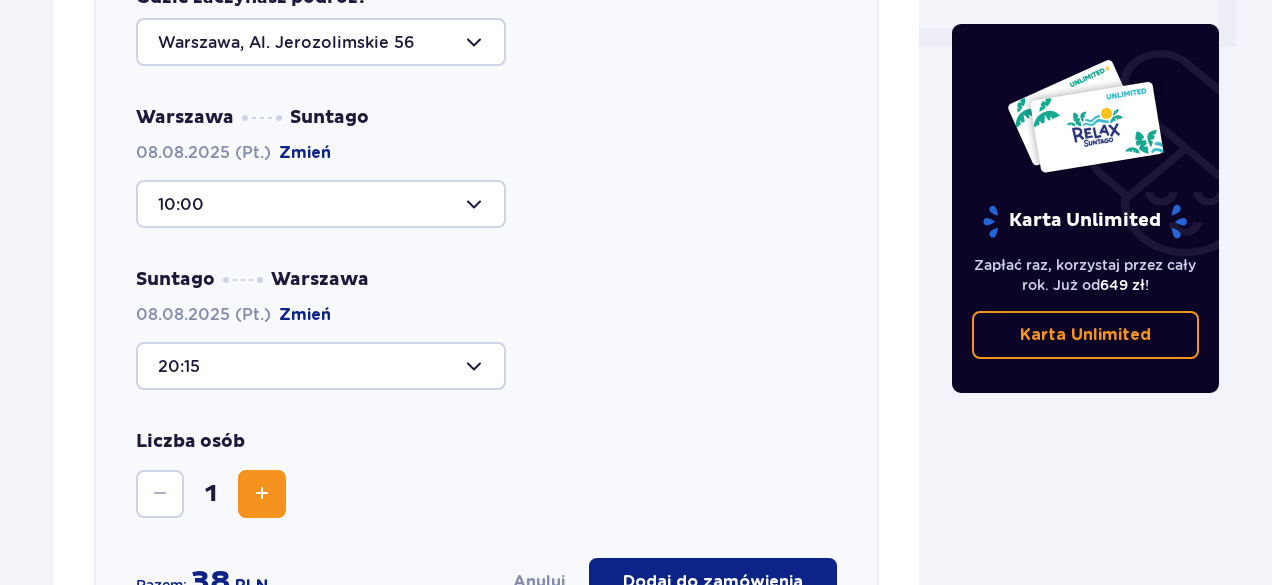 click at bounding box center (262, 494) 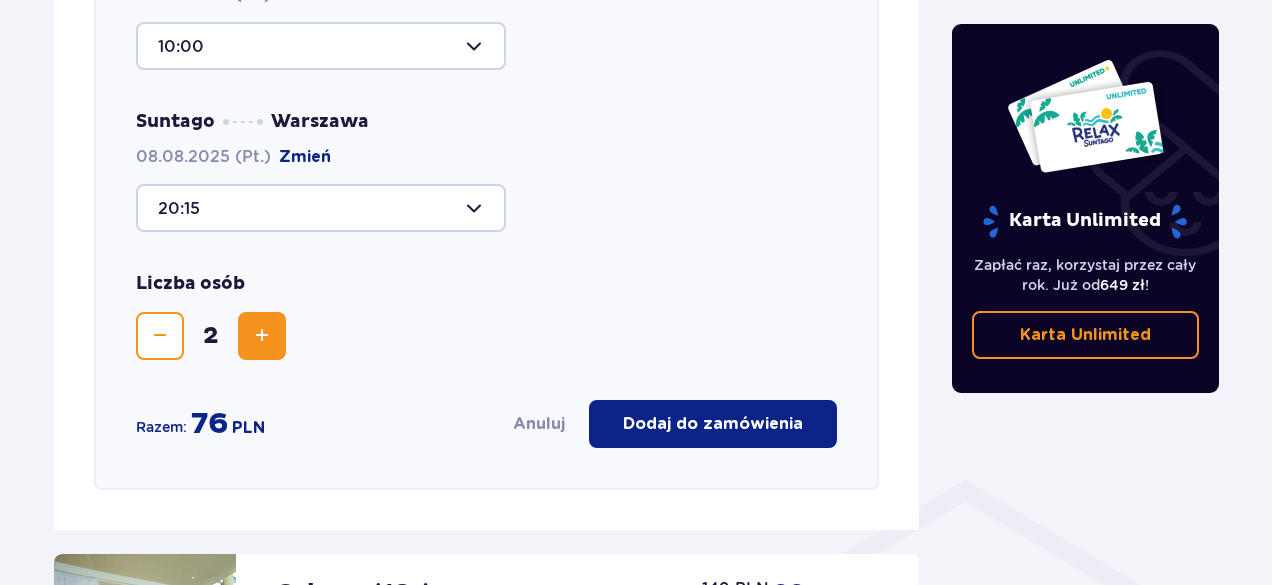scroll, scrollTop: 1186, scrollLeft: 0, axis: vertical 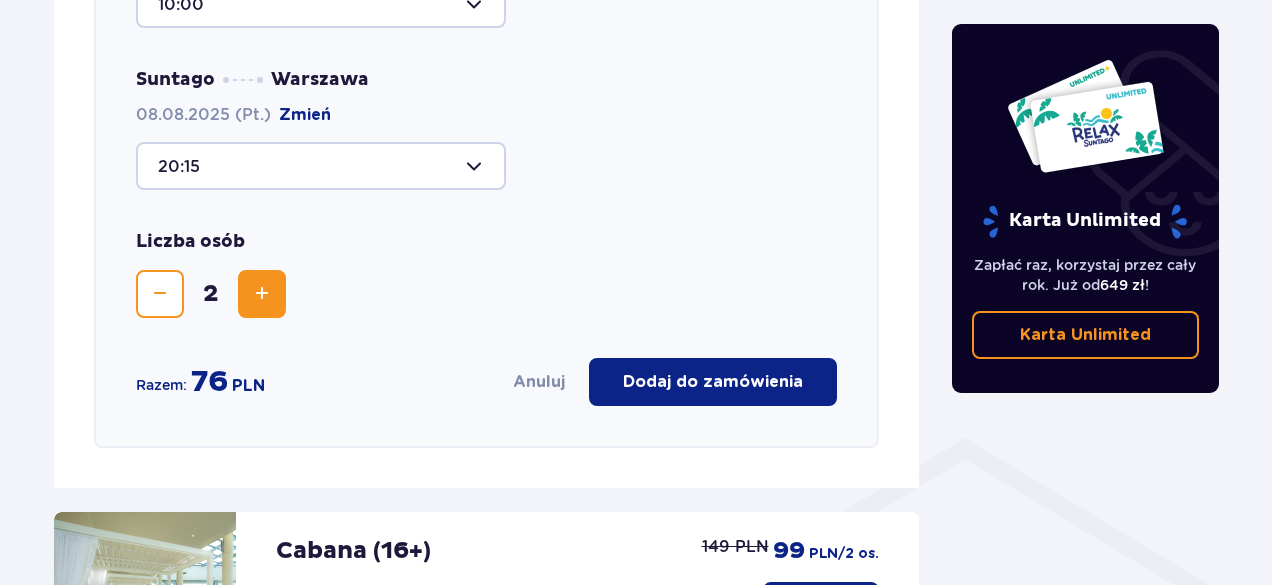 click on "Dodaj do zamówienia" at bounding box center [713, 382] 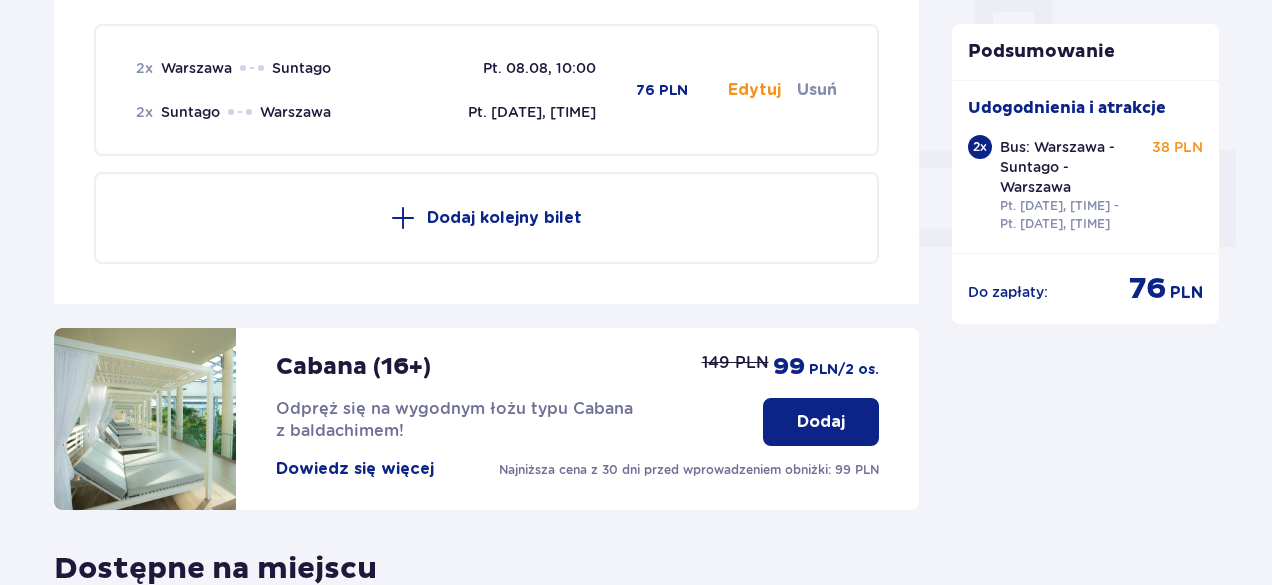 scroll, scrollTop: 1186, scrollLeft: 0, axis: vertical 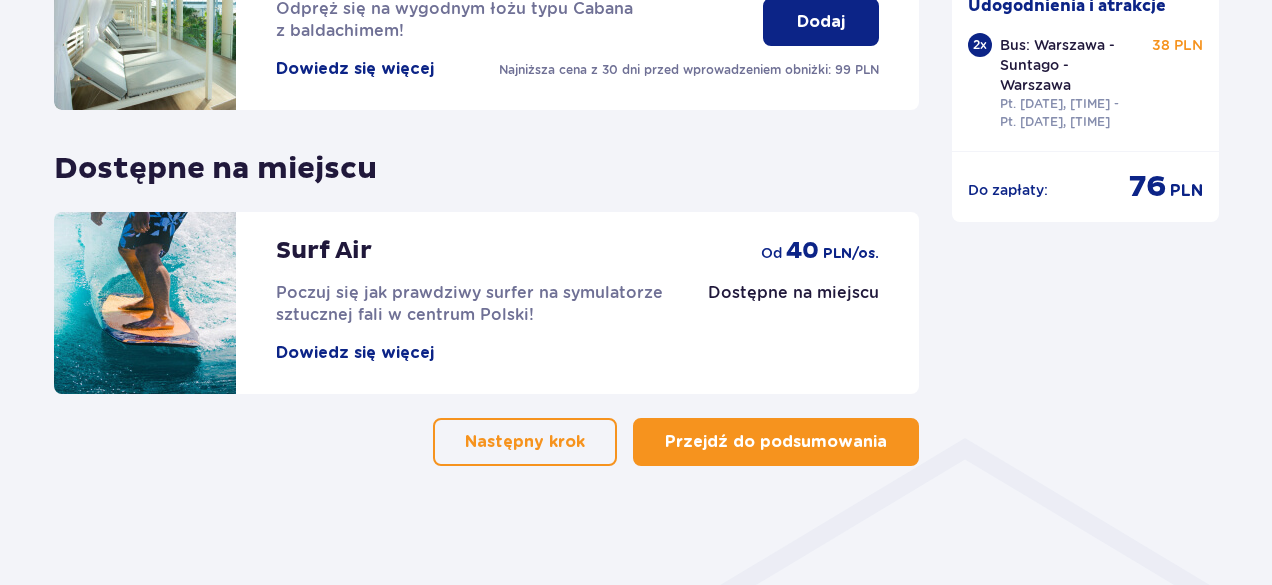 click on "Przejdź do podsumowania" at bounding box center (776, 442) 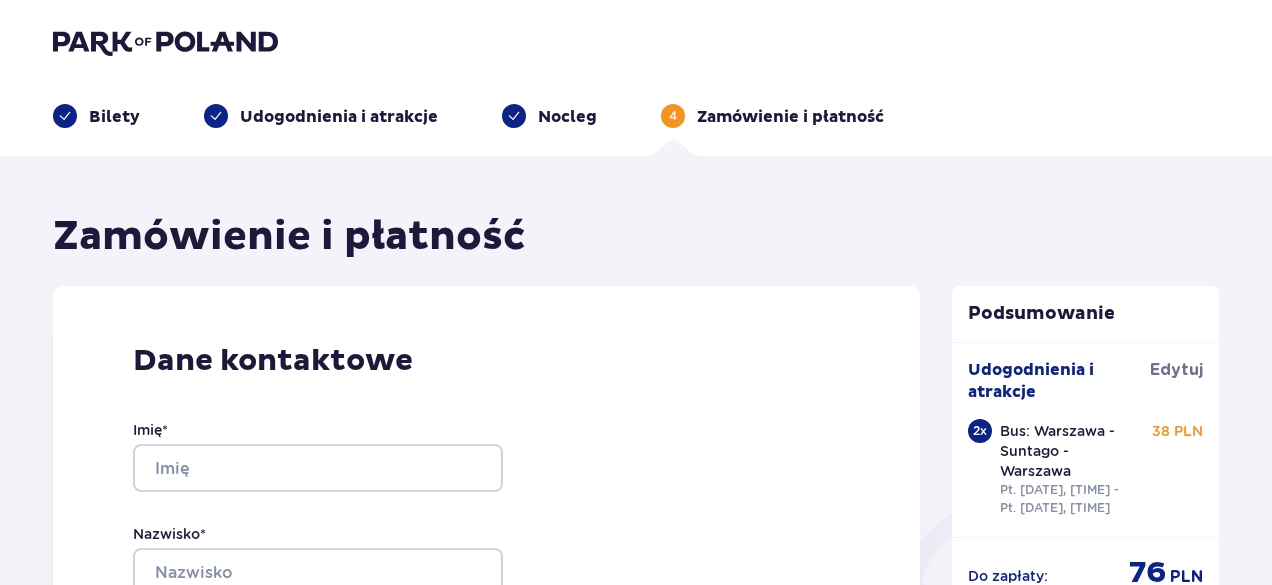 scroll, scrollTop: 0, scrollLeft: 0, axis: both 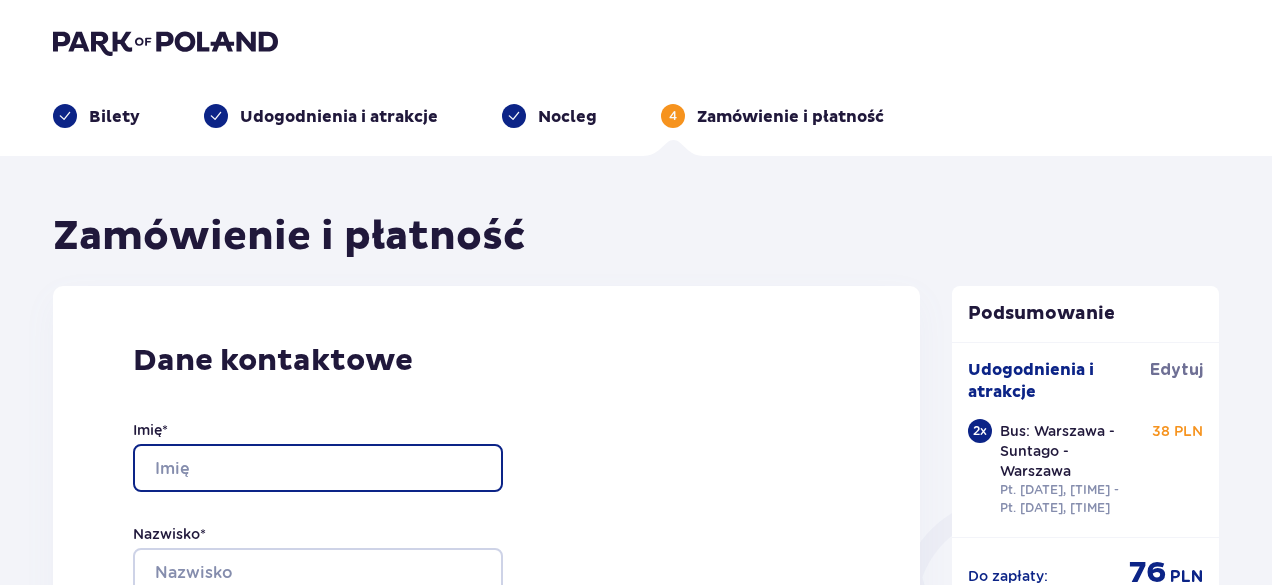 click on "Imię *" at bounding box center (318, 468) 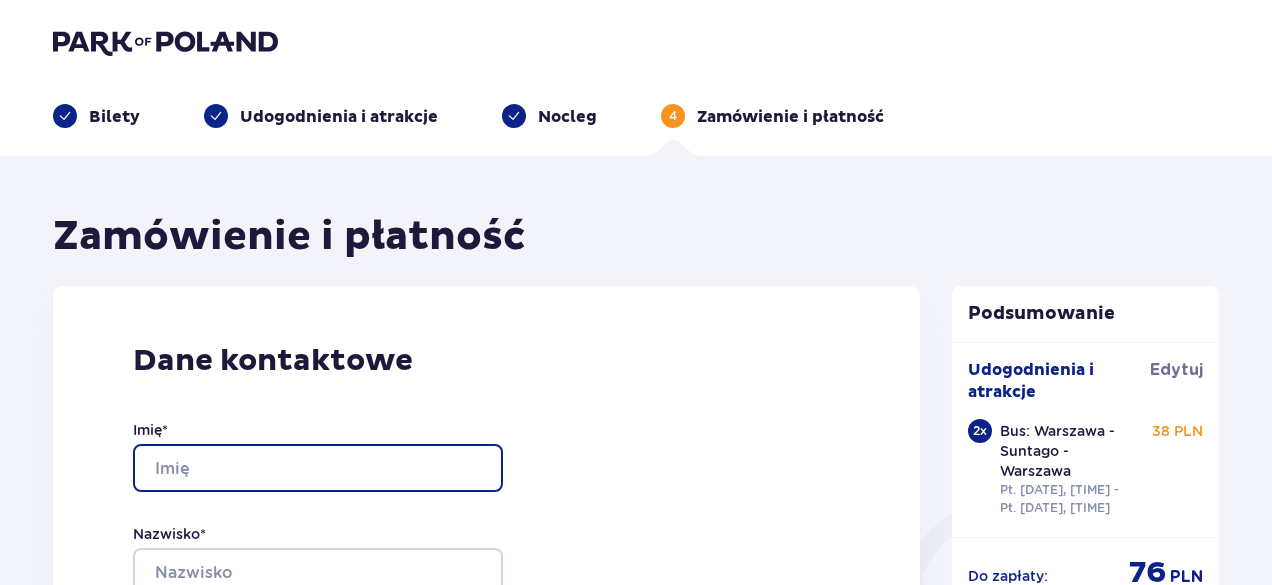 type on "sabina" 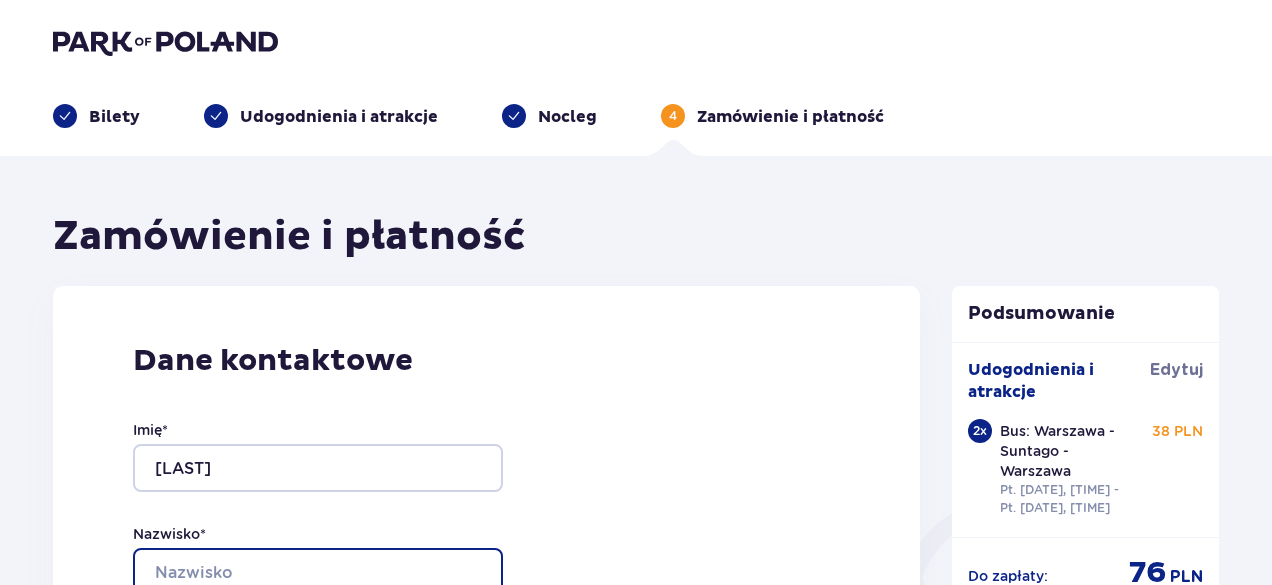 click on "Nazwisko *" at bounding box center [318, 572] 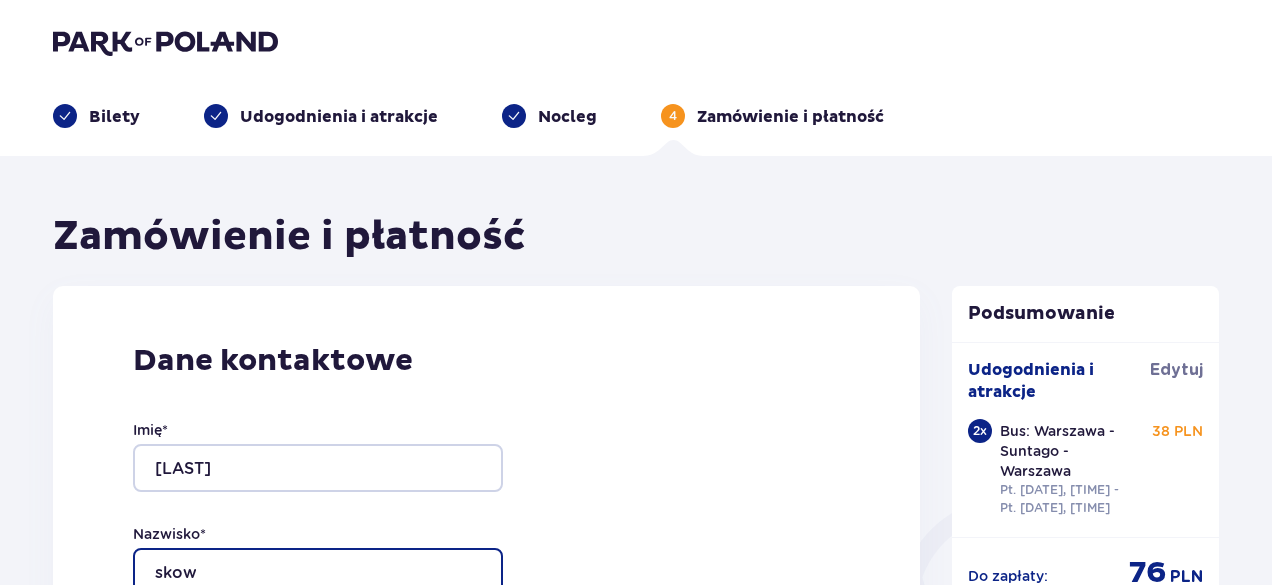 type on "skowrońska" 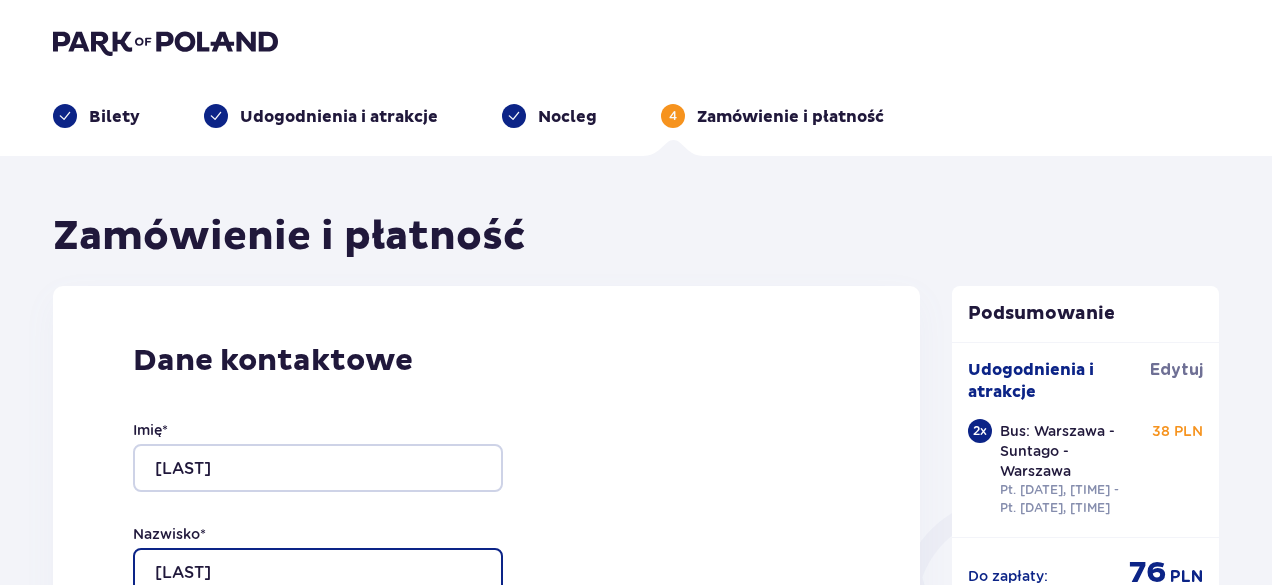 scroll, scrollTop: 300, scrollLeft: 0, axis: vertical 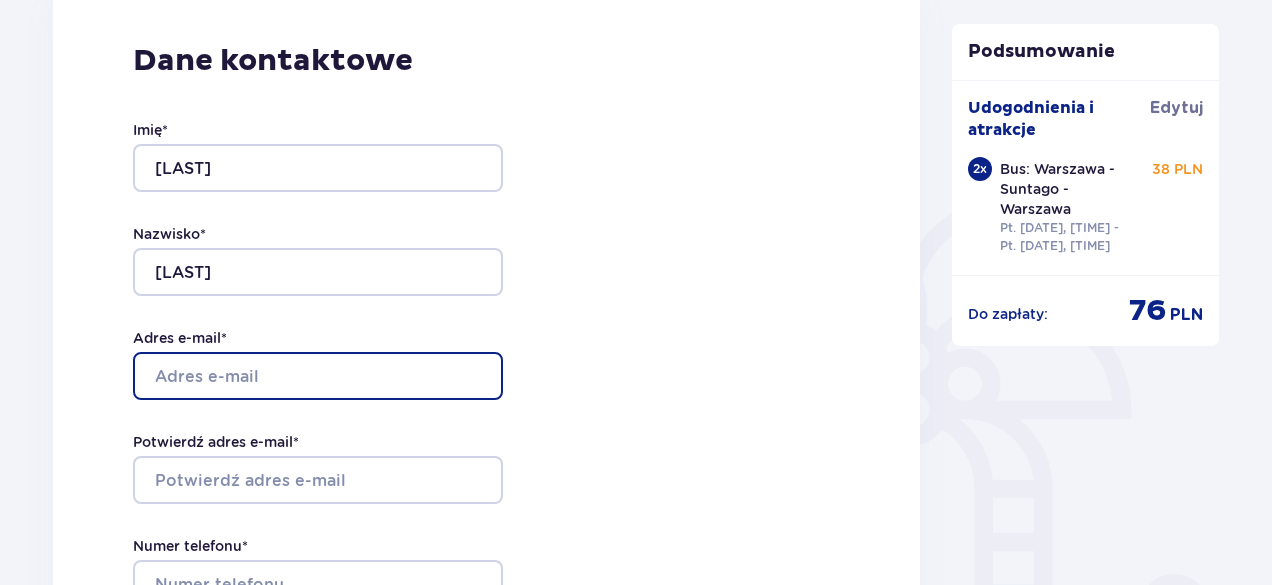 click on "Adres e-mail *" at bounding box center (318, 376) 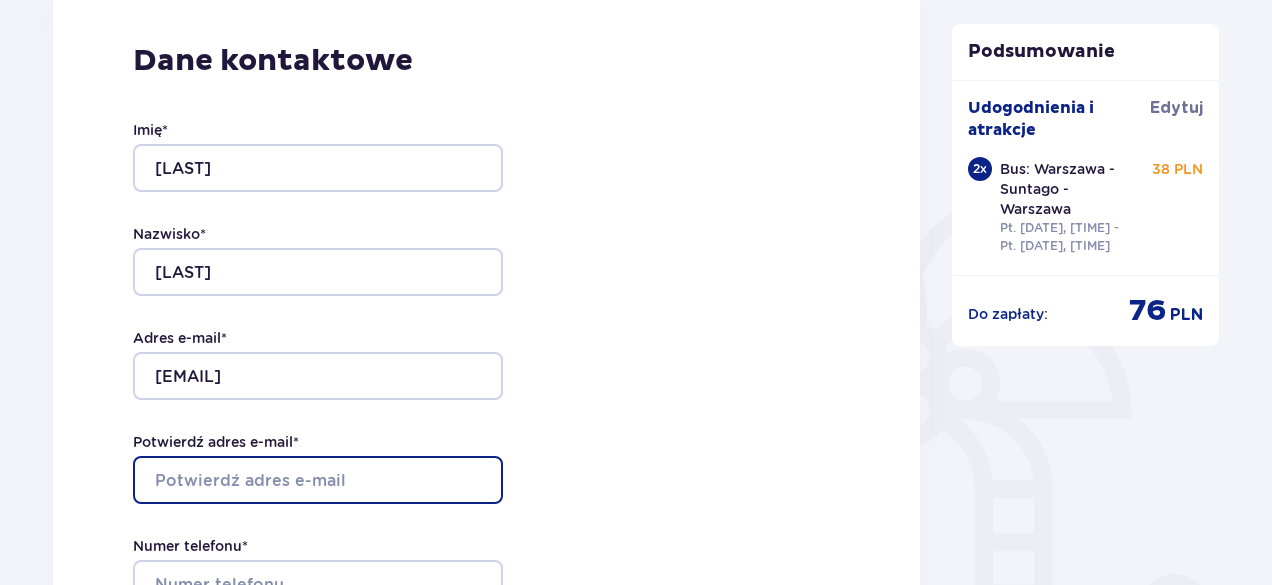 click on "Potwierdź adres e-mail *" at bounding box center [318, 480] 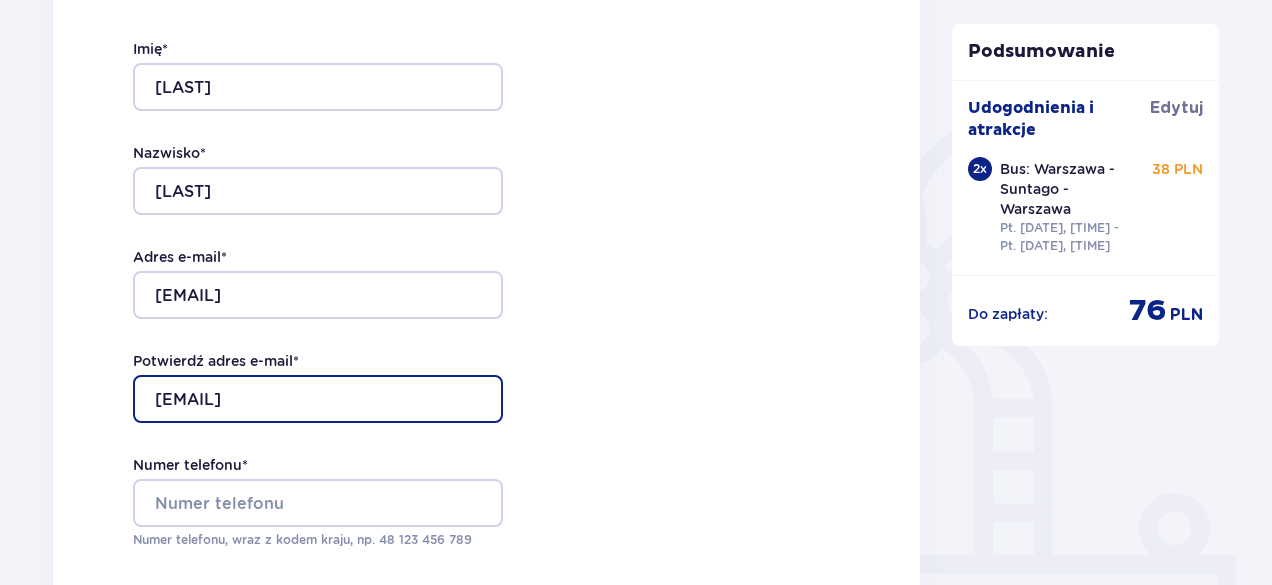 scroll, scrollTop: 400, scrollLeft: 0, axis: vertical 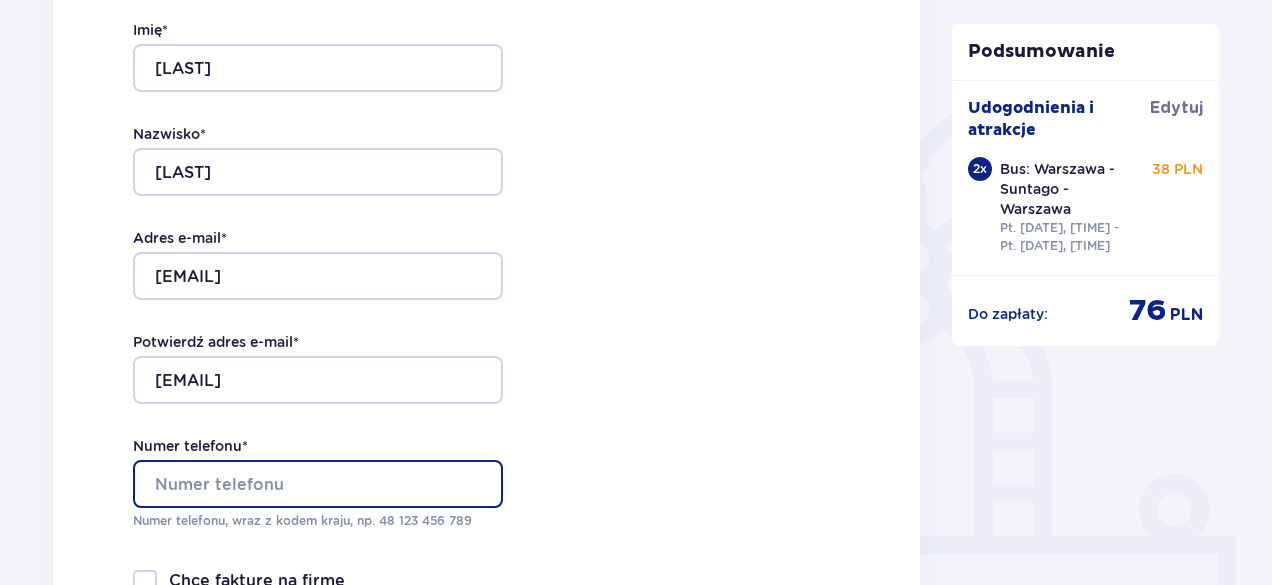 click on "Numer telefonu *" at bounding box center [318, 484] 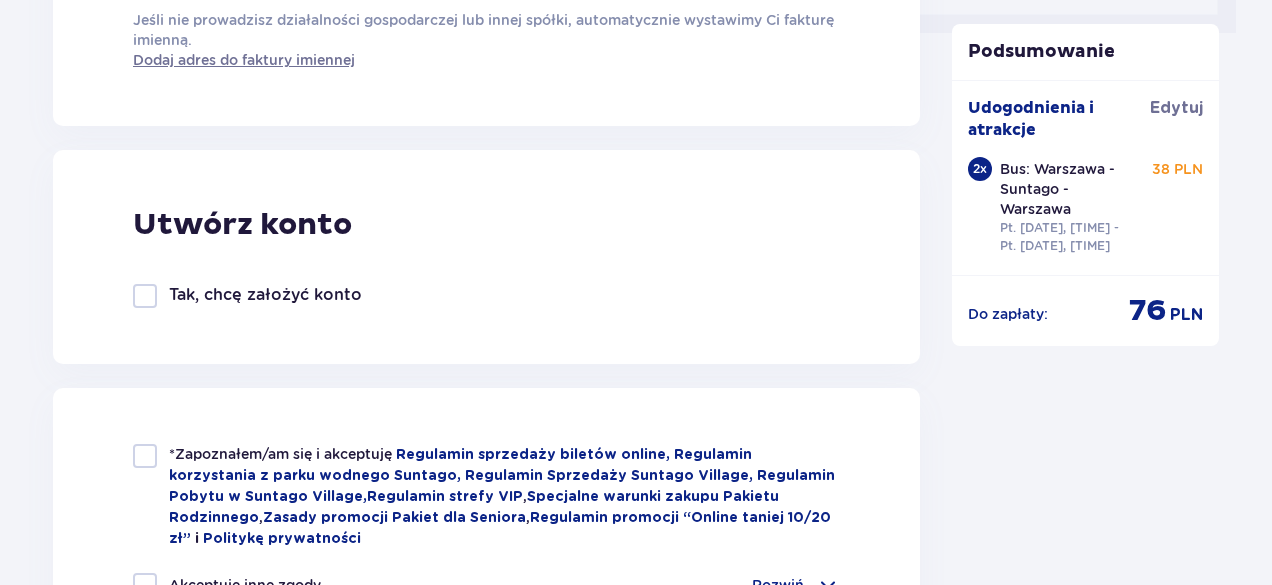 scroll, scrollTop: 1100, scrollLeft: 0, axis: vertical 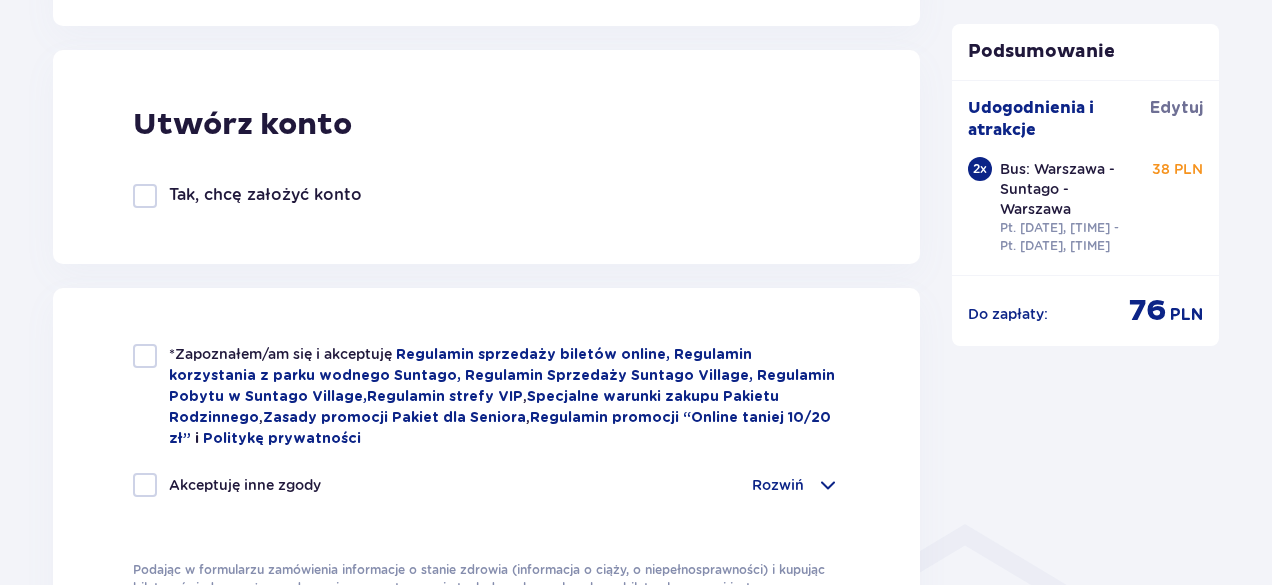 type on "88954793" 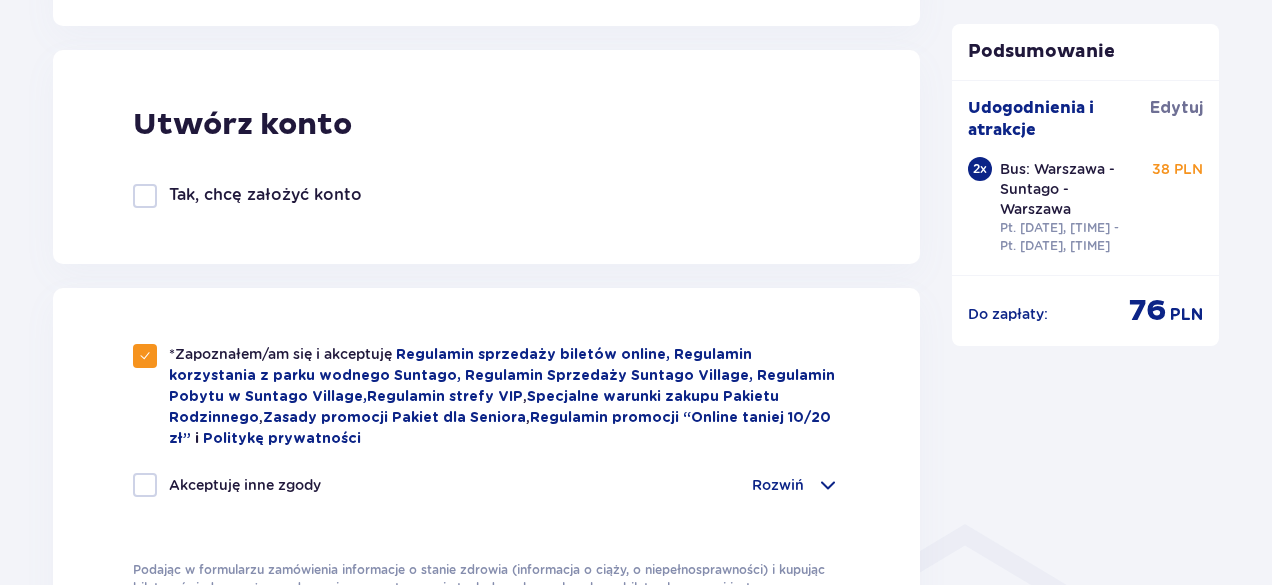 click at bounding box center [145, 485] 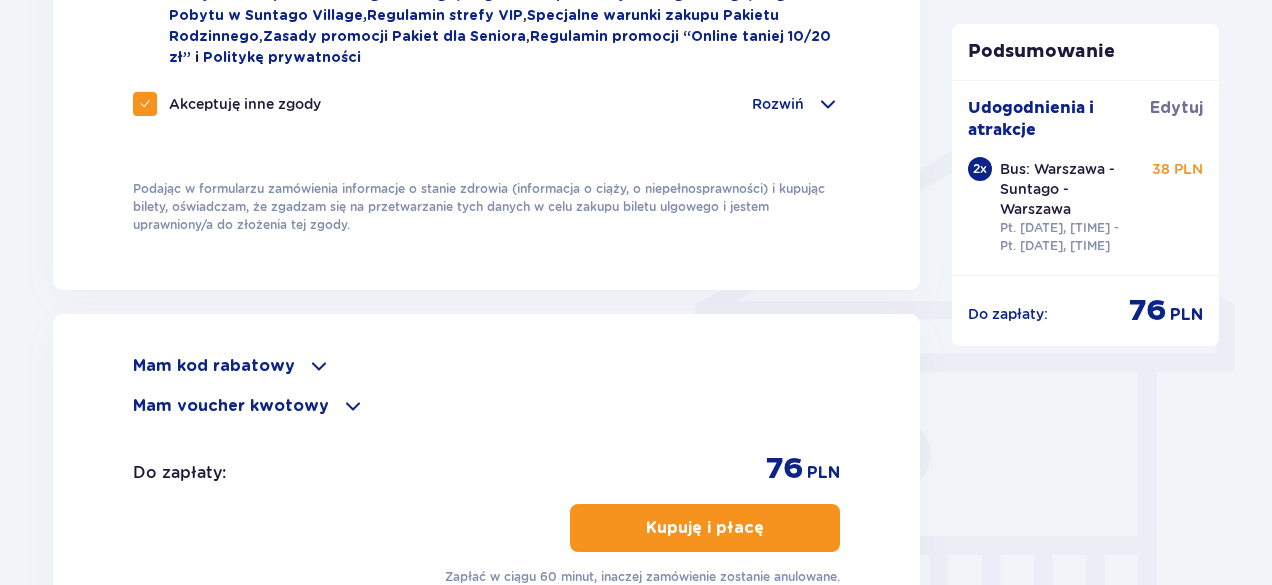 scroll, scrollTop: 1600, scrollLeft: 0, axis: vertical 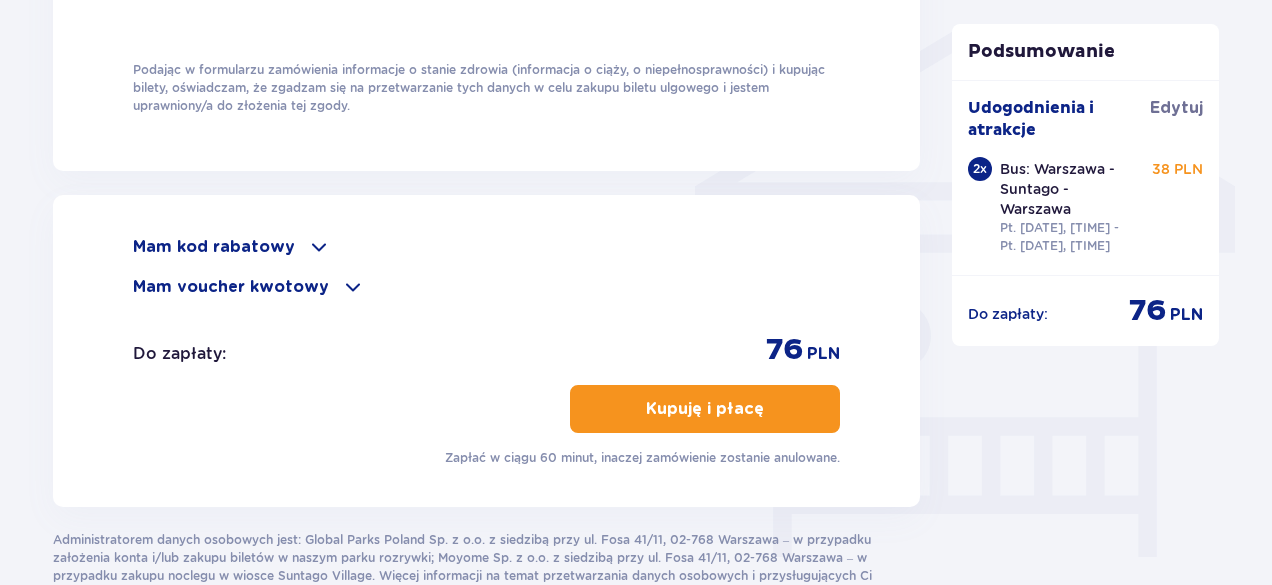 click on "Kupuję i płacę" at bounding box center [705, 409] 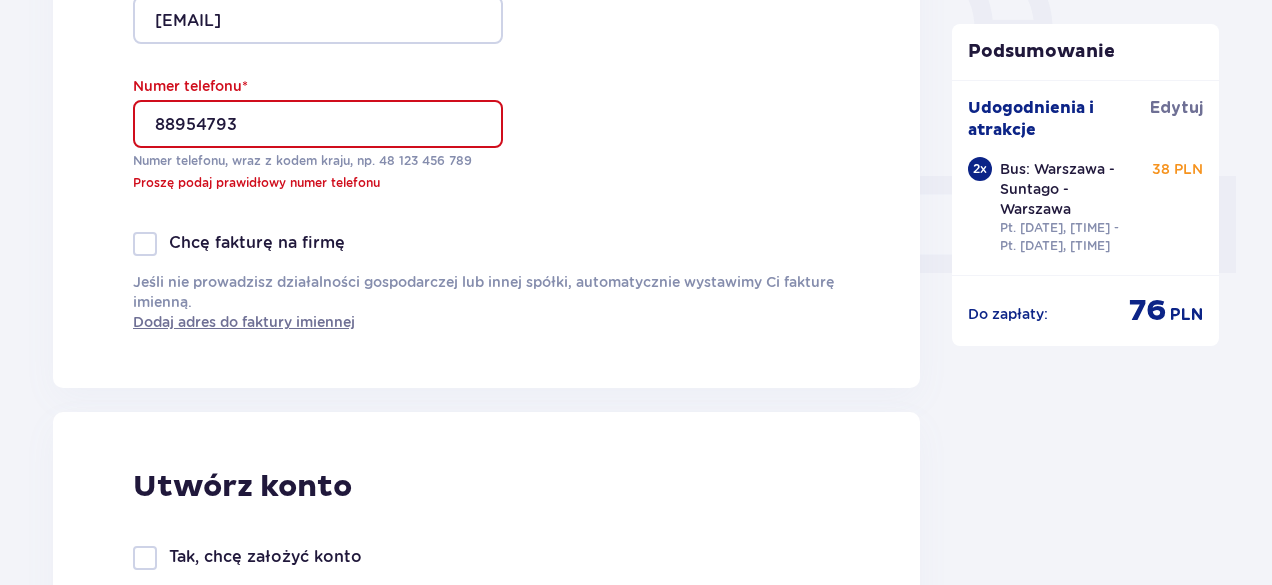 scroll, scrollTop: 760, scrollLeft: 0, axis: vertical 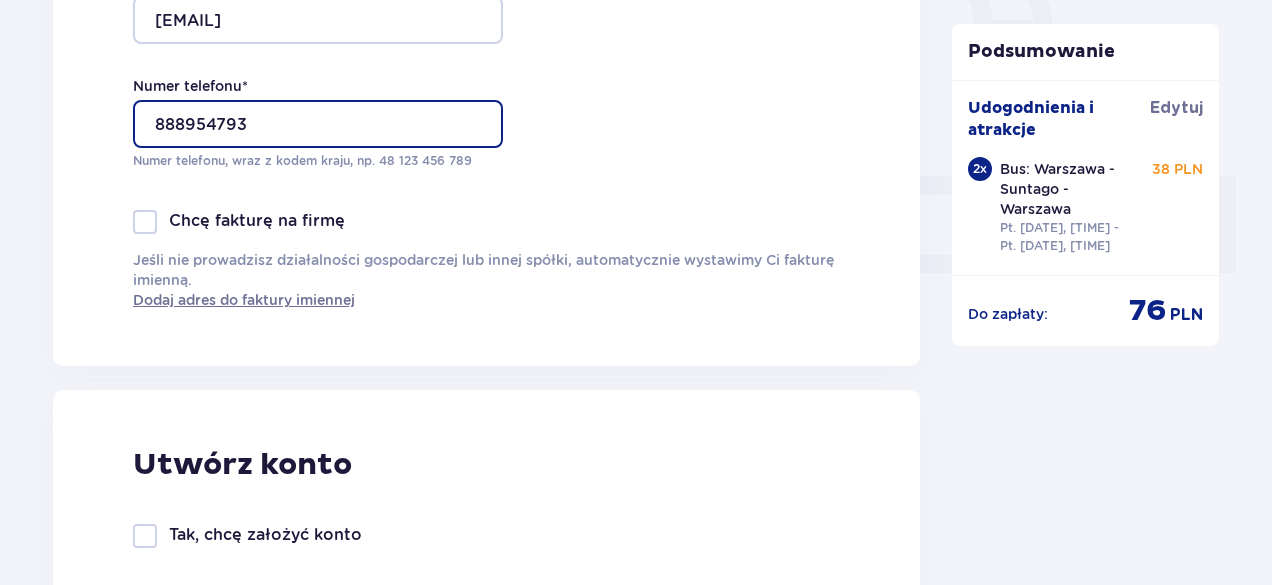 type on "888954793" 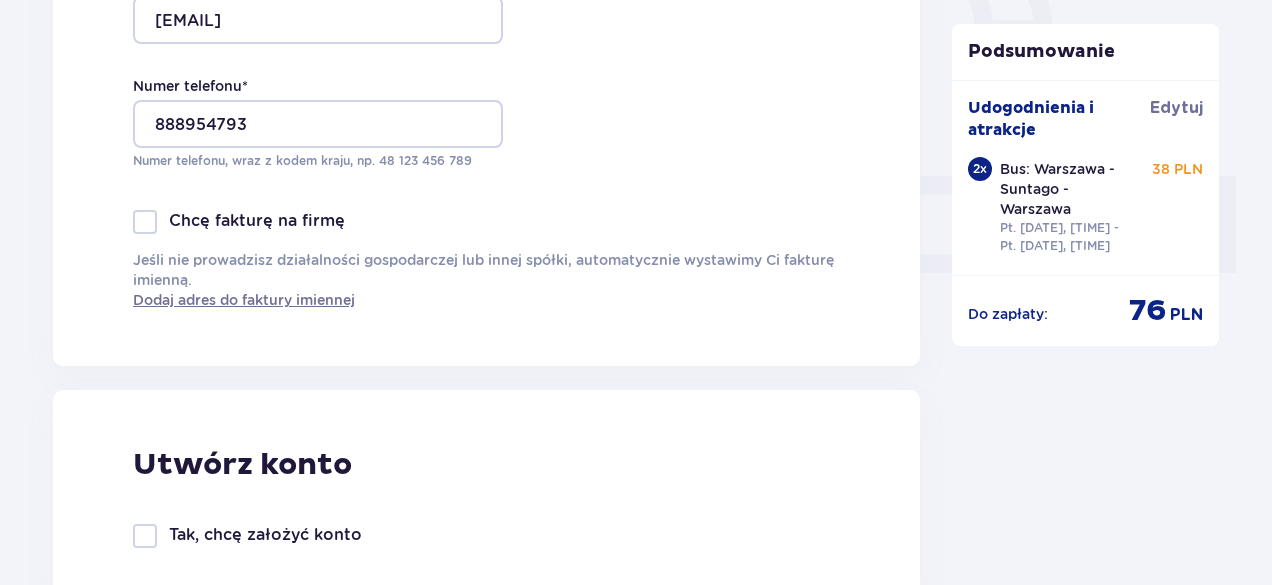 click on "Utwórz konto Tak, chcę założyć konto" at bounding box center [486, 497] 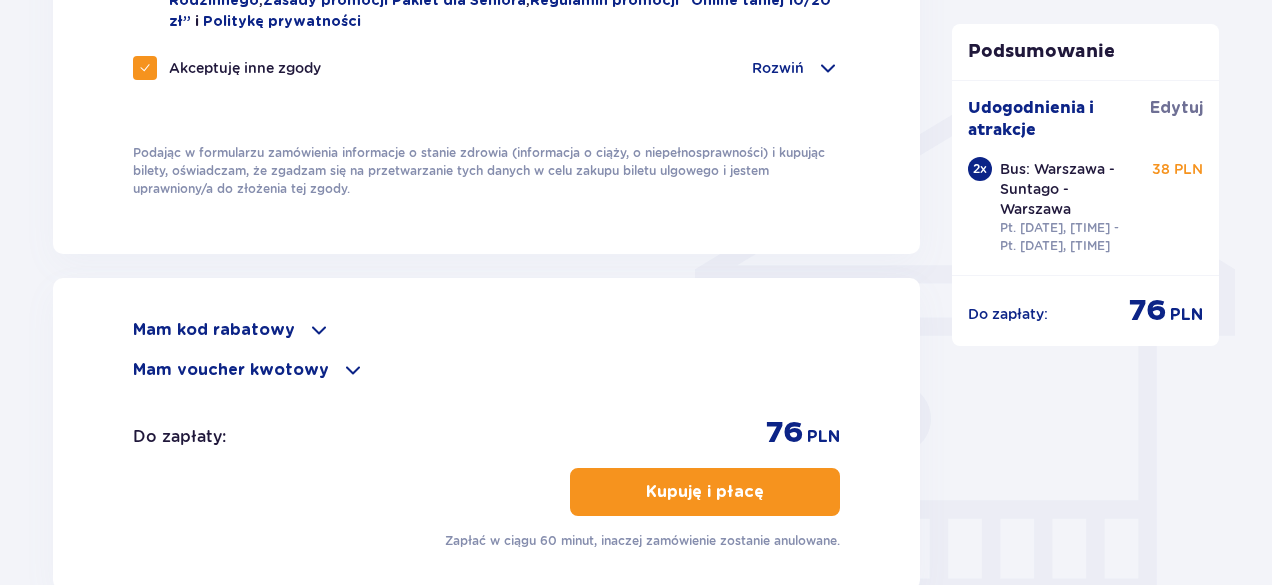 scroll, scrollTop: 1560, scrollLeft: 0, axis: vertical 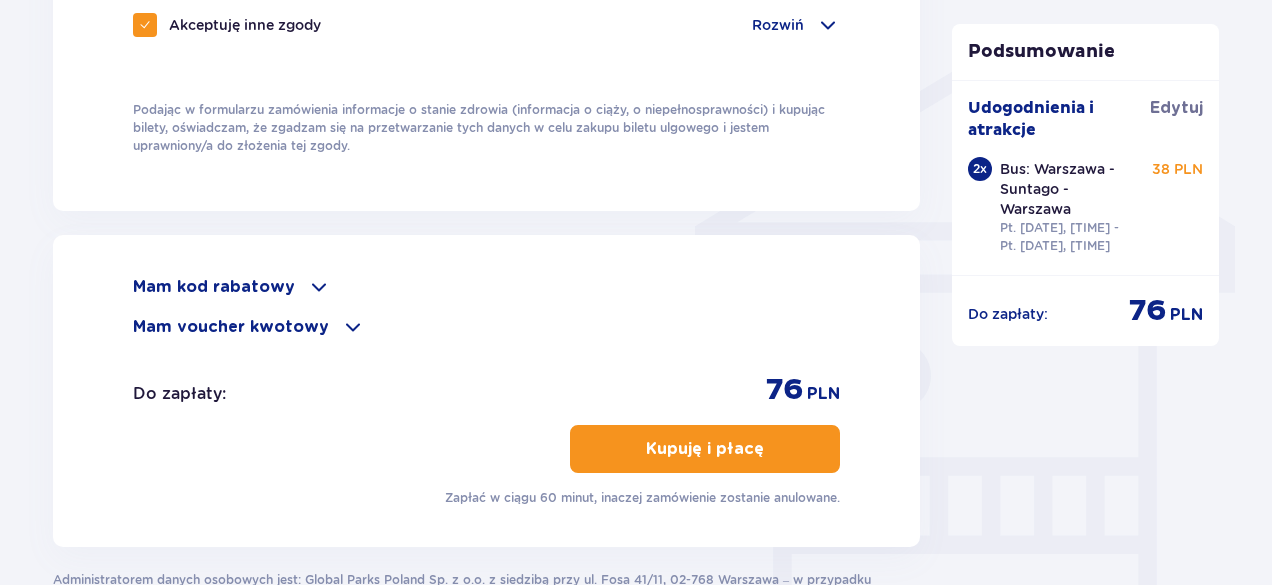click on "Kupuję i płacę" at bounding box center (705, 449) 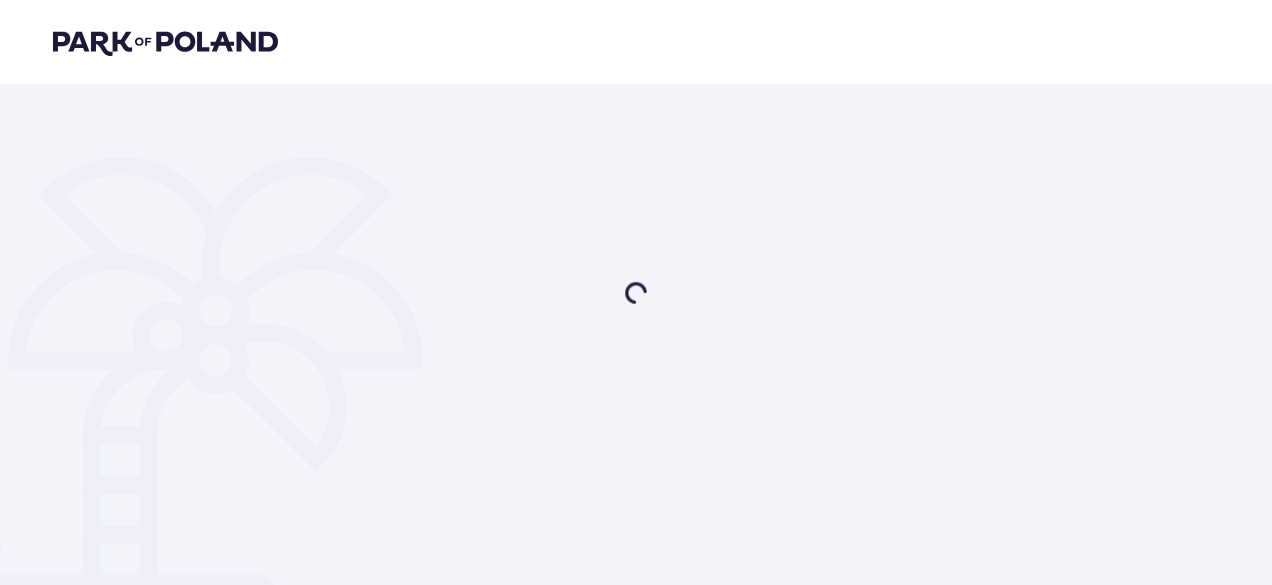 scroll, scrollTop: 0, scrollLeft: 0, axis: both 